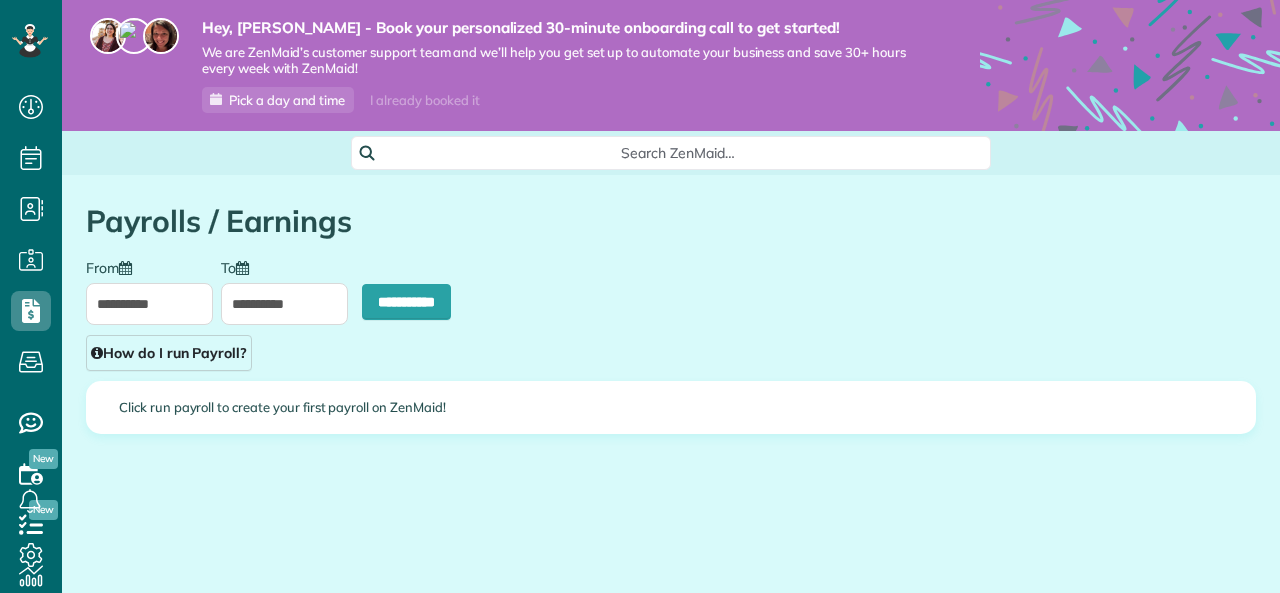 scroll, scrollTop: 0, scrollLeft: 0, axis: both 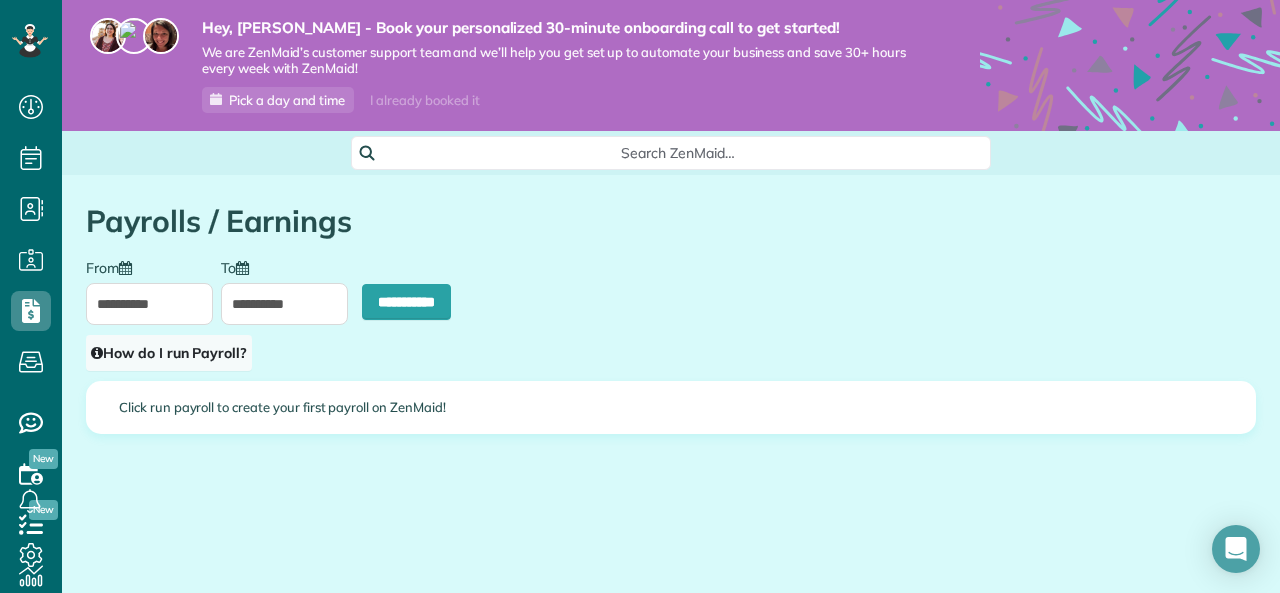 click on "How do I run Payroll?" at bounding box center [169, 353] 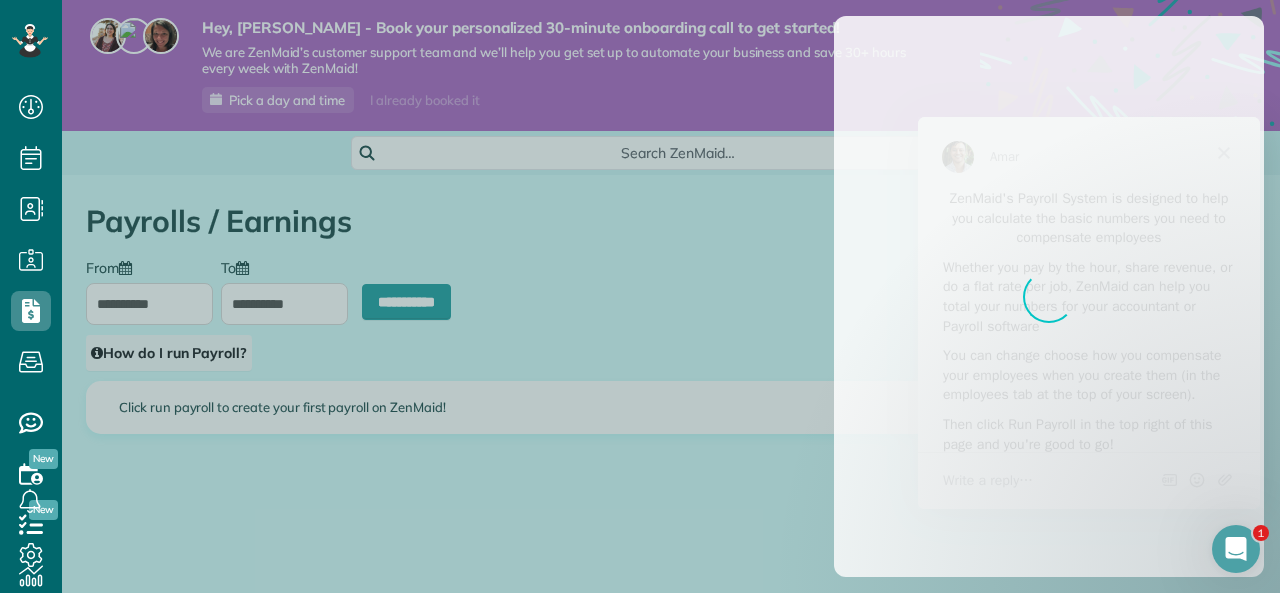 scroll, scrollTop: 0, scrollLeft: 0, axis: both 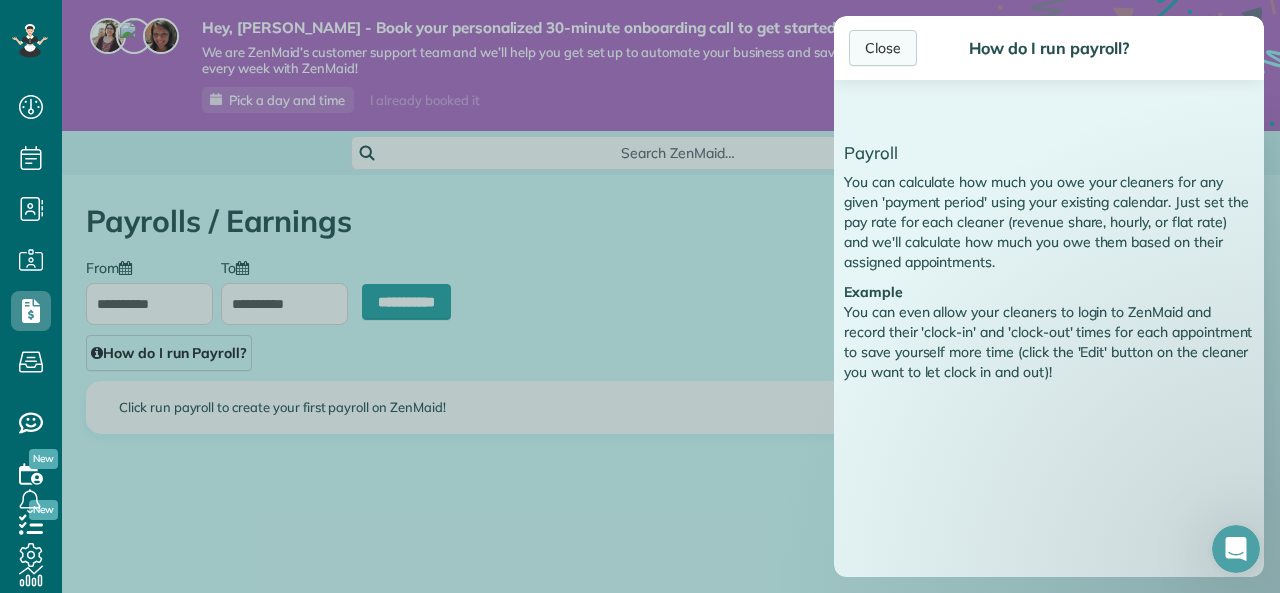 click on "Close" at bounding box center (883, 48) 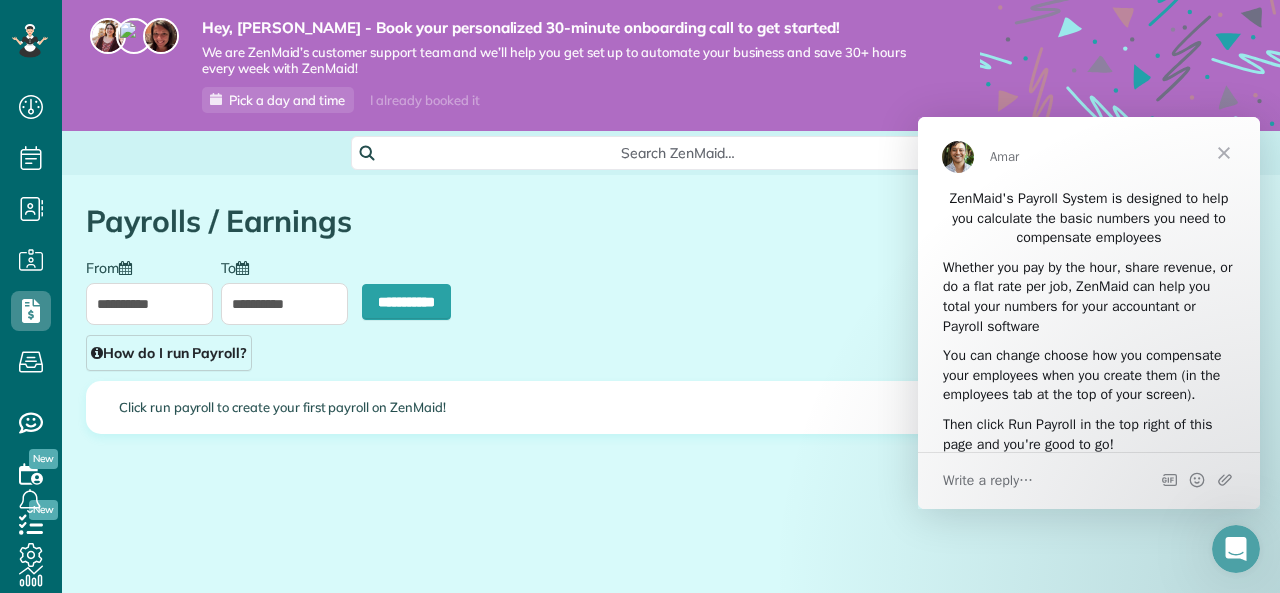 click at bounding box center [1224, 153] 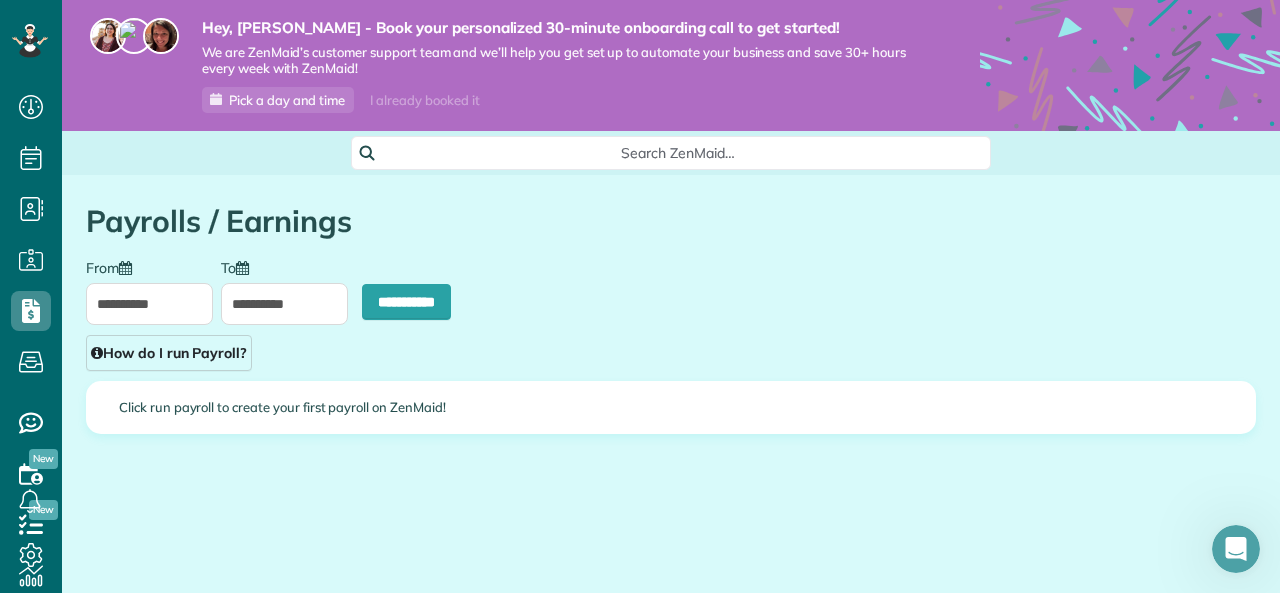 click on "New" at bounding box center [43, 459] 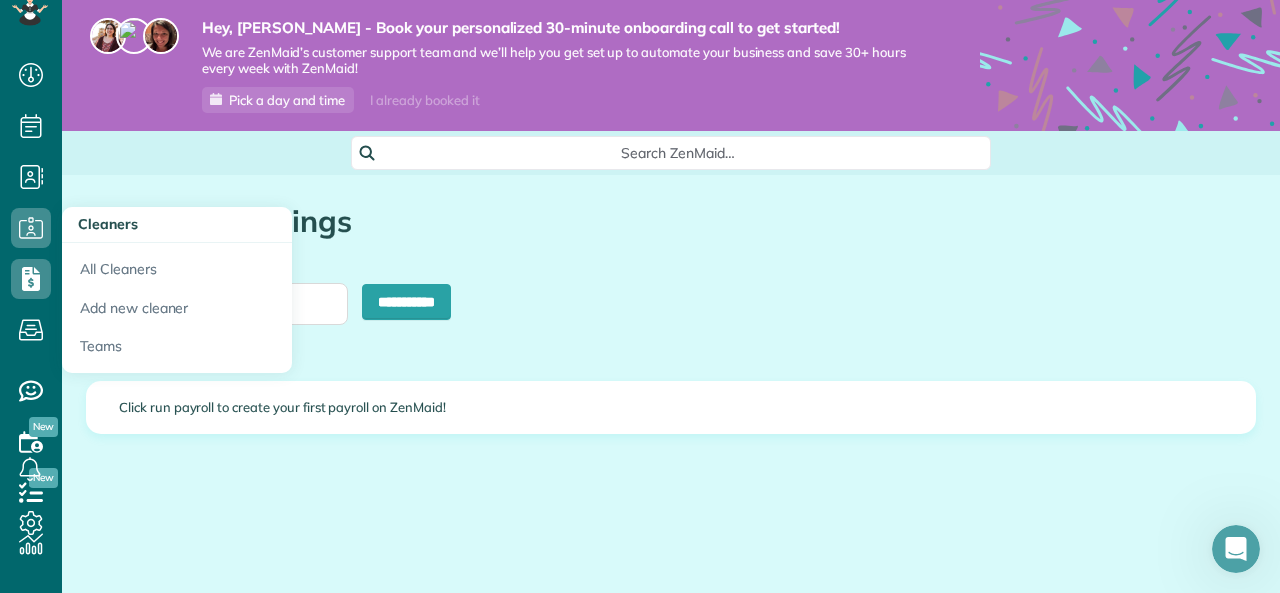 scroll, scrollTop: 31, scrollLeft: 0, axis: vertical 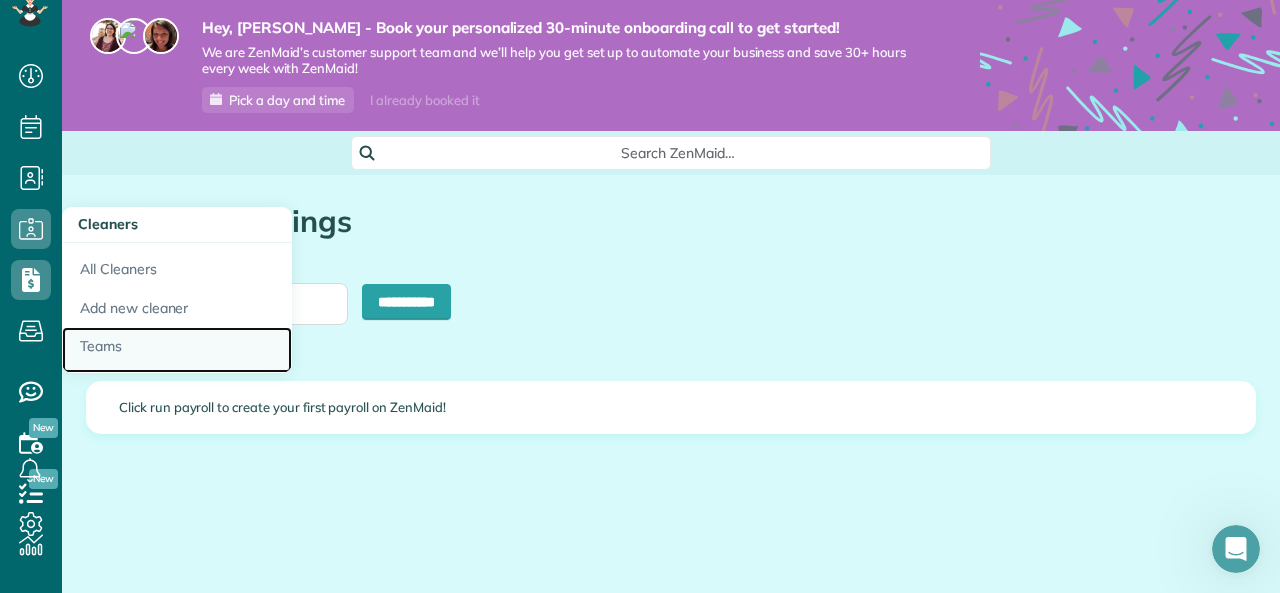 click on "Teams" at bounding box center [177, 350] 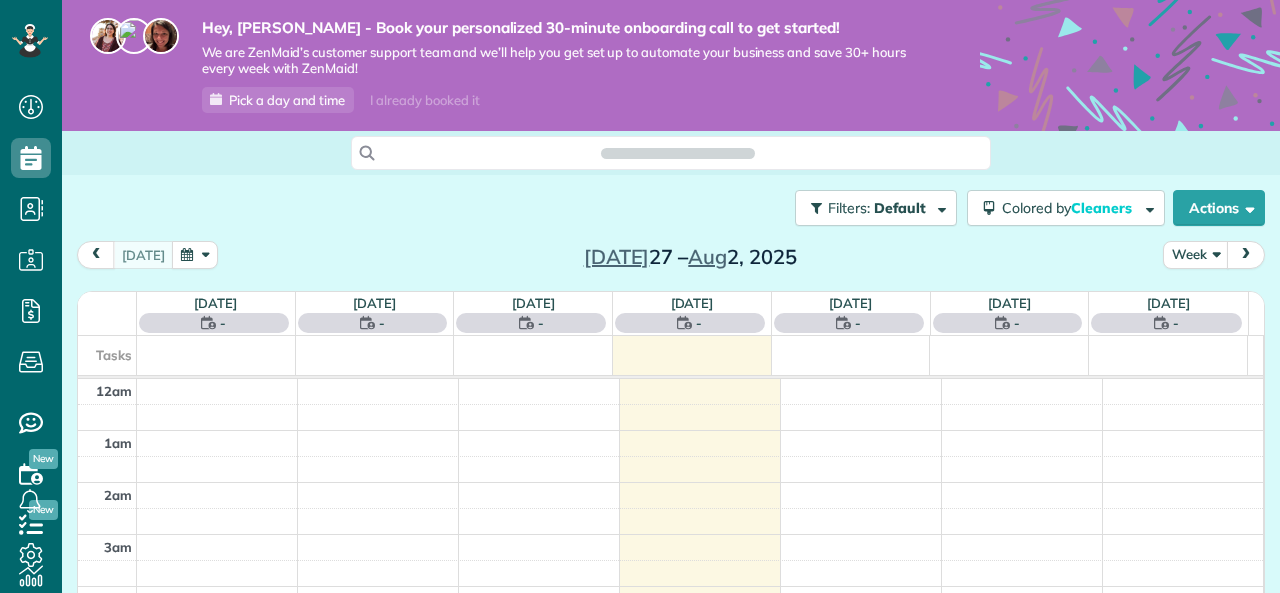 scroll, scrollTop: 0, scrollLeft: 0, axis: both 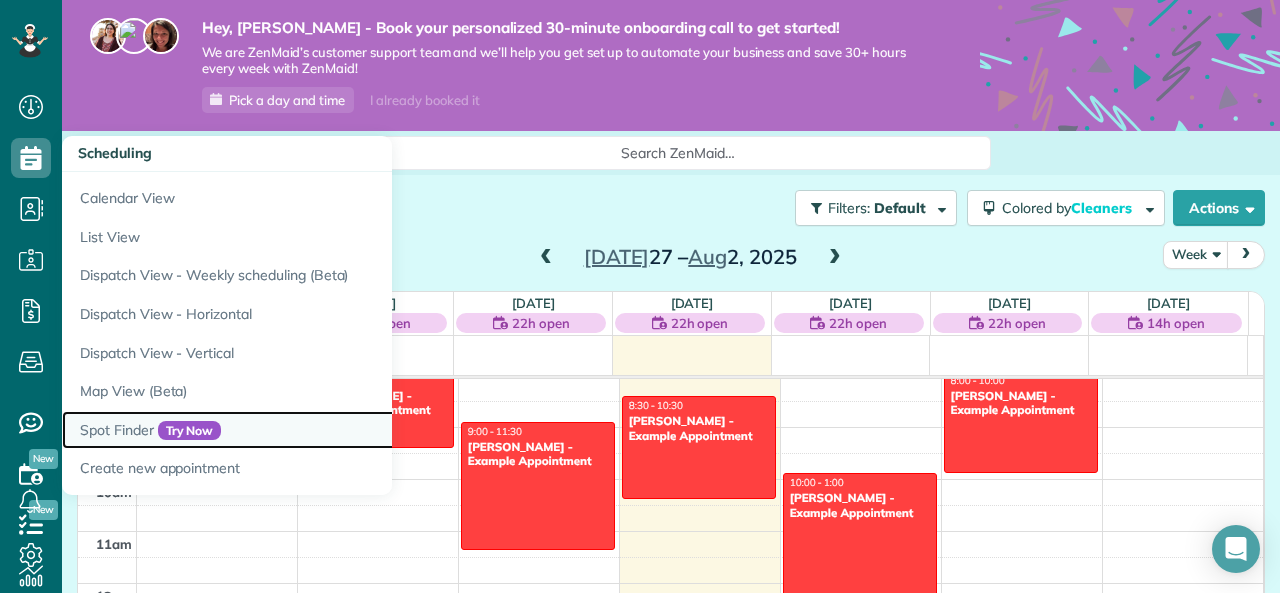 click on "Try Now" at bounding box center (190, 431) 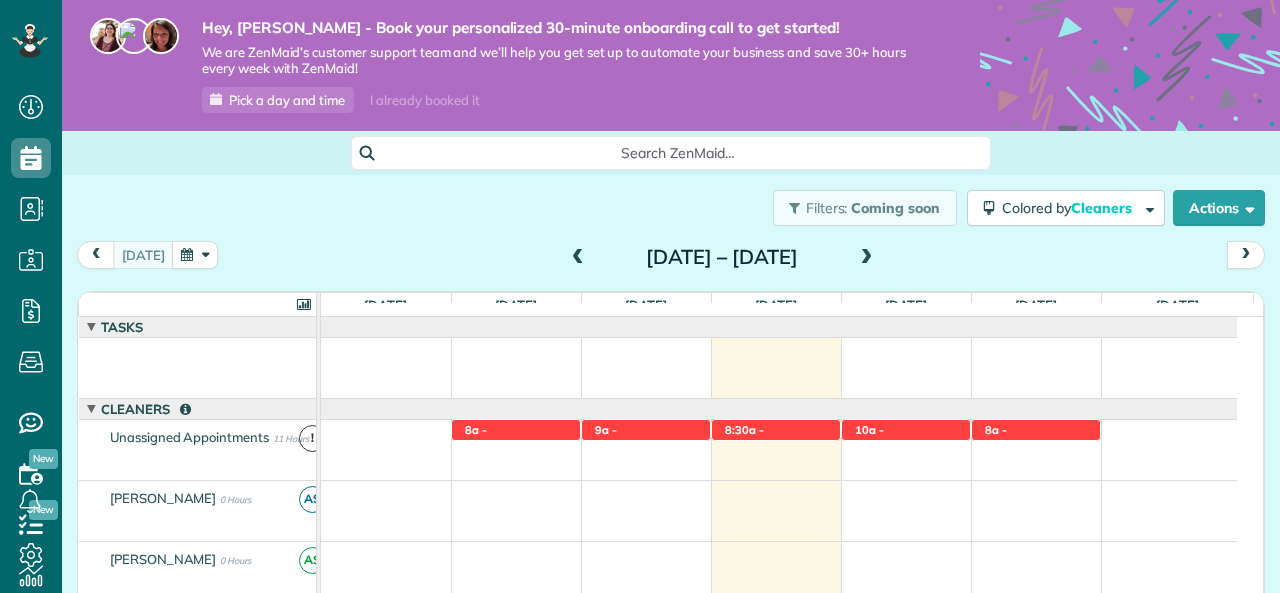 scroll, scrollTop: 0, scrollLeft: 0, axis: both 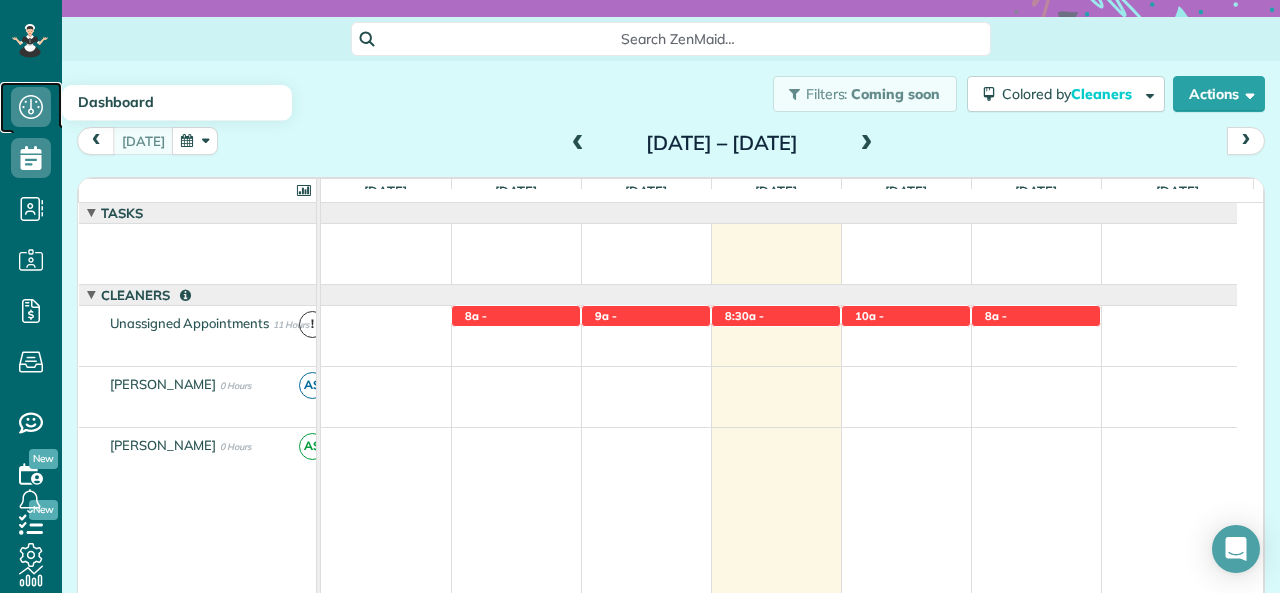 click 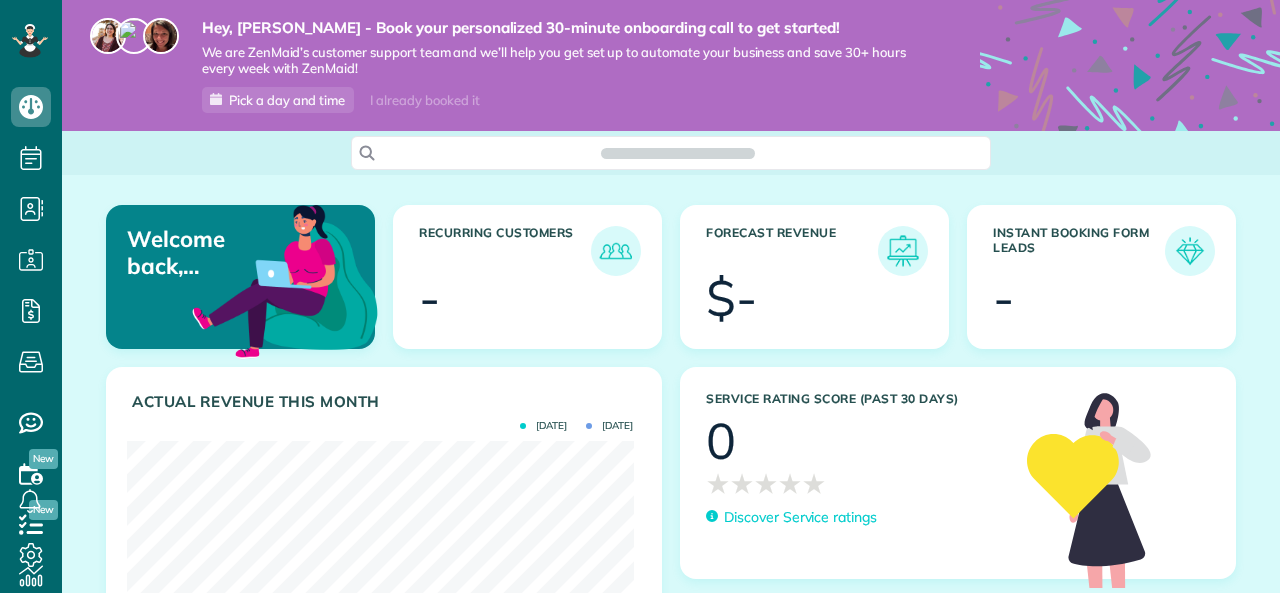 scroll, scrollTop: 0, scrollLeft: 0, axis: both 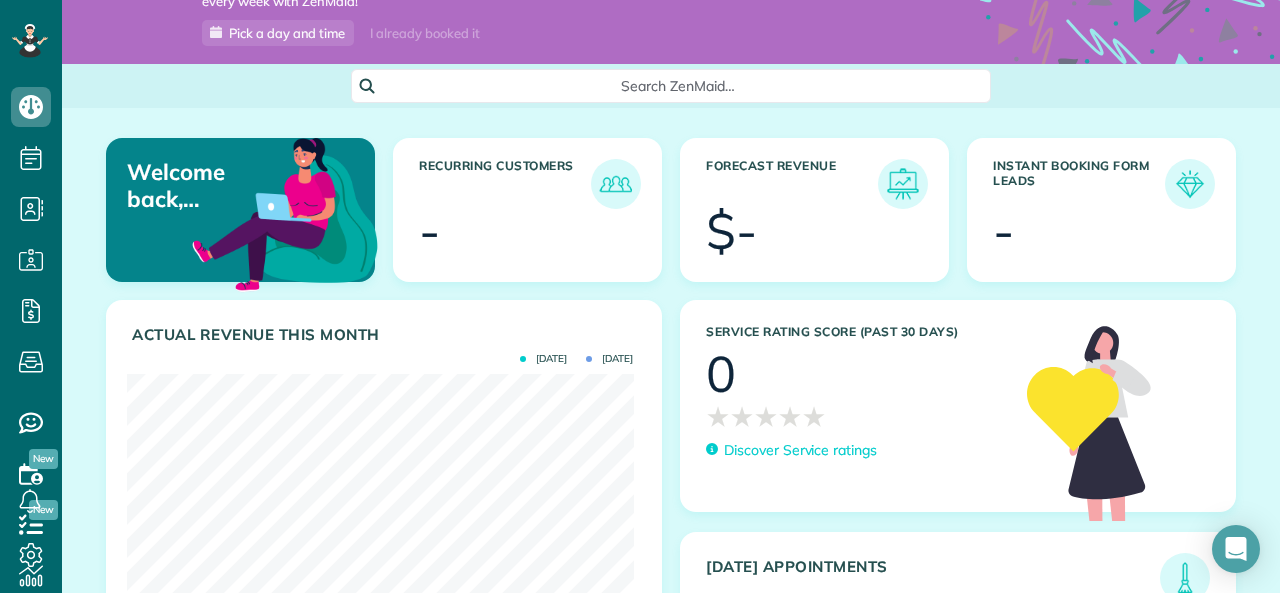 click on "Instant Booking Form Leads" at bounding box center [1079, 184] 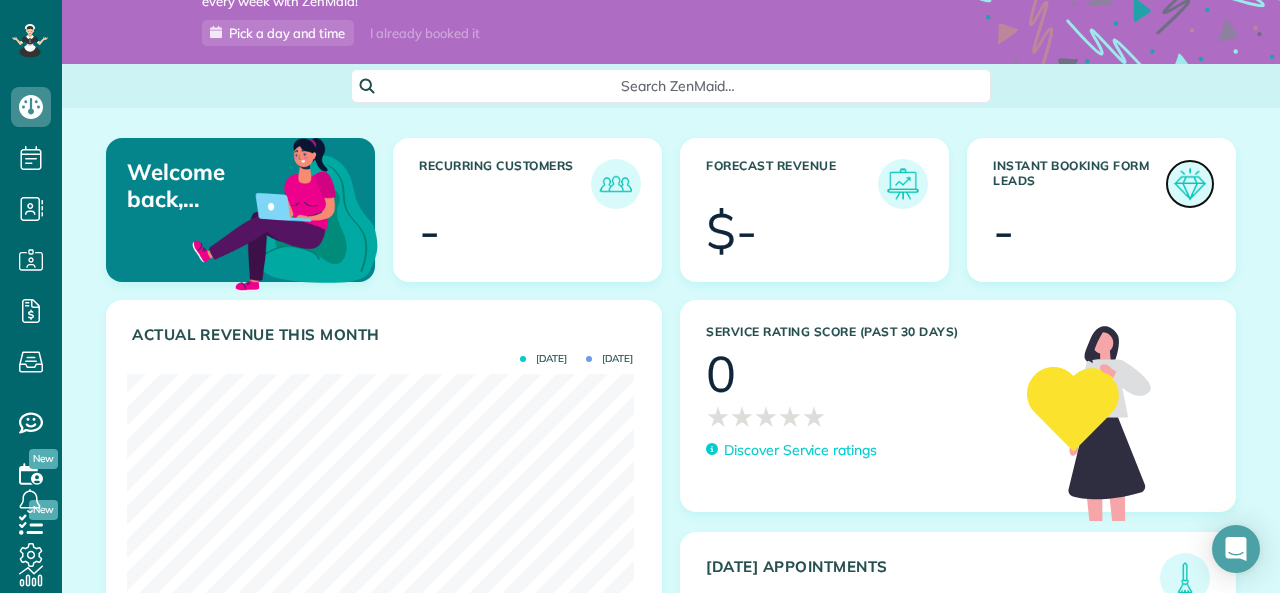 click at bounding box center [1190, 184] 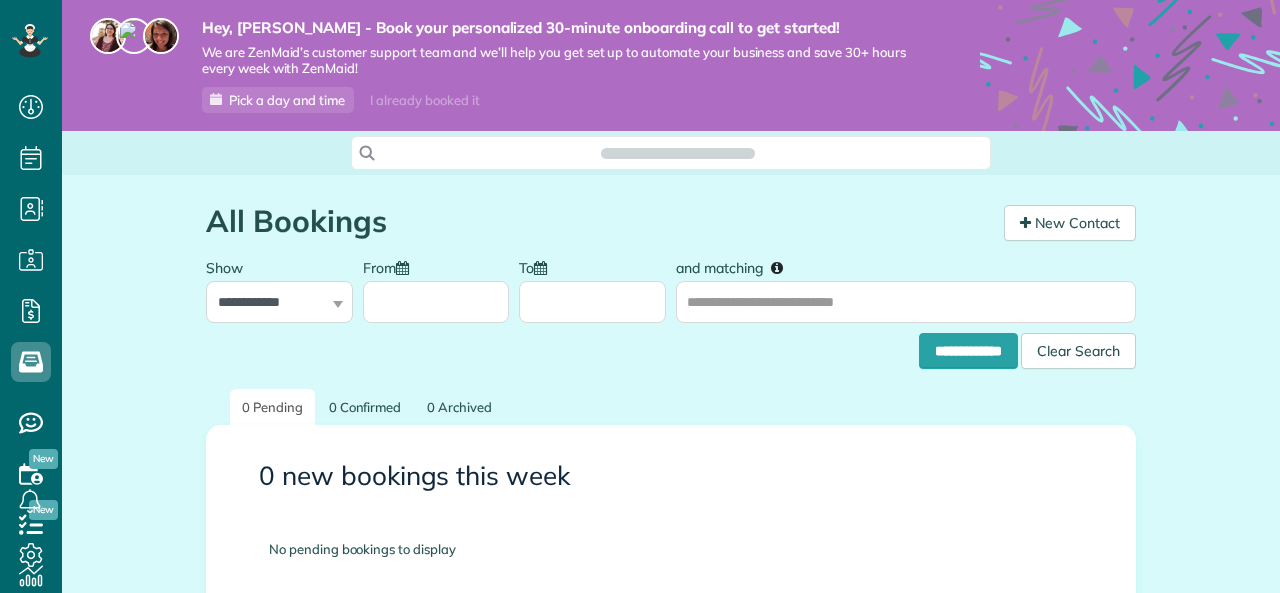 scroll, scrollTop: 0, scrollLeft: 0, axis: both 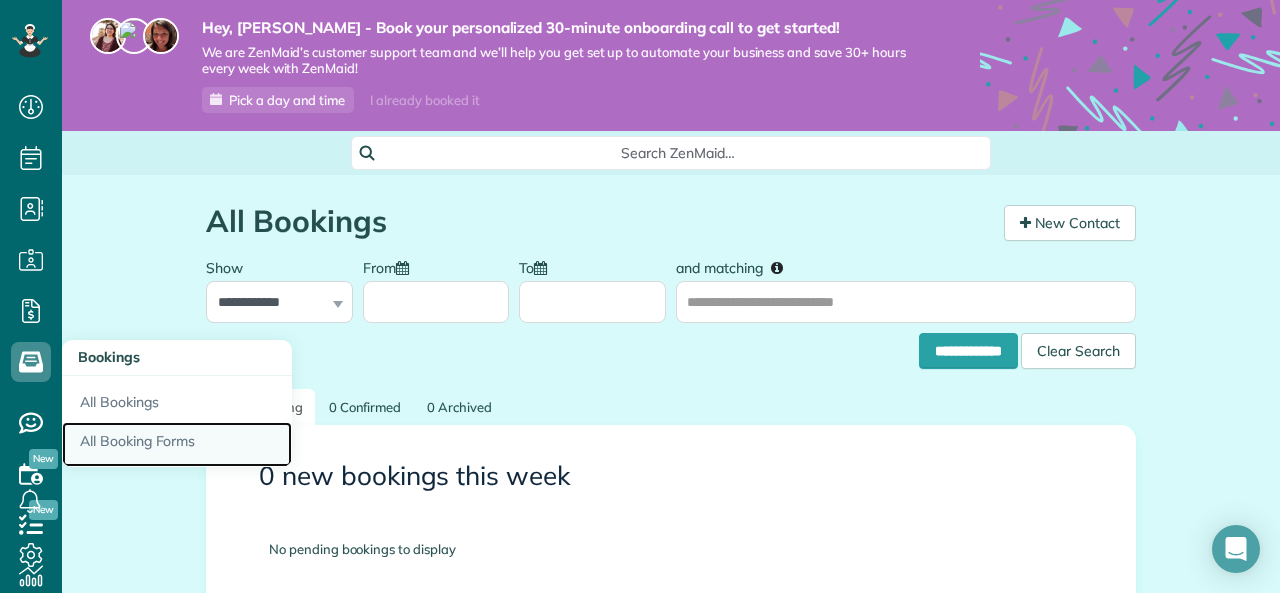 click on "All Booking Forms" at bounding box center [177, 445] 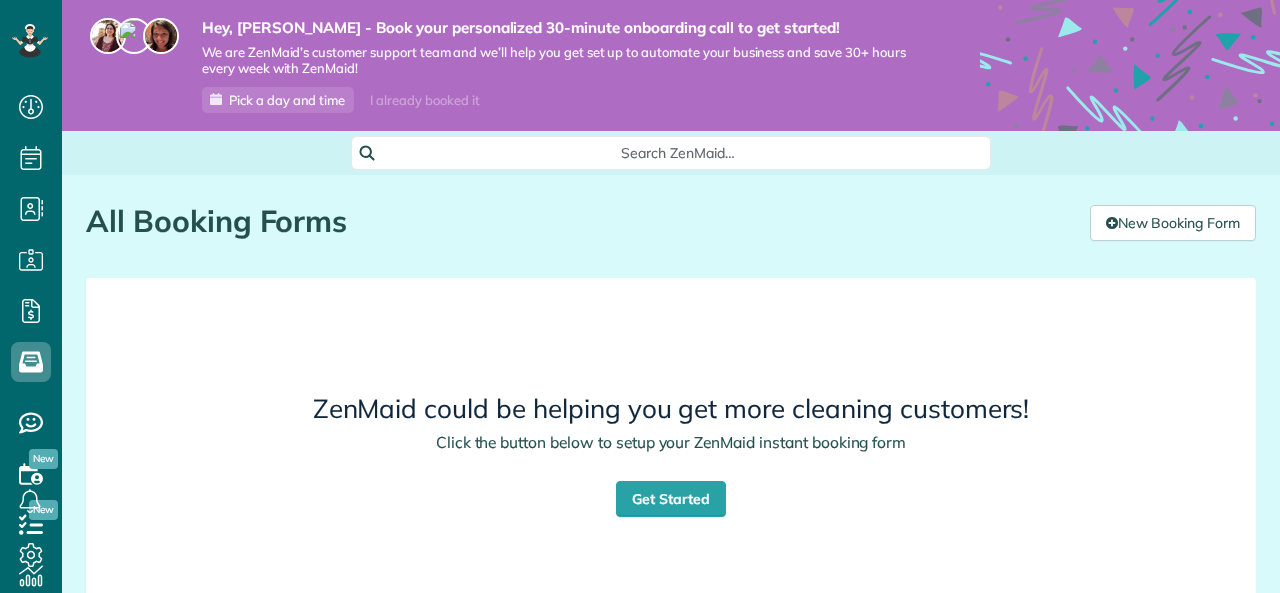 scroll, scrollTop: 0, scrollLeft: 0, axis: both 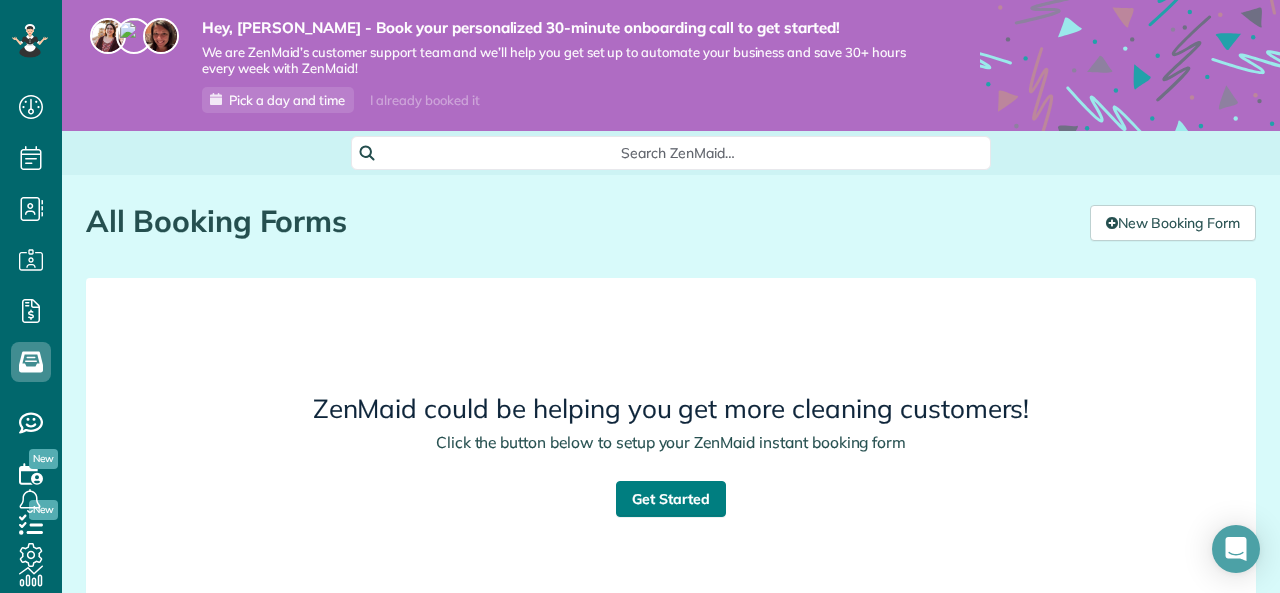 click on "Get Started" at bounding box center (671, 499) 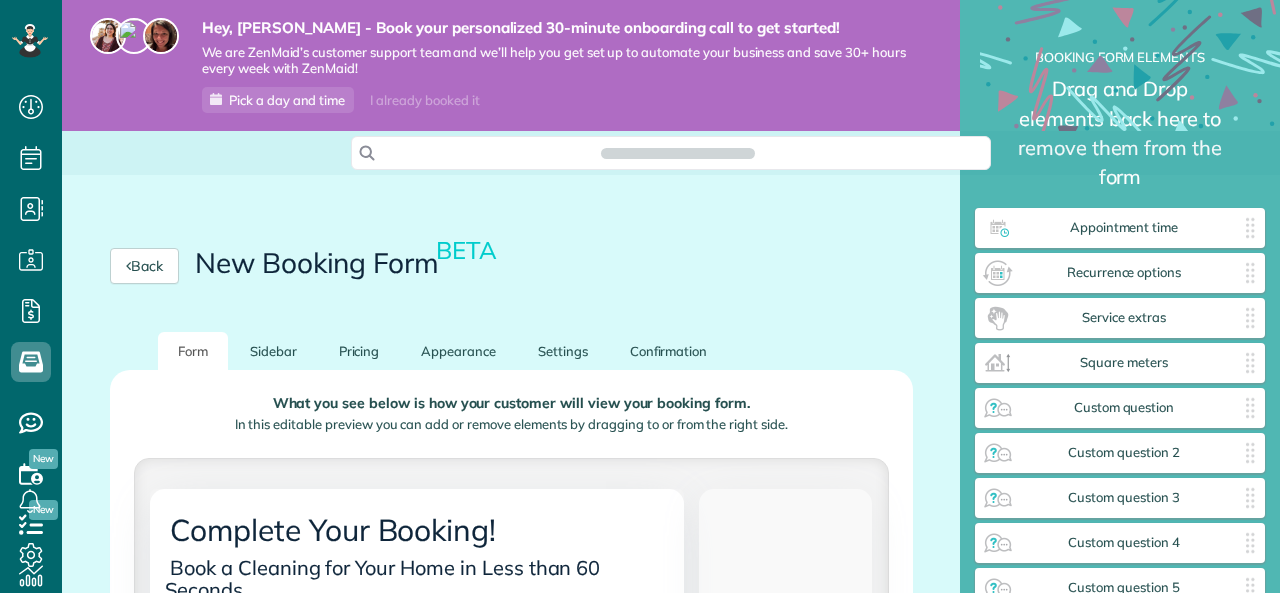 scroll, scrollTop: 0, scrollLeft: 0, axis: both 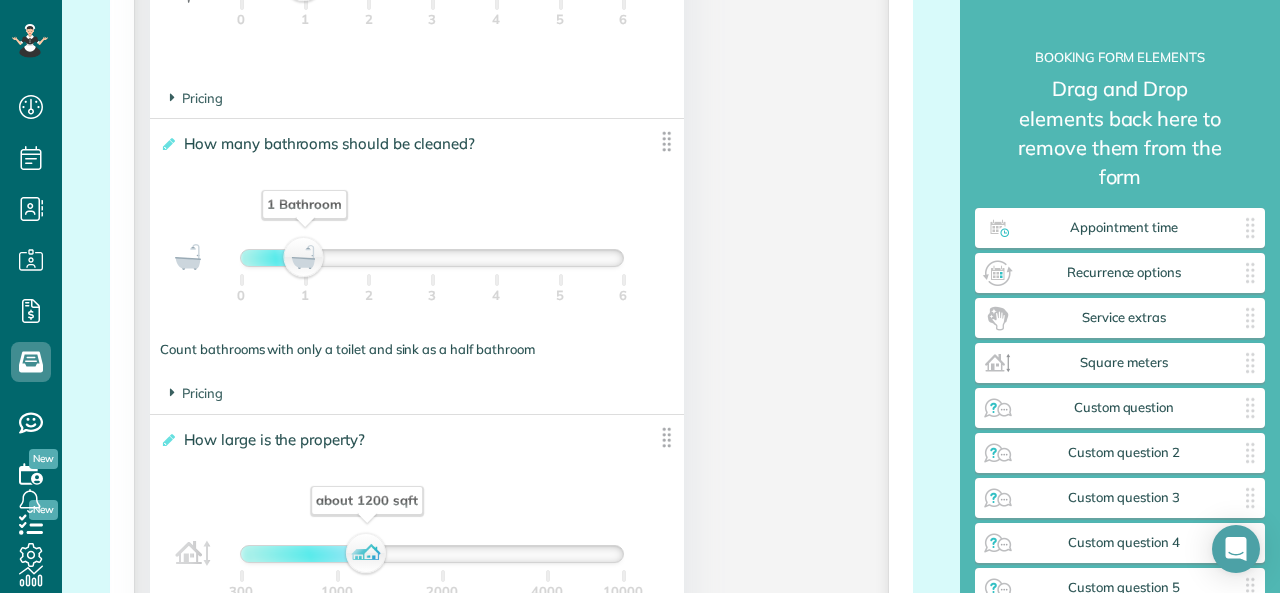 click on "**********" at bounding box center [417, -168] 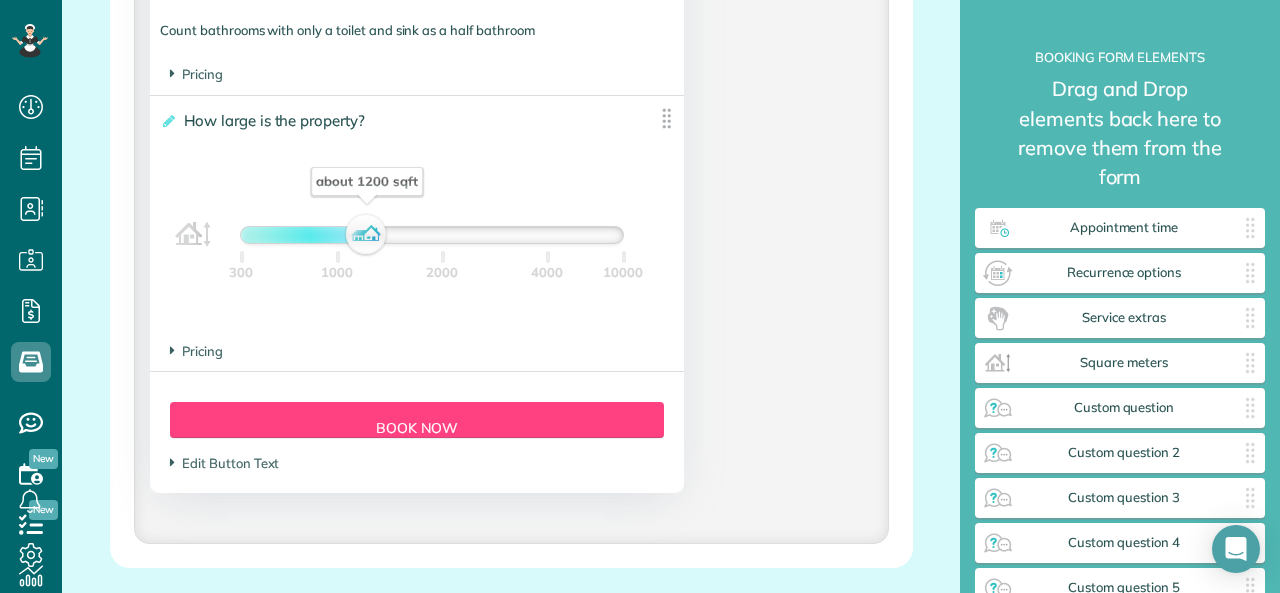 scroll, scrollTop: 2018, scrollLeft: 0, axis: vertical 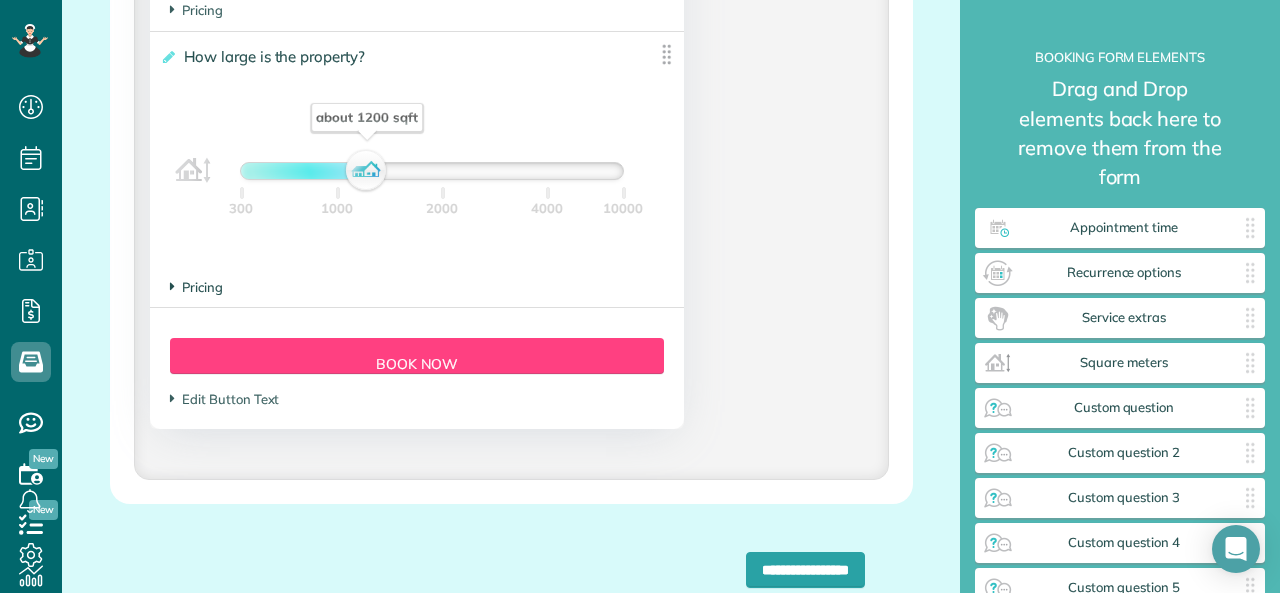 click on "Pricing" at bounding box center (196, 287) 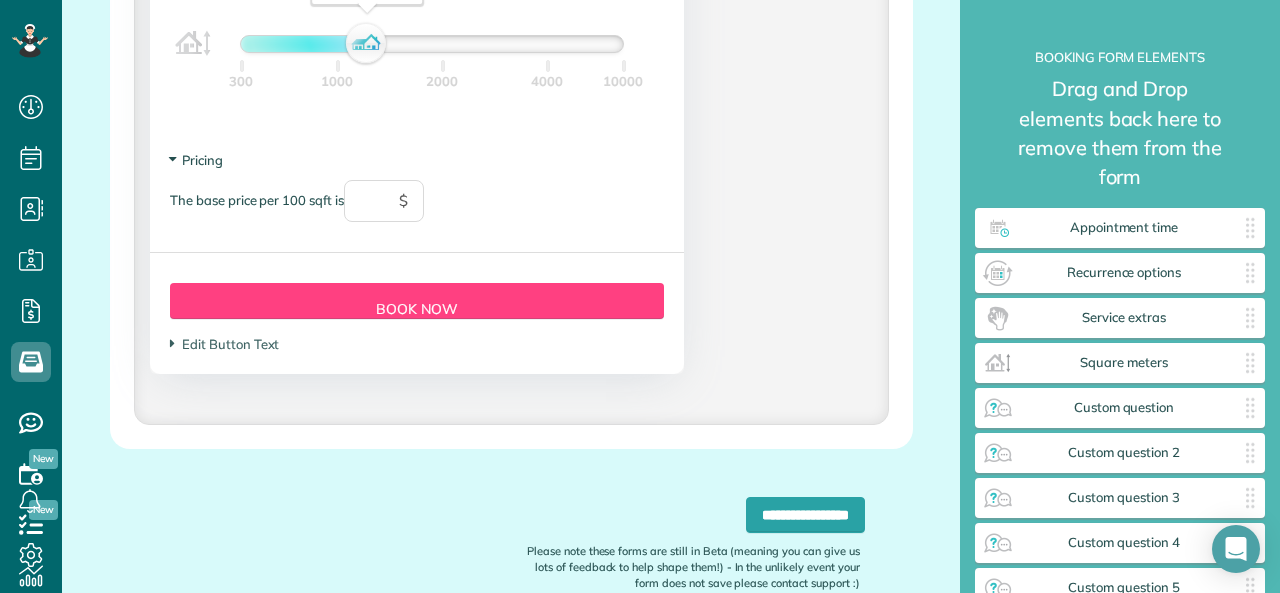 scroll, scrollTop: 2146, scrollLeft: 0, axis: vertical 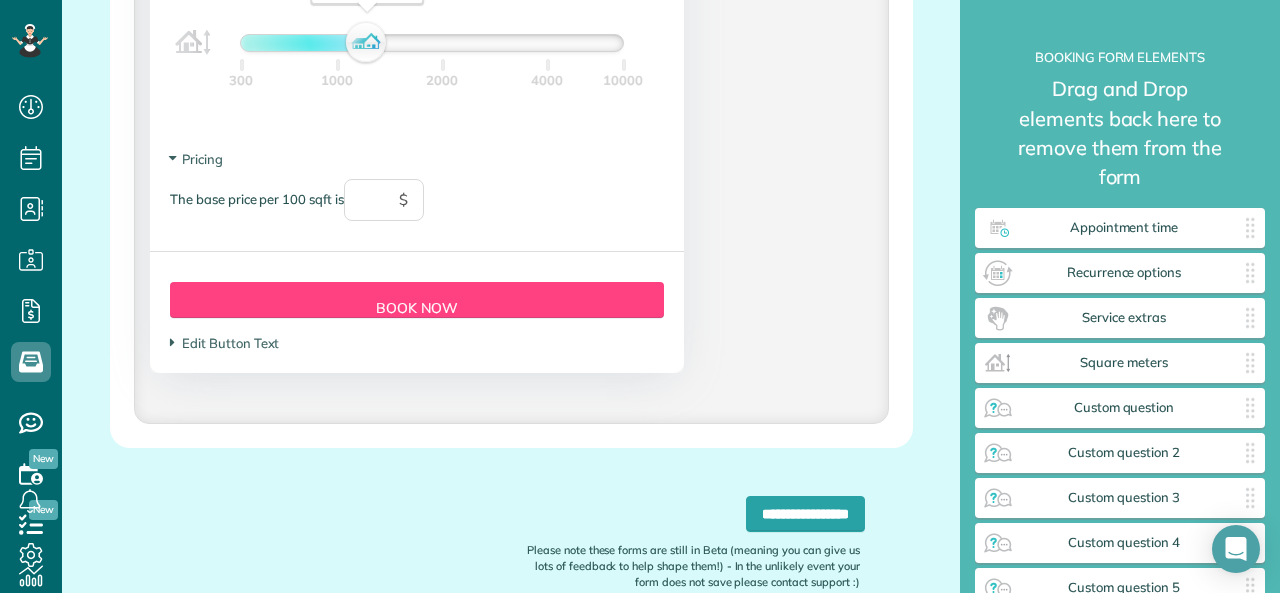 click on "The base price per 100 sqft is
$" at bounding box center [417, 210] 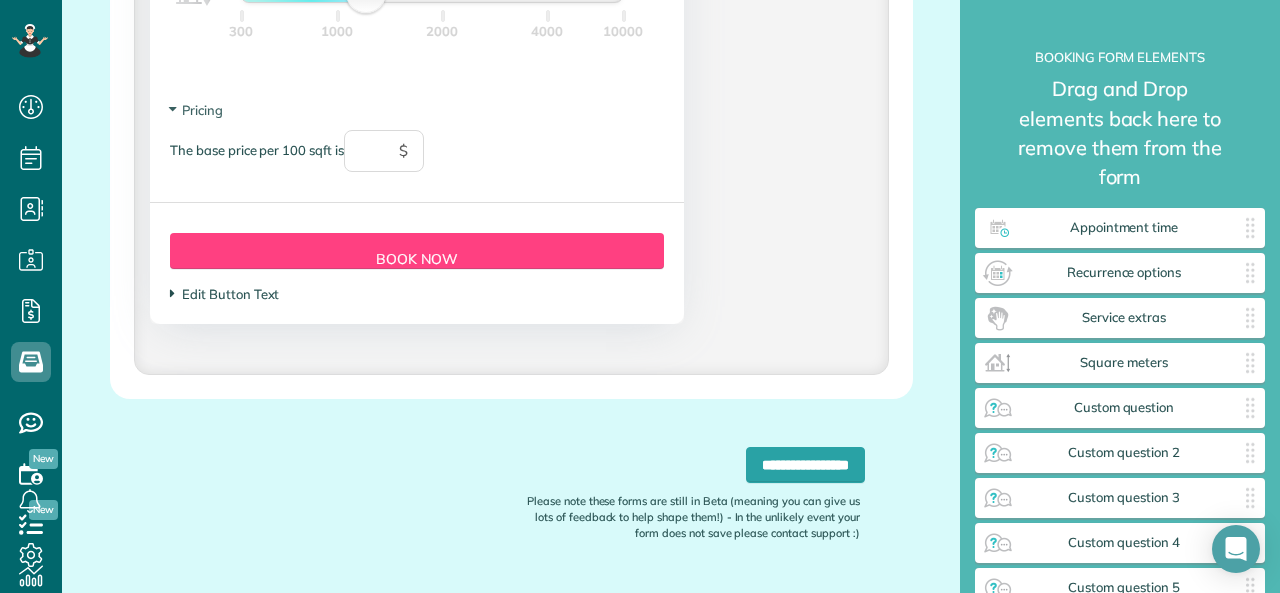 click on "Edit Button Text" at bounding box center [224, 294] 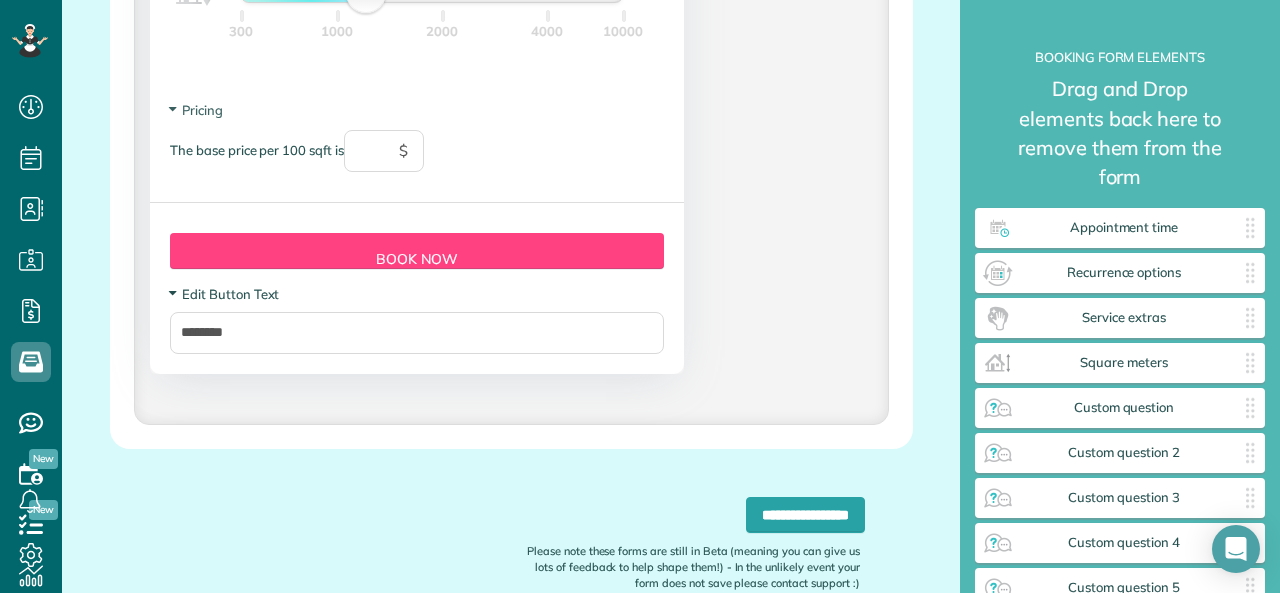 click on "Edit Button Text" at bounding box center (224, 294) 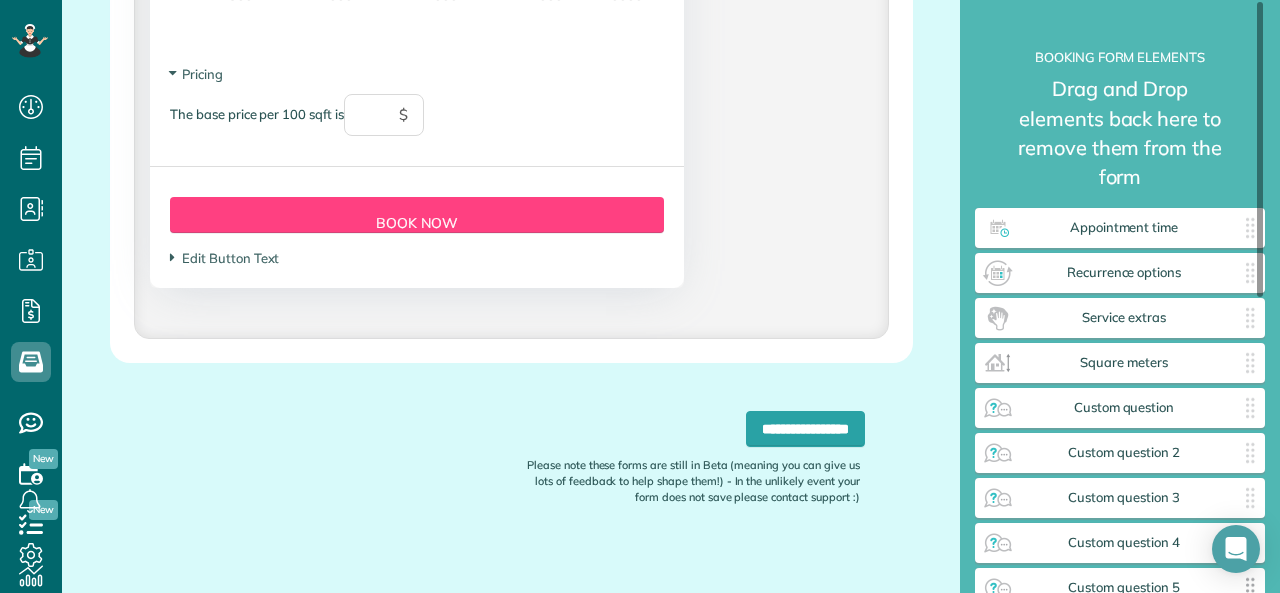 scroll, scrollTop: 2232, scrollLeft: 0, axis: vertical 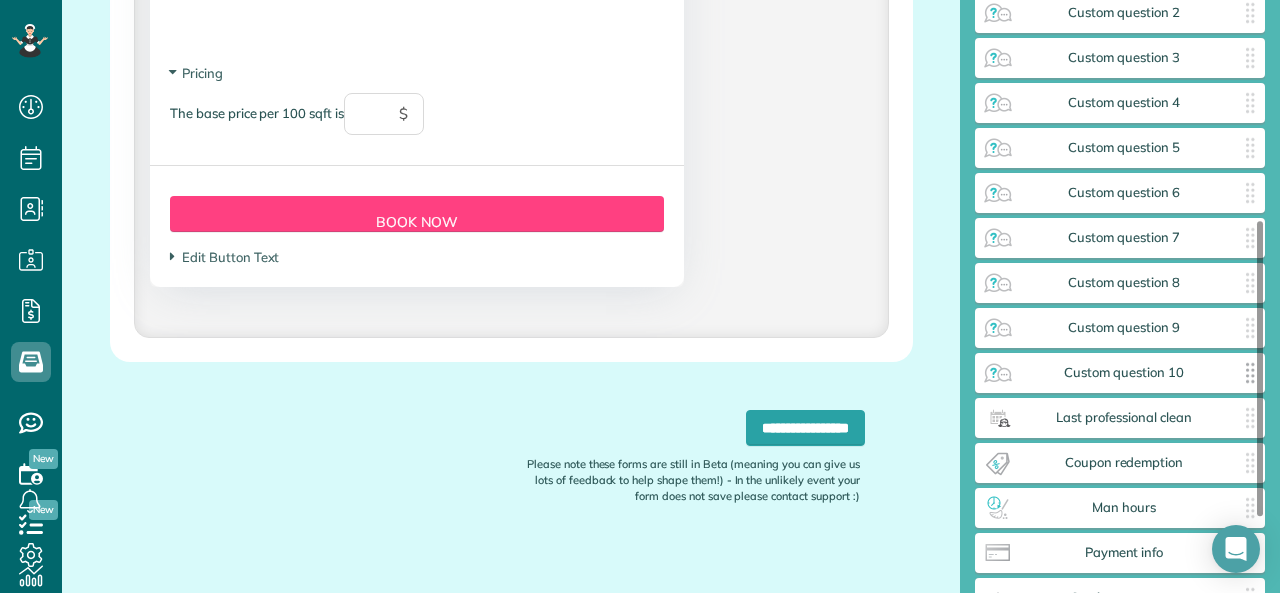 click on "Custom question 10" at bounding box center [1124, 373] 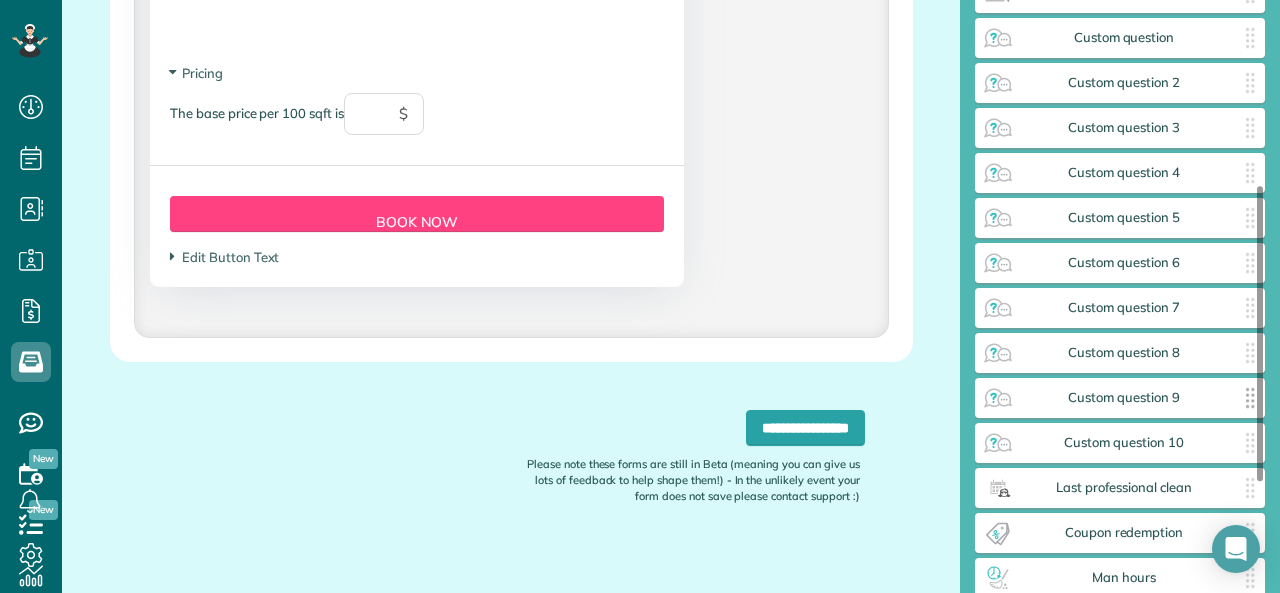 scroll, scrollTop: 369, scrollLeft: 0, axis: vertical 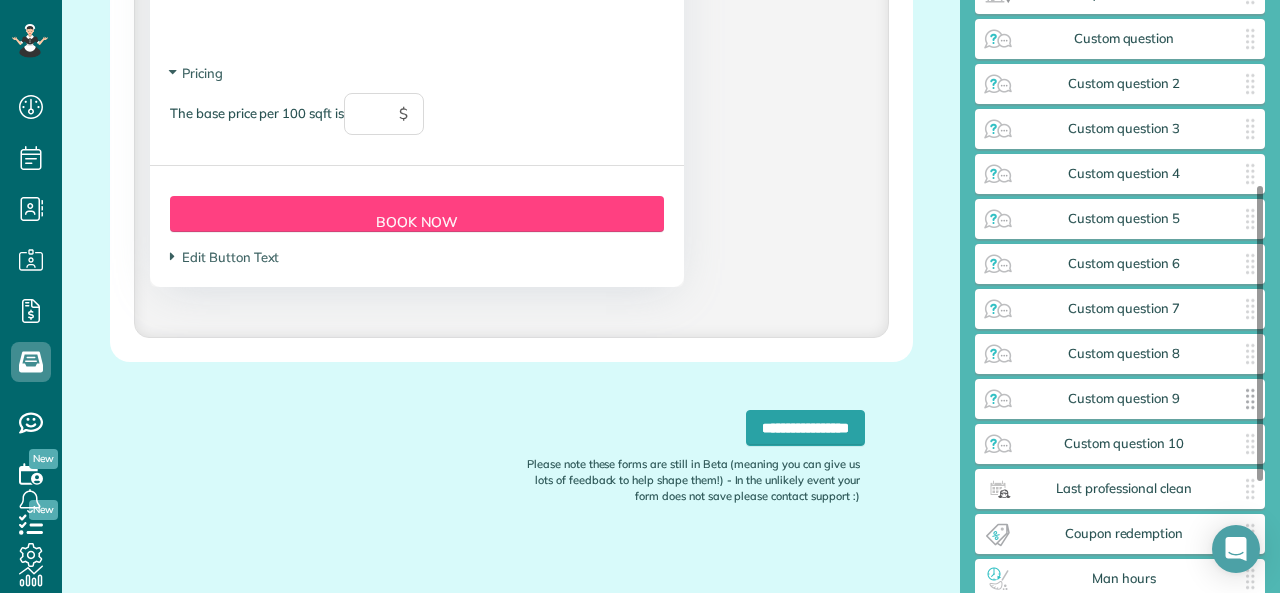 click on "Custom question 9" at bounding box center (1124, 399) 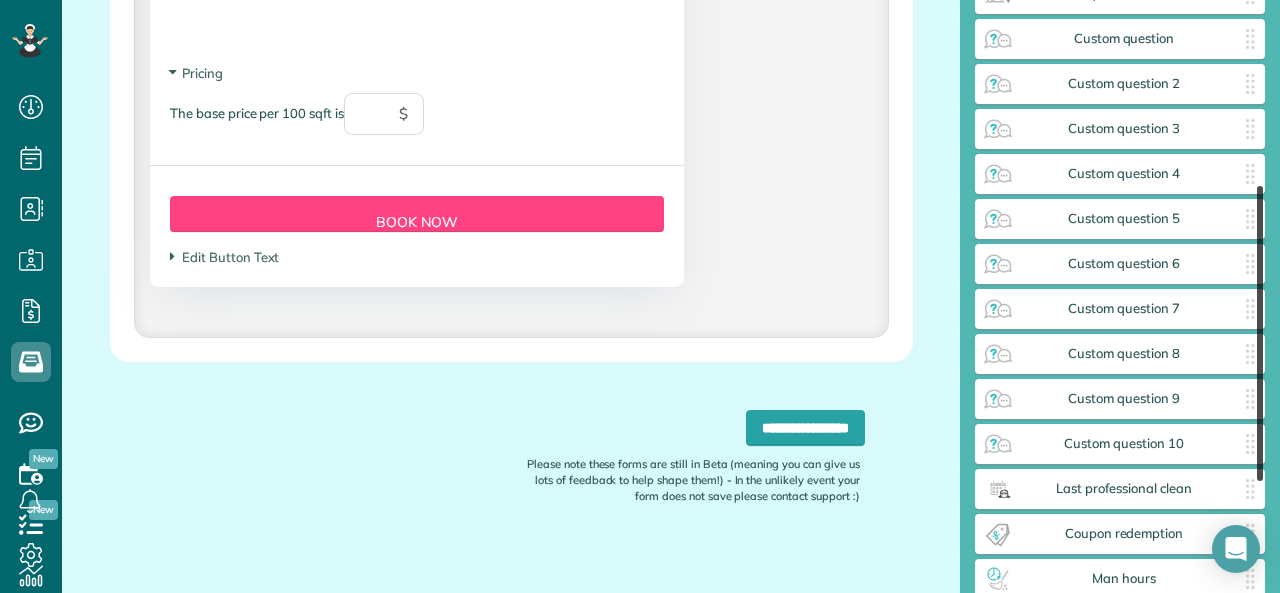 click at bounding box center [1260, 333] 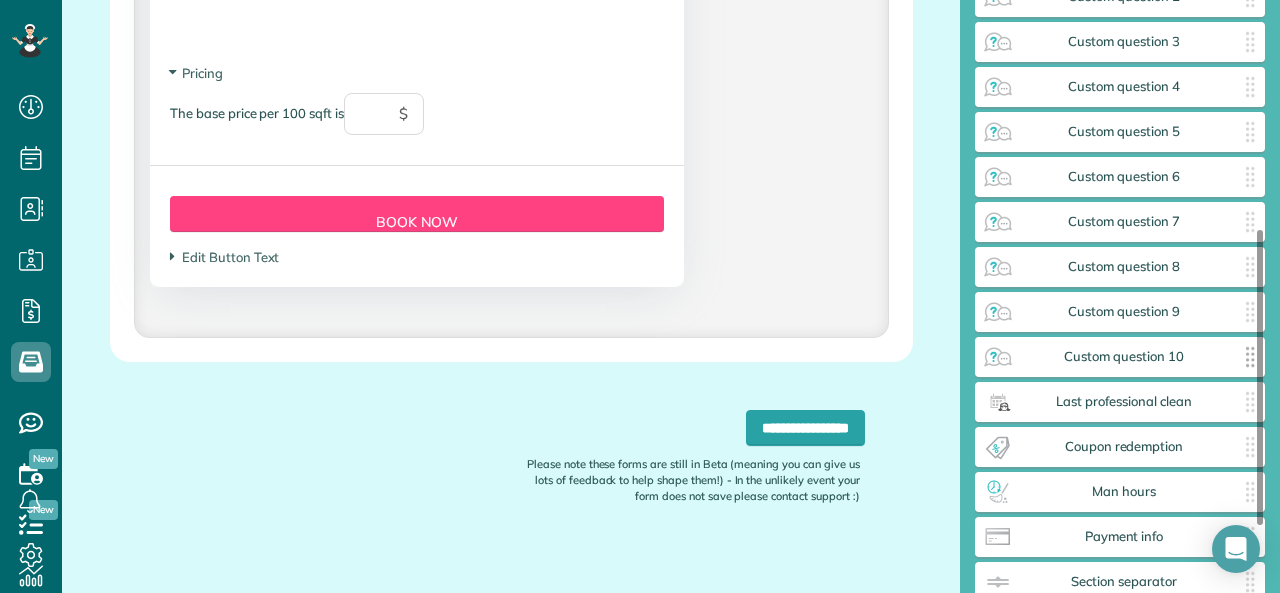scroll, scrollTop: 457, scrollLeft: 0, axis: vertical 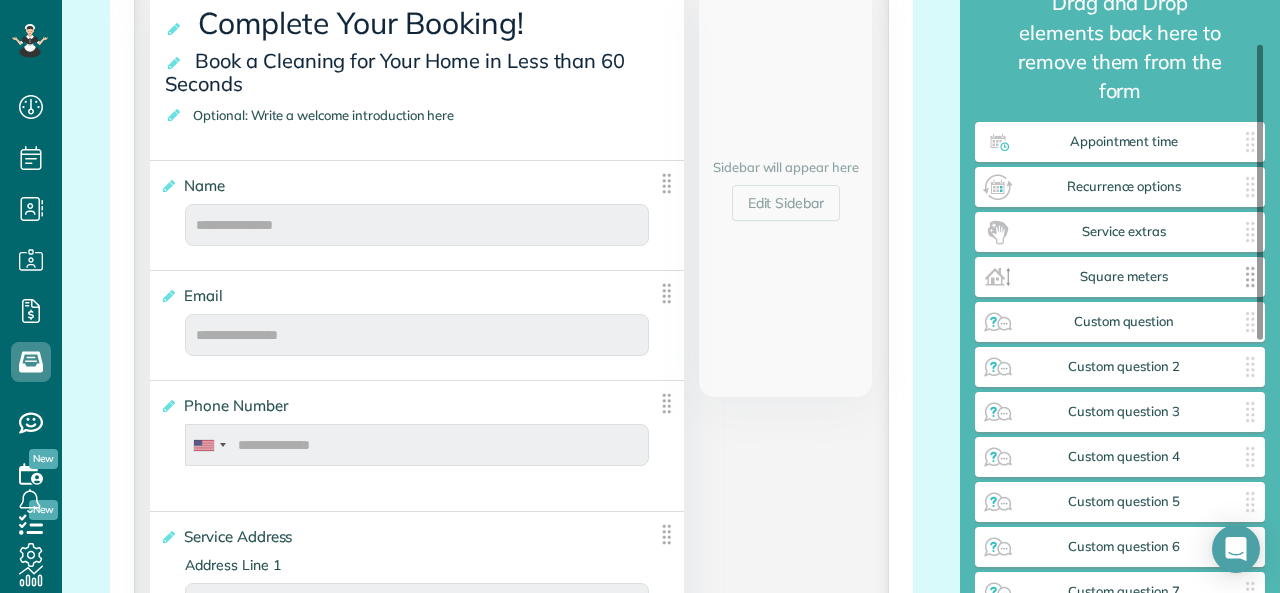 click on "Square meters" at bounding box center [1124, 277] 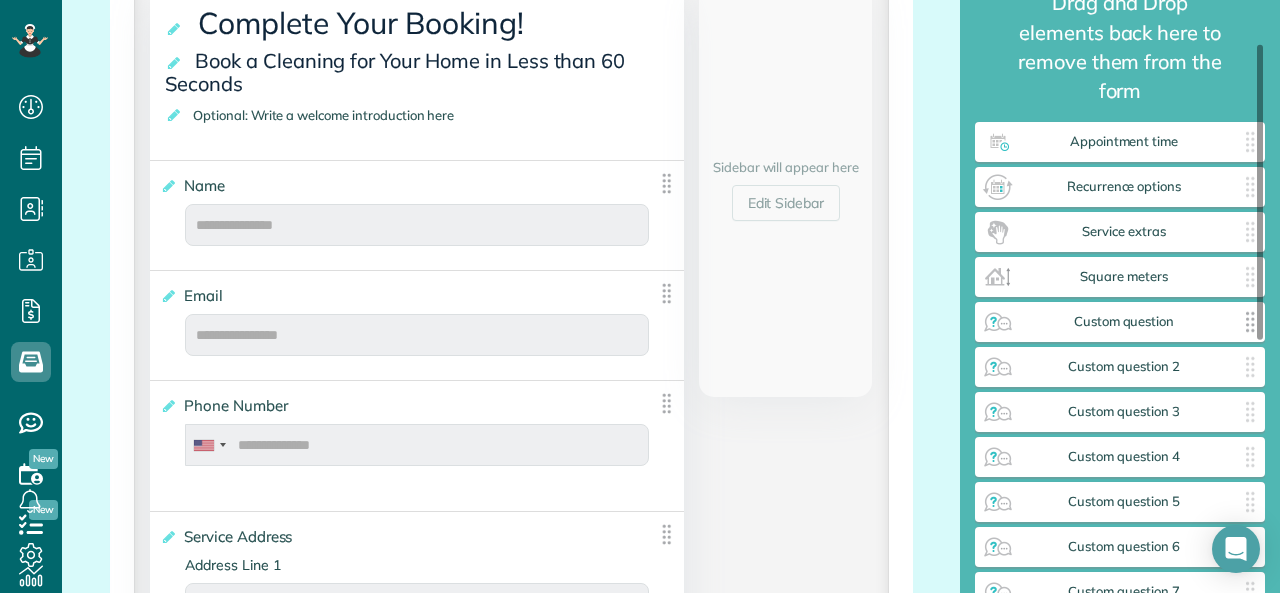 click on "Custom question
✕" at bounding box center (1120, 322) 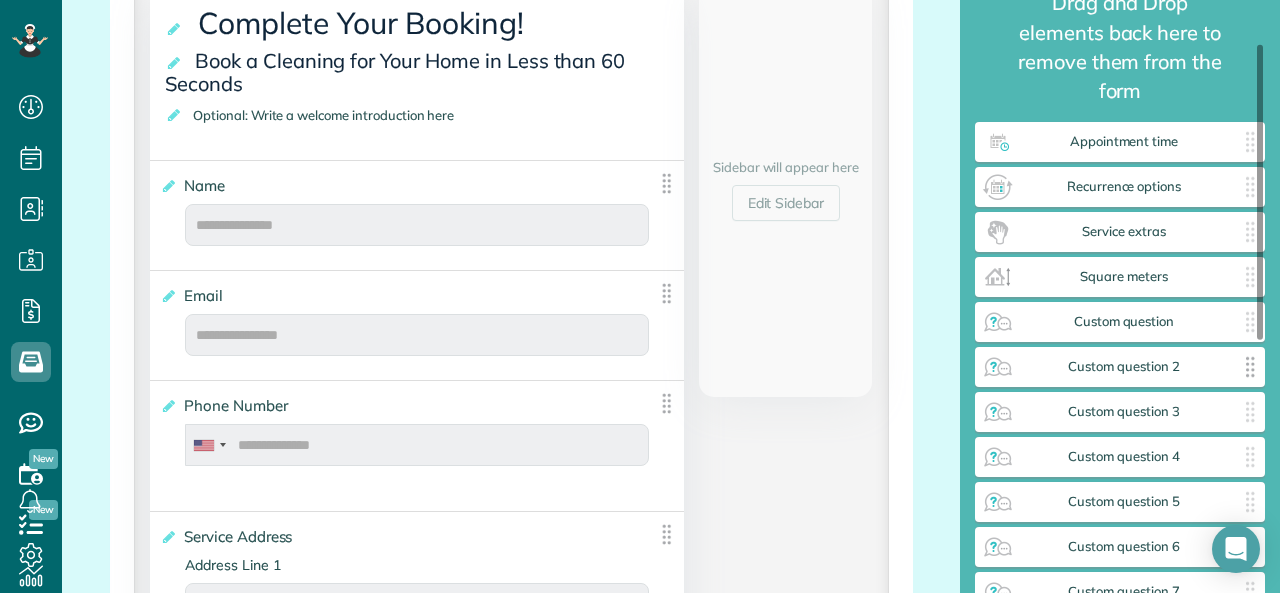 click at bounding box center [1250, 367] 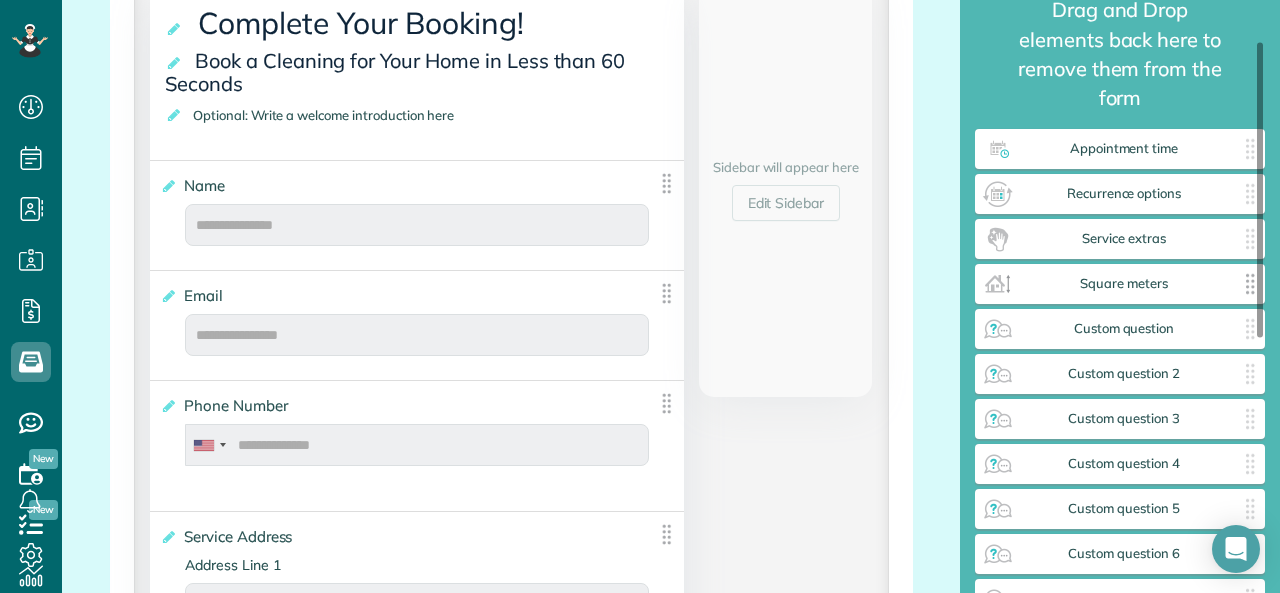 scroll, scrollTop: 81, scrollLeft: 0, axis: vertical 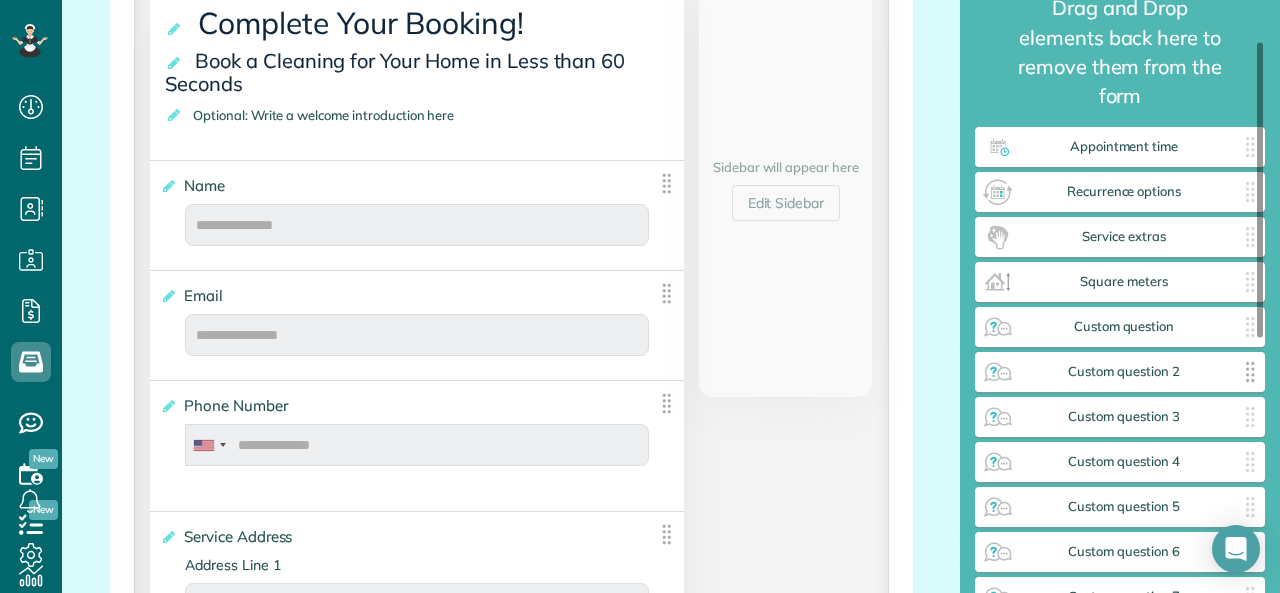 click on "Custom question 2
✕" at bounding box center [1120, 372] 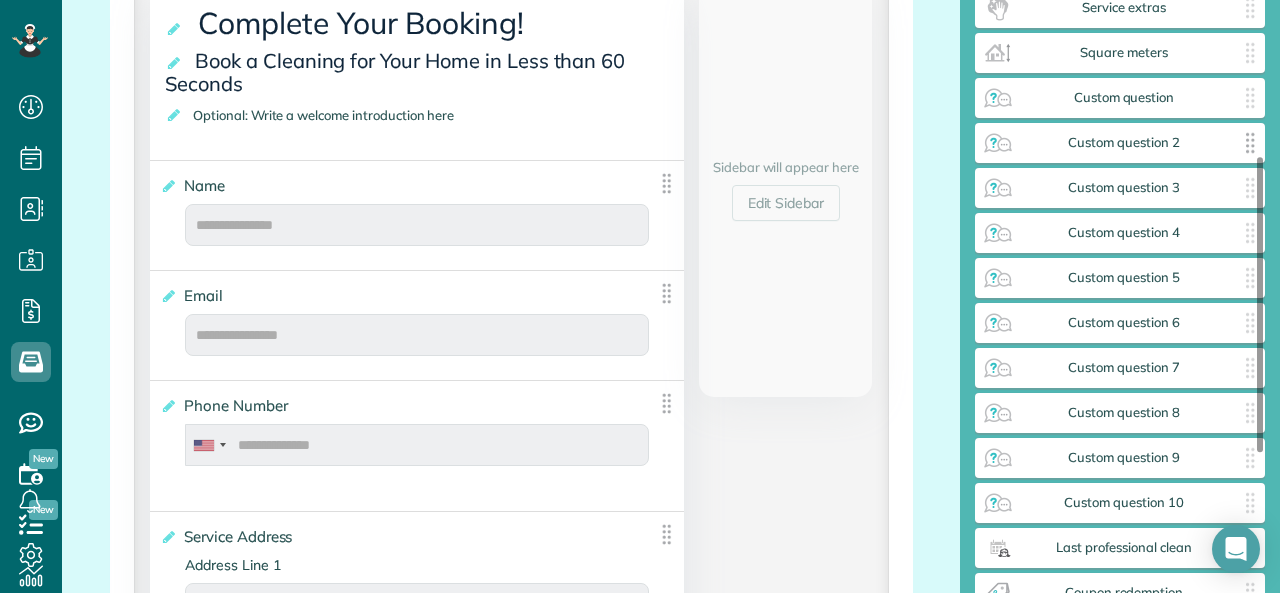 scroll, scrollTop: 311, scrollLeft: 0, axis: vertical 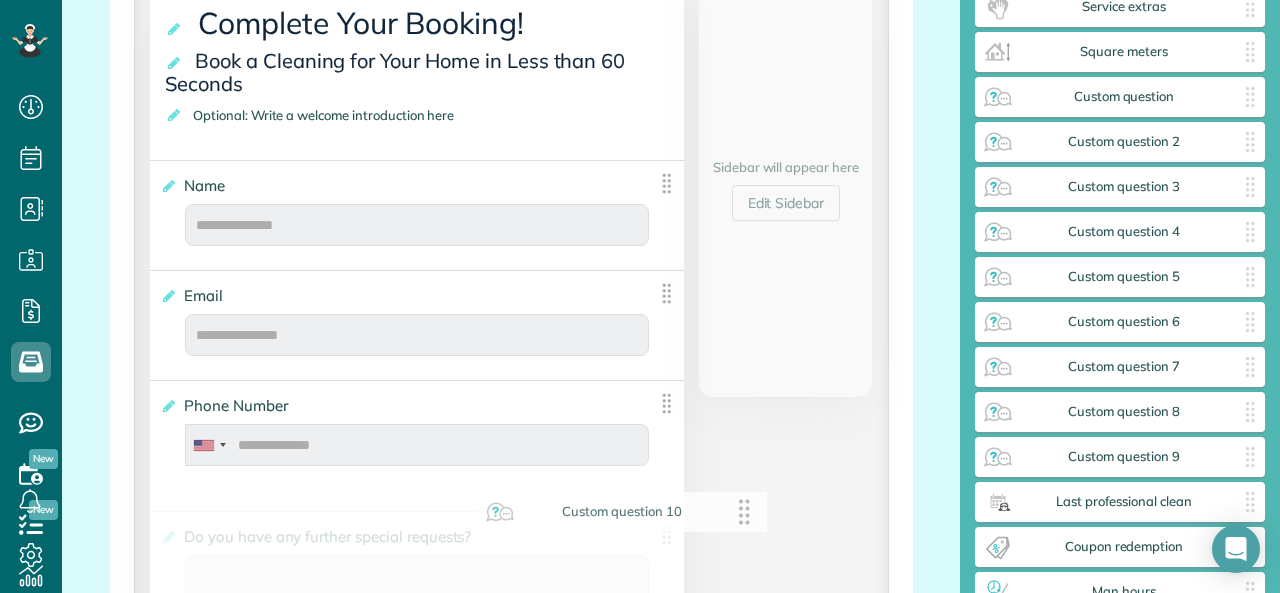 drag, startPoint x: 1041, startPoint y: 486, endPoint x: 536, endPoint y: 524, distance: 506.42767 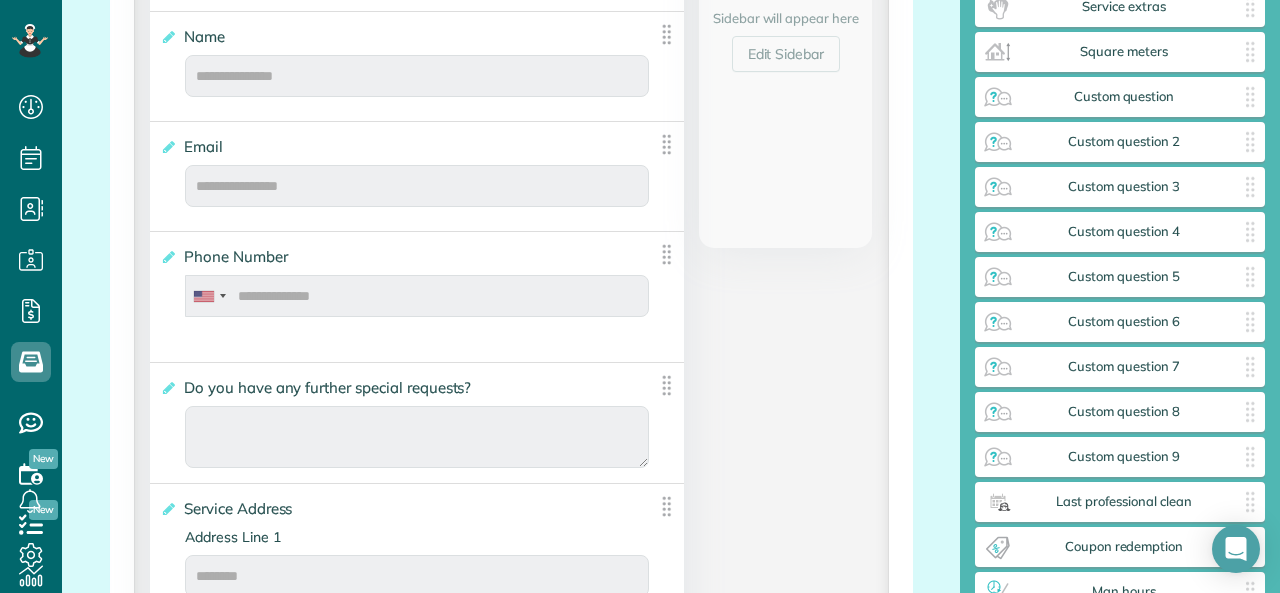 scroll, scrollTop: 657, scrollLeft: 0, axis: vertical 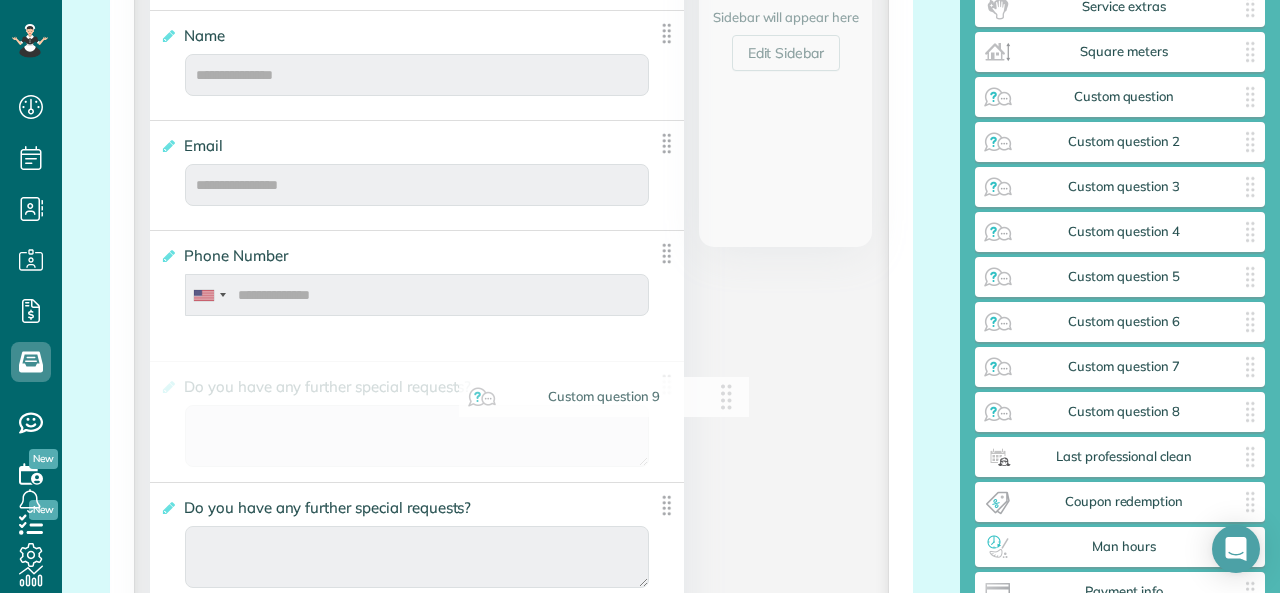 drag, startPoint x: 1139, startPoint y: 431, endPoint x: 582, endPoint y: 383, distance: 559.0644 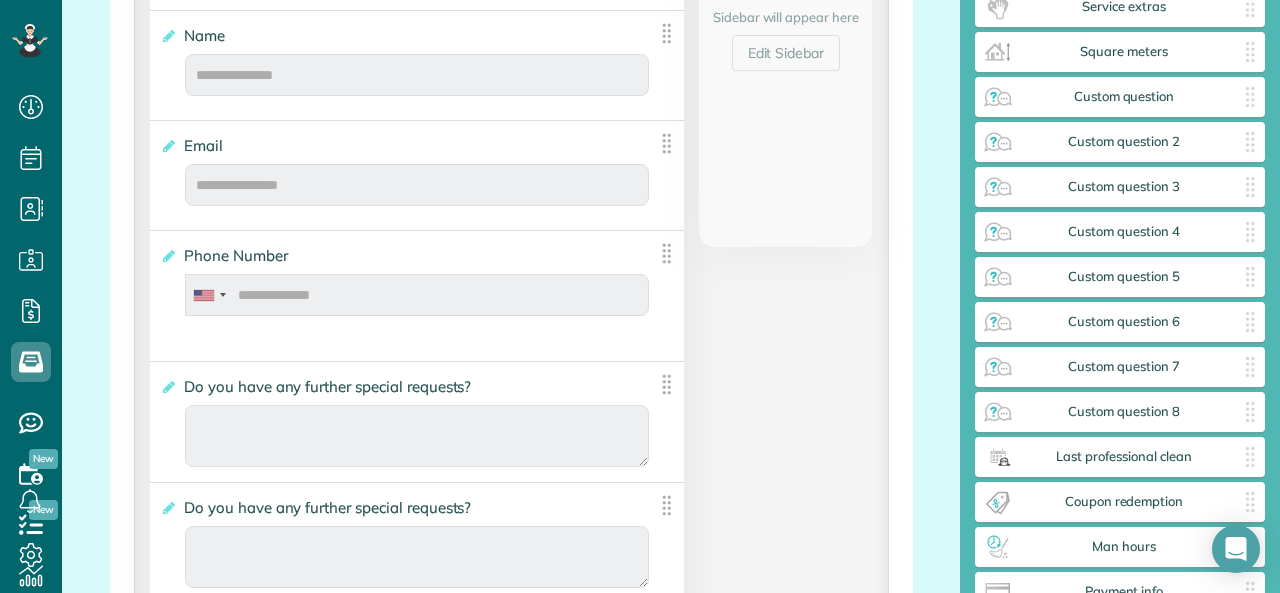 click at bounding box center [666, 384] 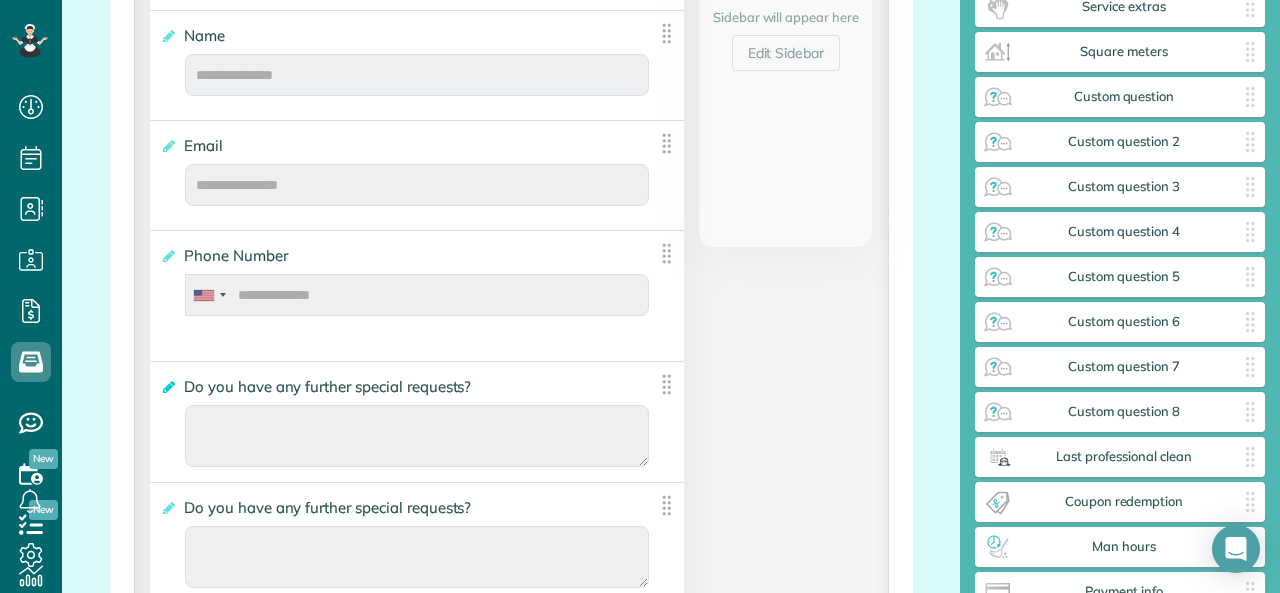 click at bounding box center [167, 387] 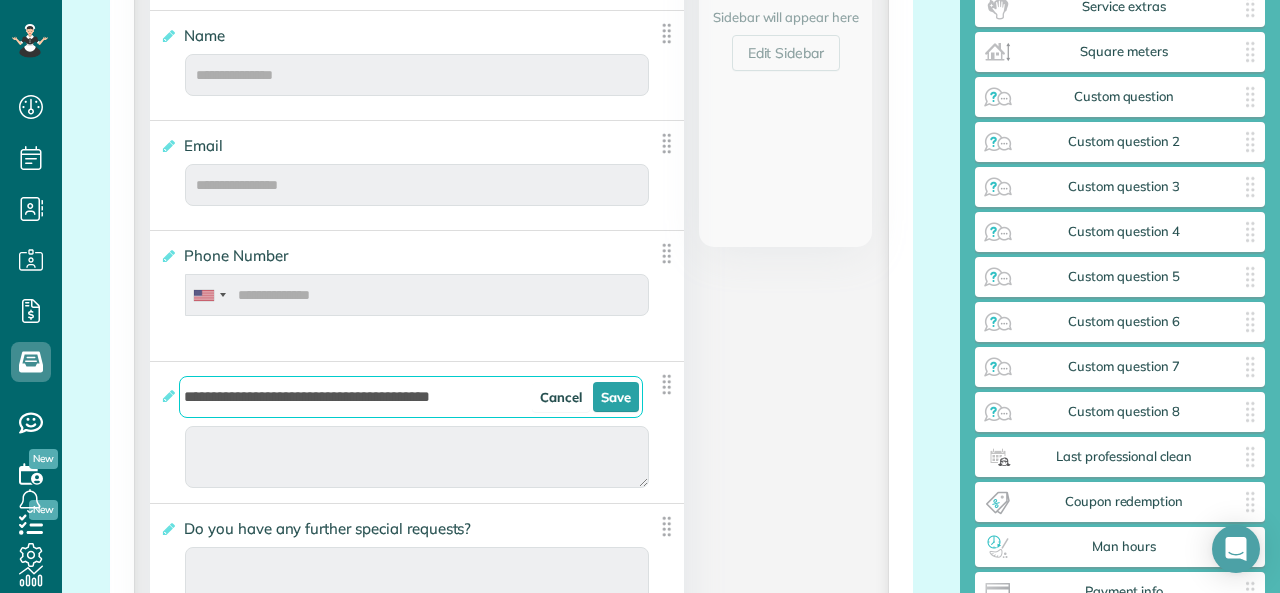 click on "**********" at bounding box center [411, 397] 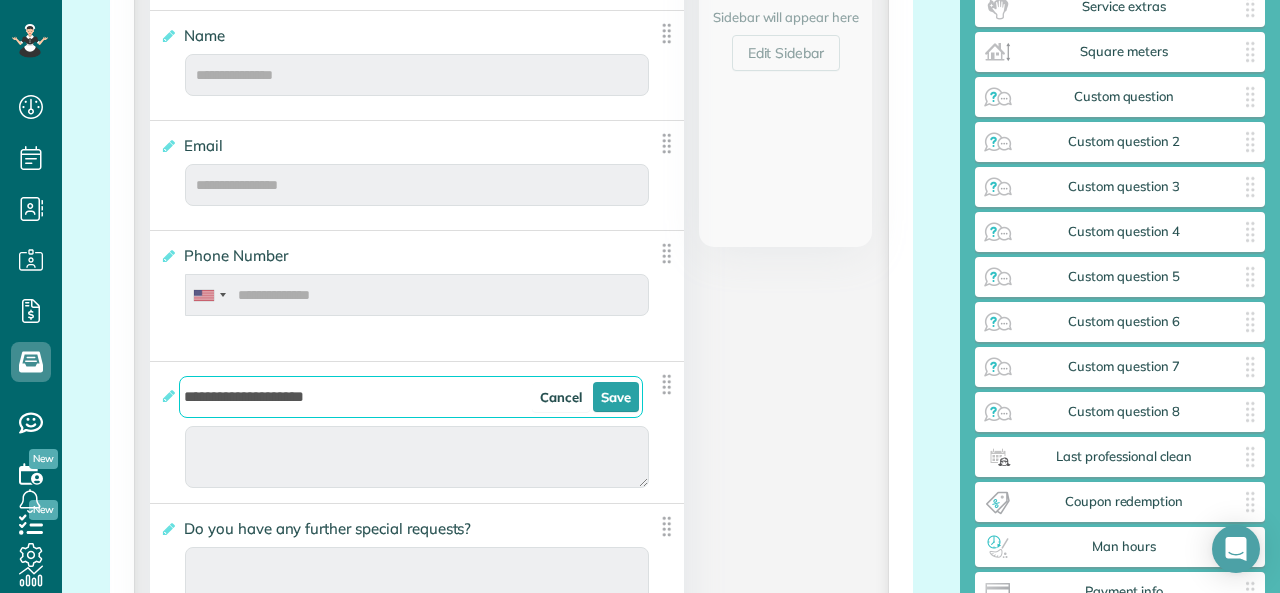 type on "**********" 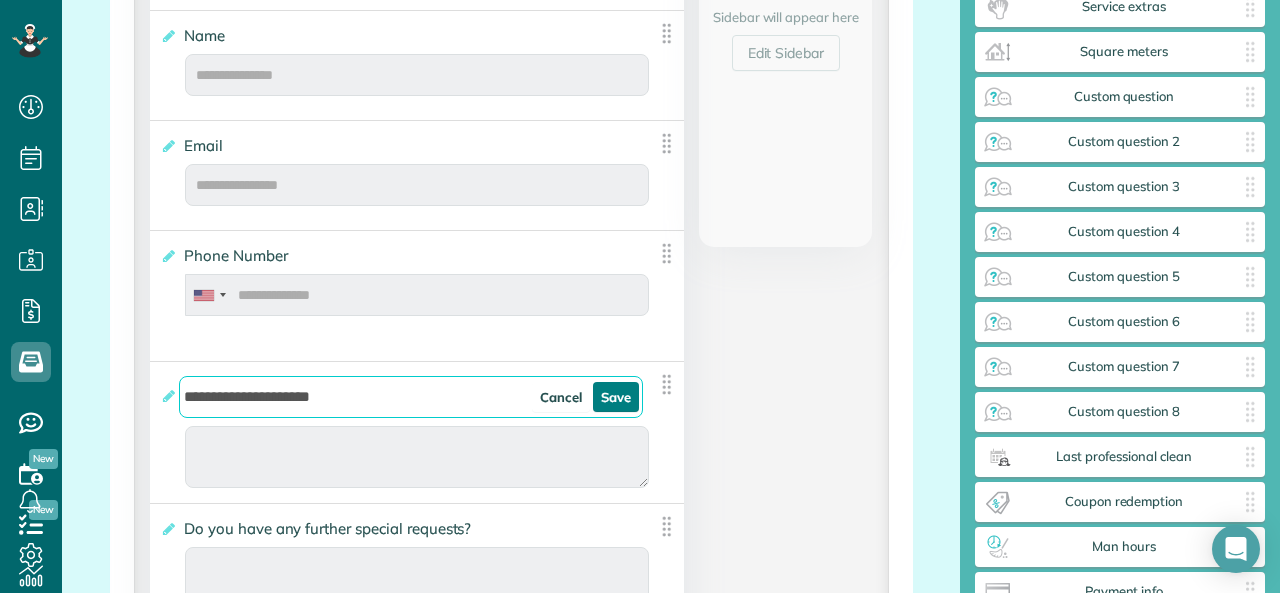 click on "Save" at bounding box center [616, 397] 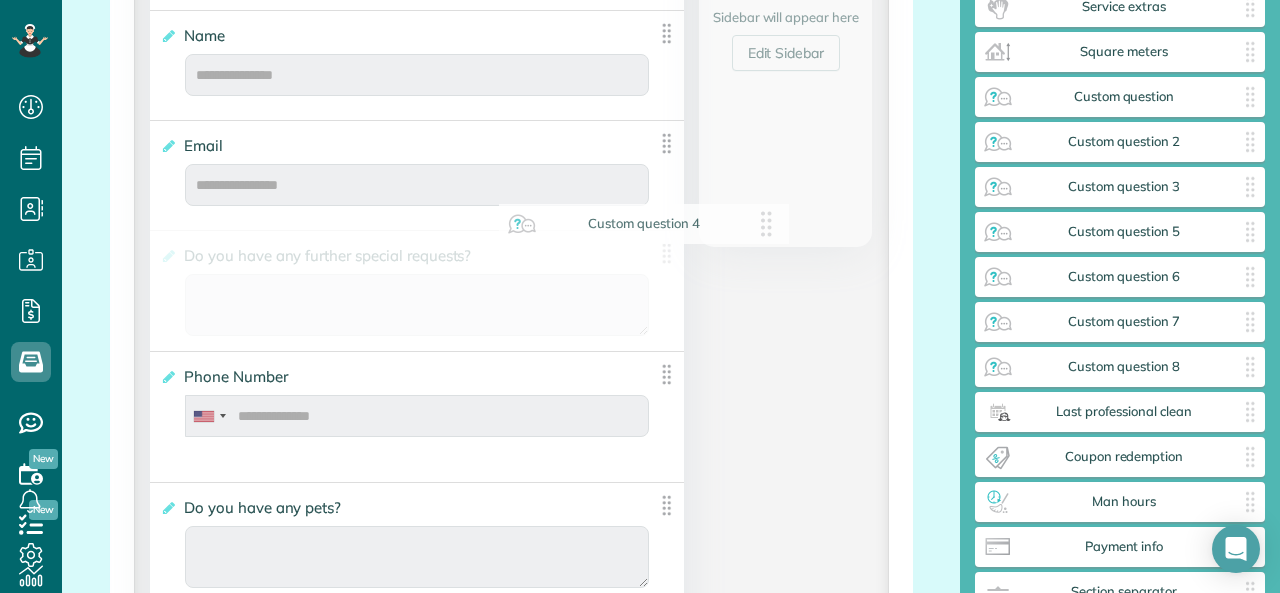 drag, startPoint x: 1137, startPoint y: 210, endPoint x: 651, endPoint y: 233, distance: 486.54395 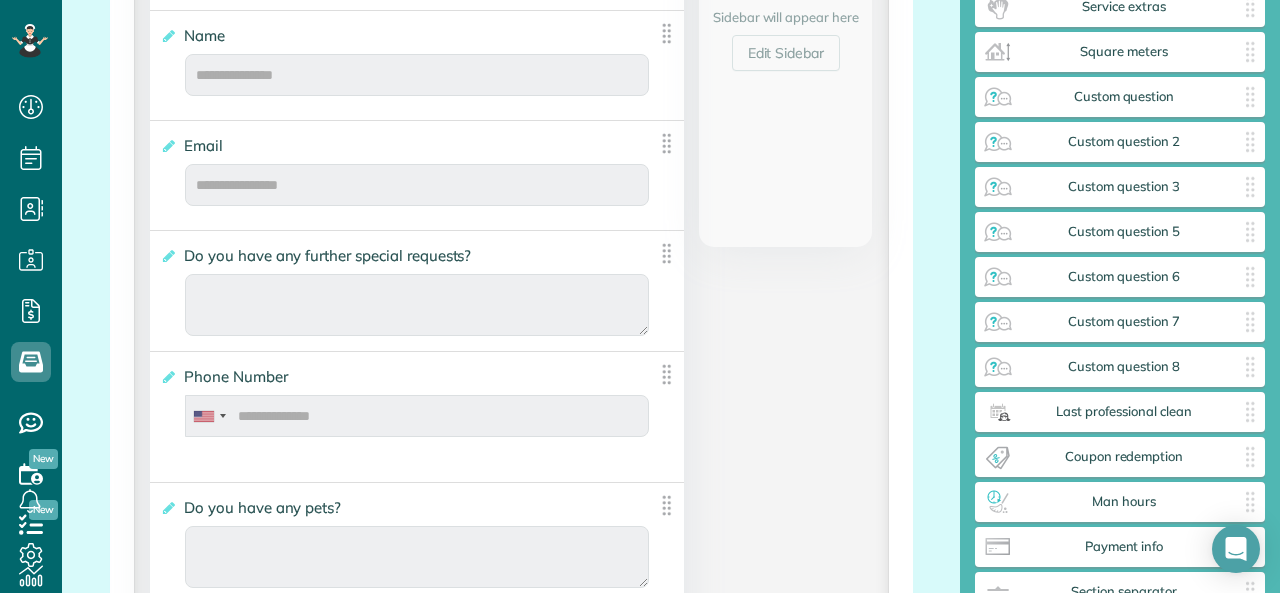 click at bounding box center (666, 253) 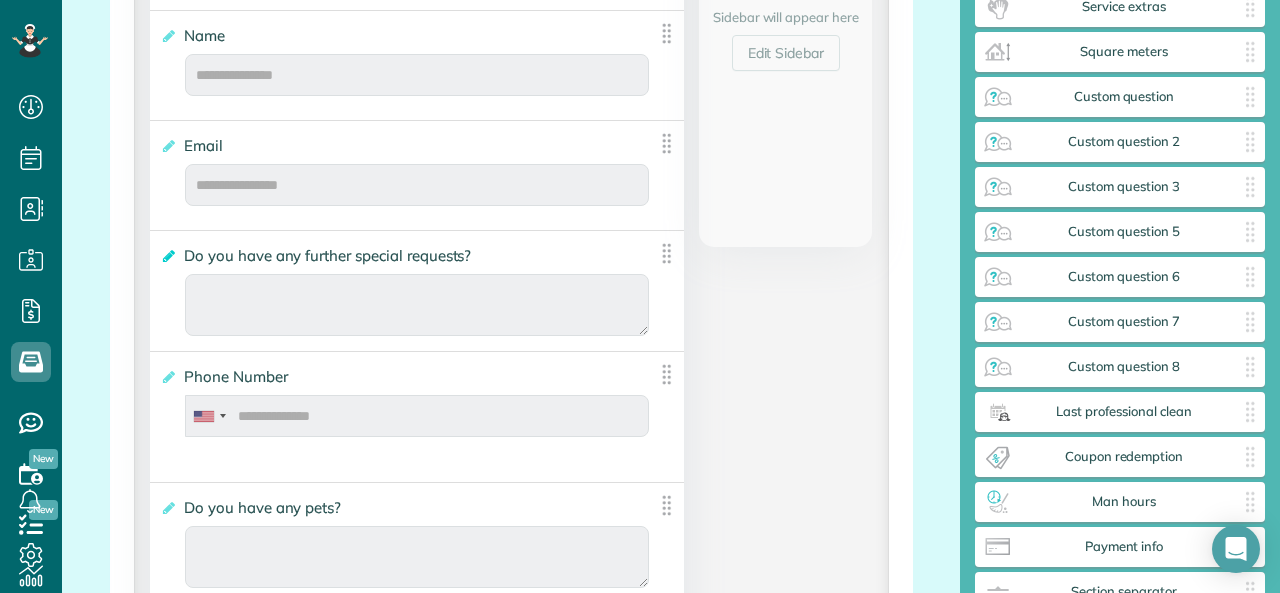 click at bounding box center (167, 256) 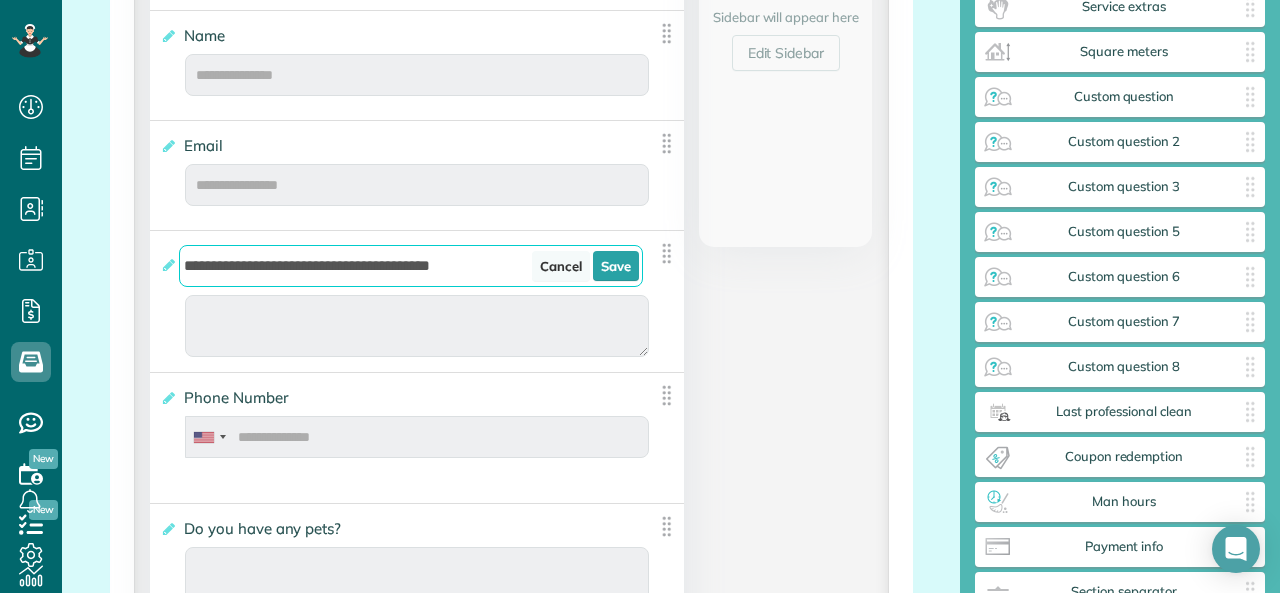 click on "Cancel" at bounding box center (561, 266) 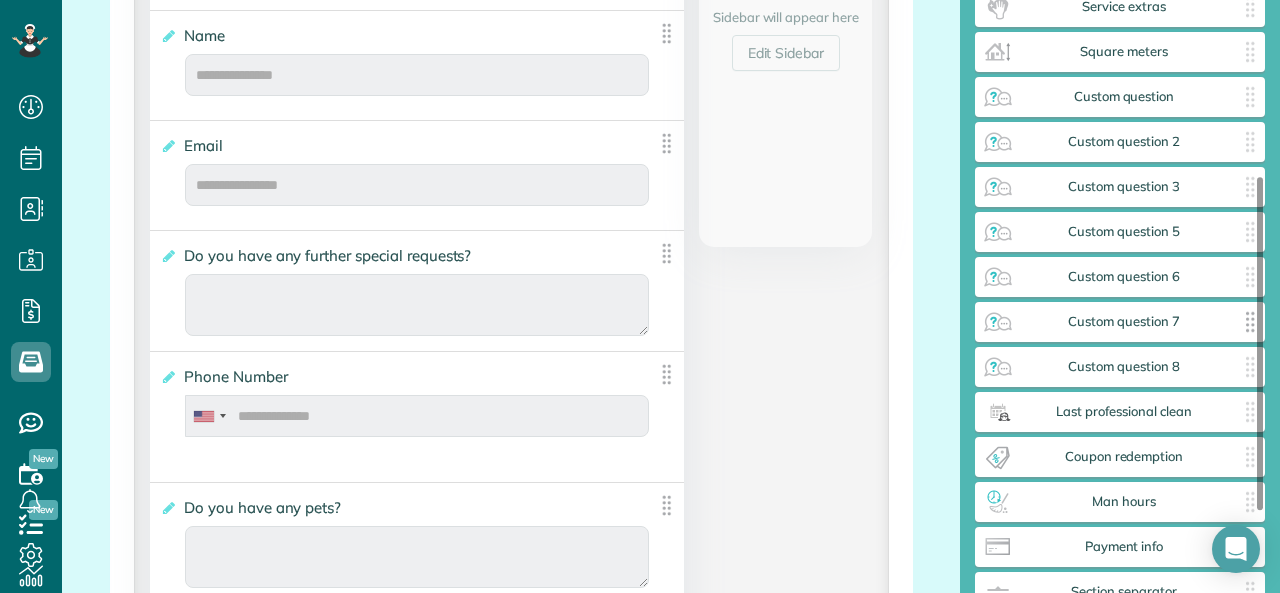 click on "**********" at bounding box center [511, 1038] 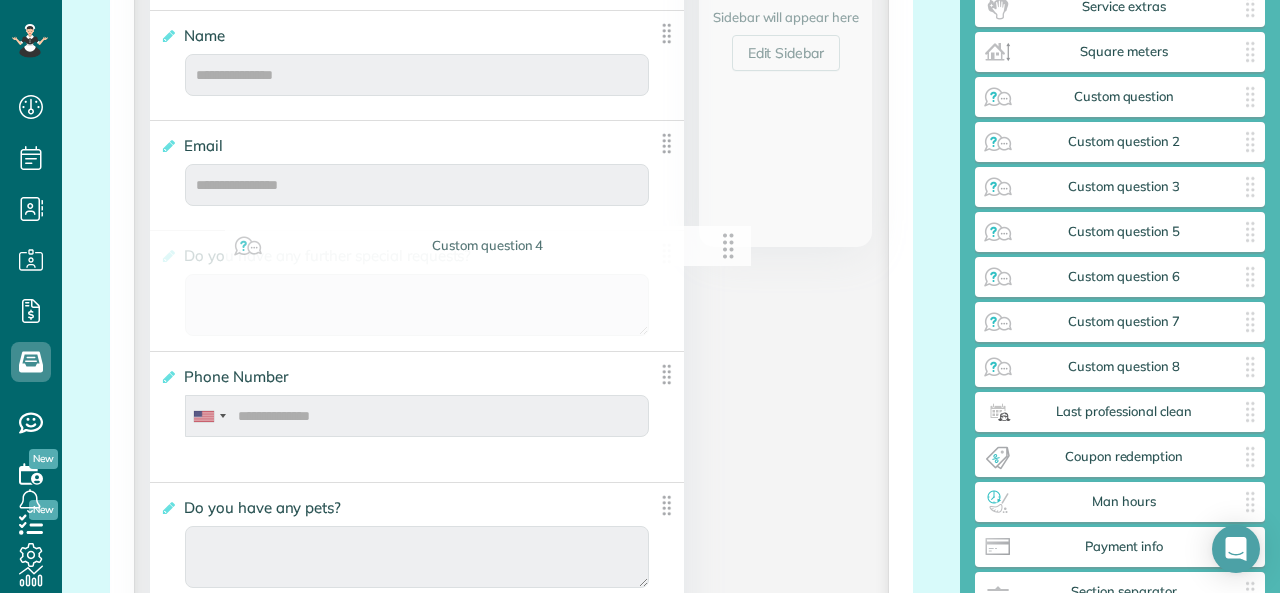drag, startPoint x: 639, startPoint y: 258, endPoint x: 722, endPoint y: 253, distance: 83.15047 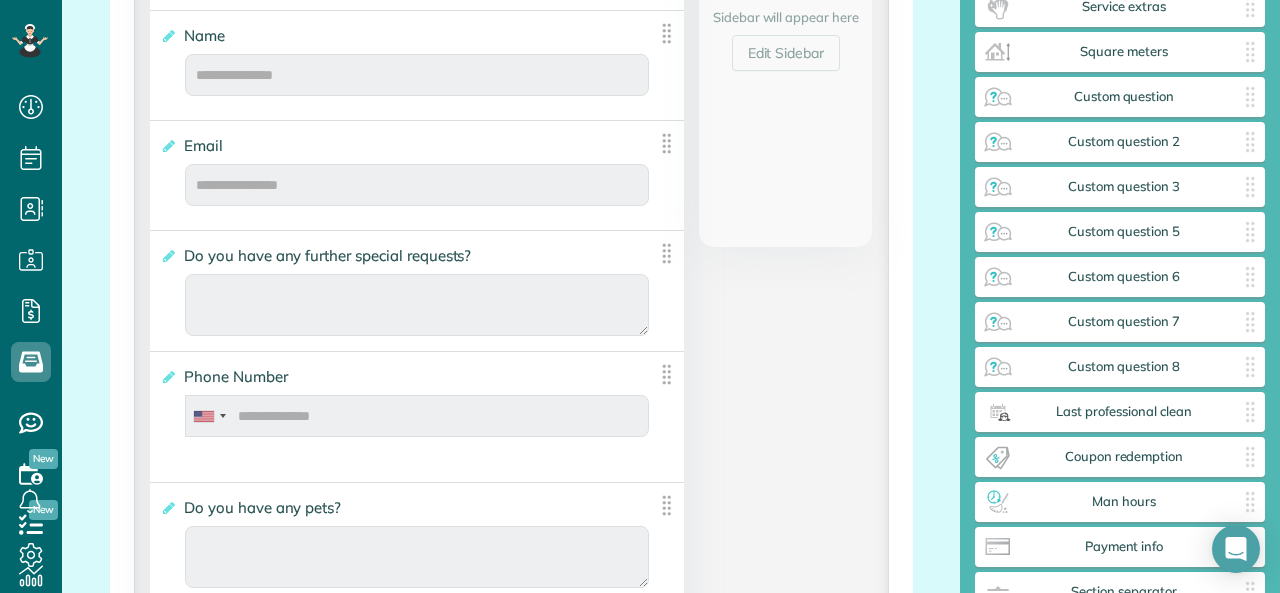 click on "**********" at bounding box center (511, 1028) 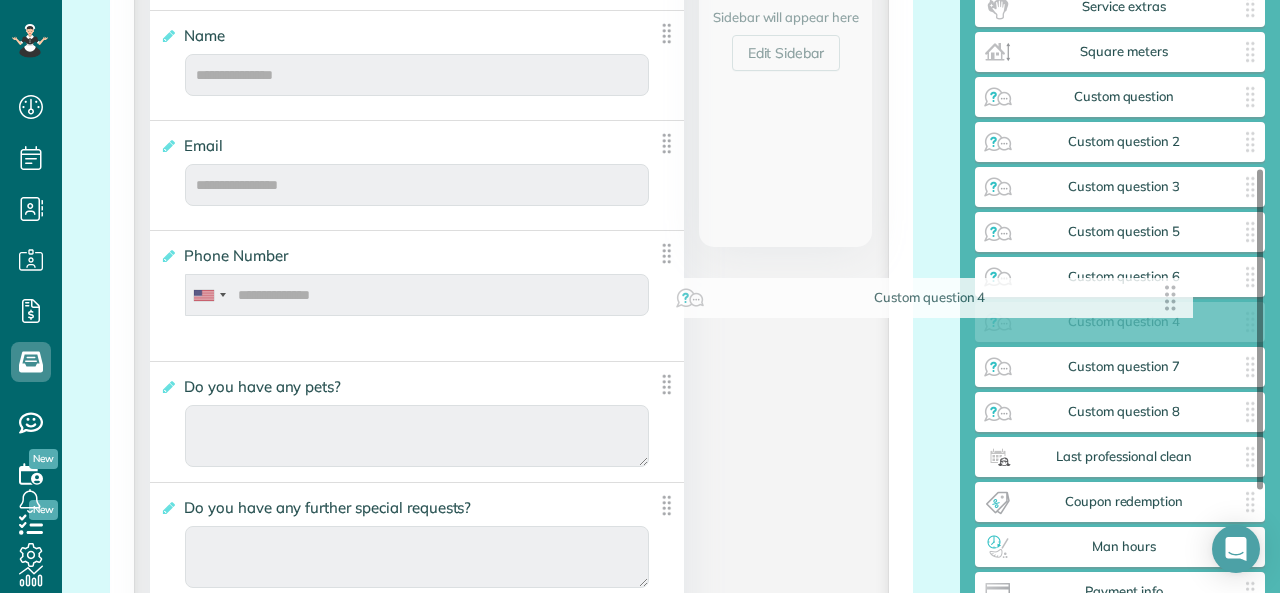 drag, startPoint x: 654, startPoint y: 249, endPoint x: 1183, endPoint y: 297, distance: 531.1732 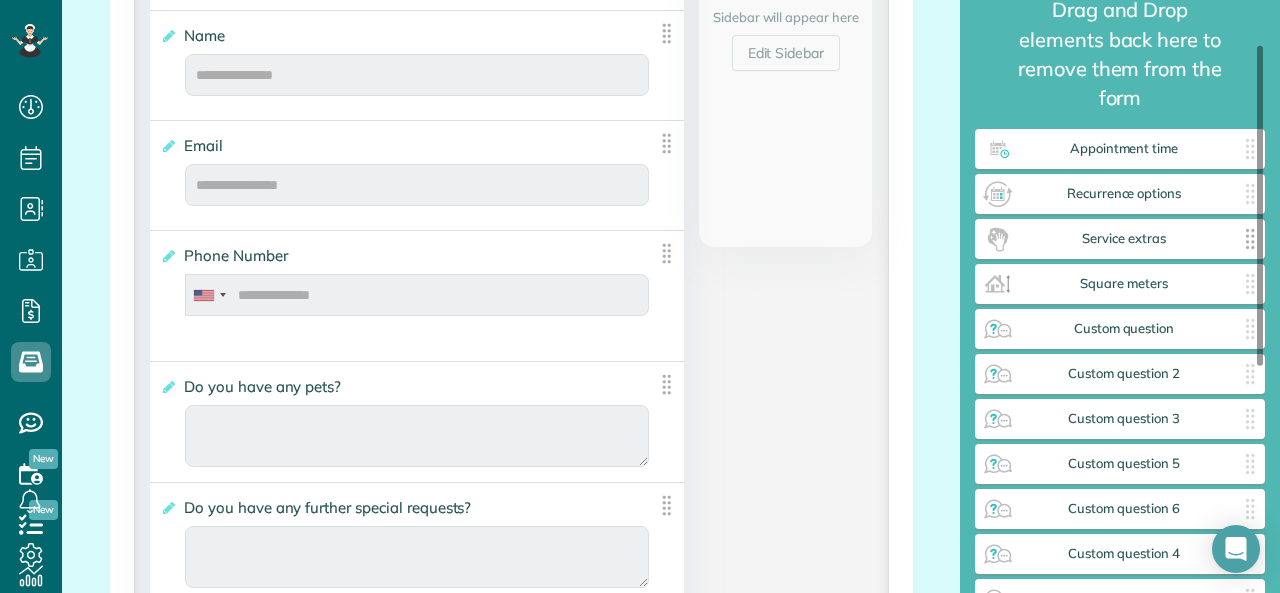 scroll, scrollTop: 82, scrollLeft: 0, axis: vertical 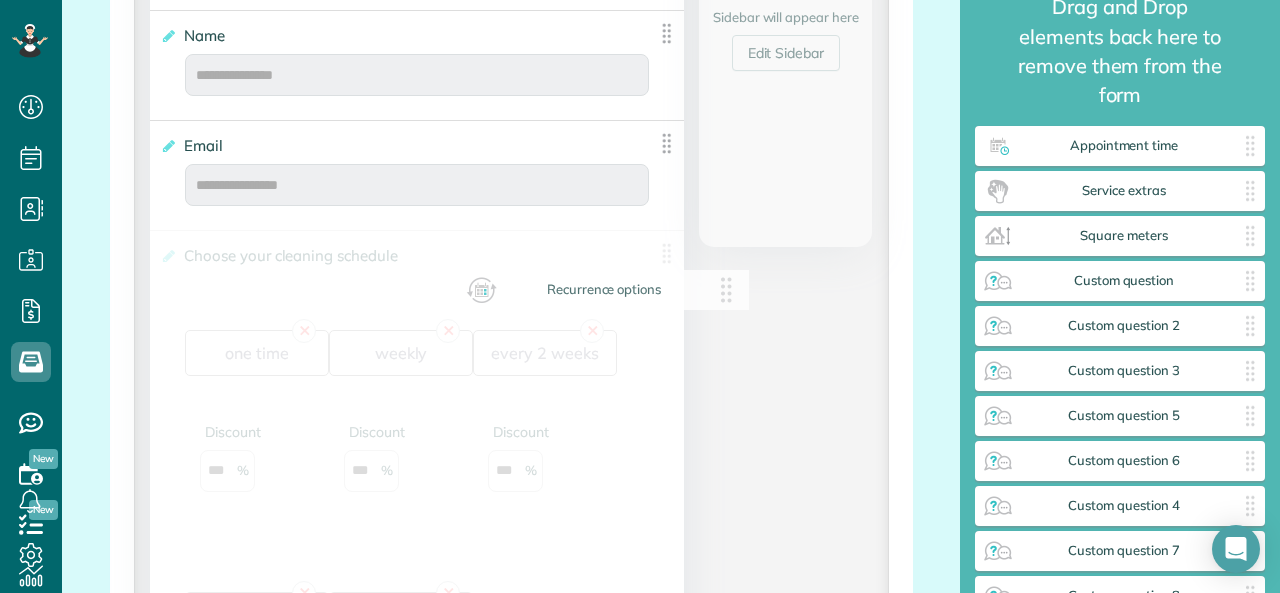 drag, startPoint x: 1145, startPoint y: 159, endPoint x: 624, endPoint y: 291, distance: 537.4616 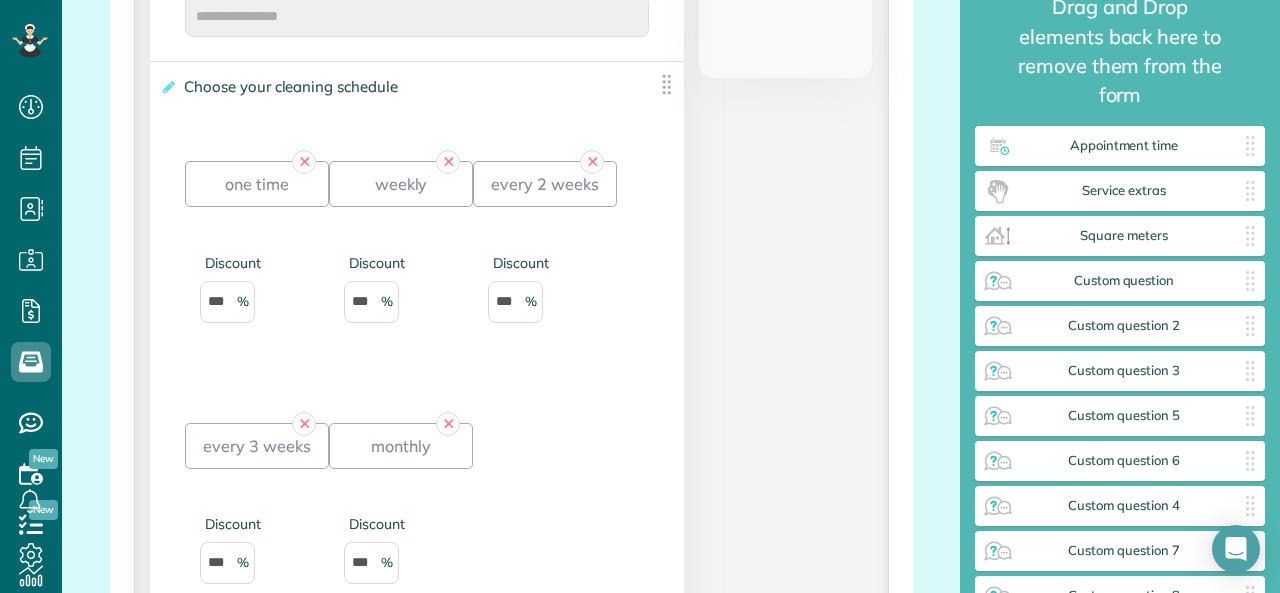 scroll, scrollTop: 787, scrollLeft: 0, axis: vertical 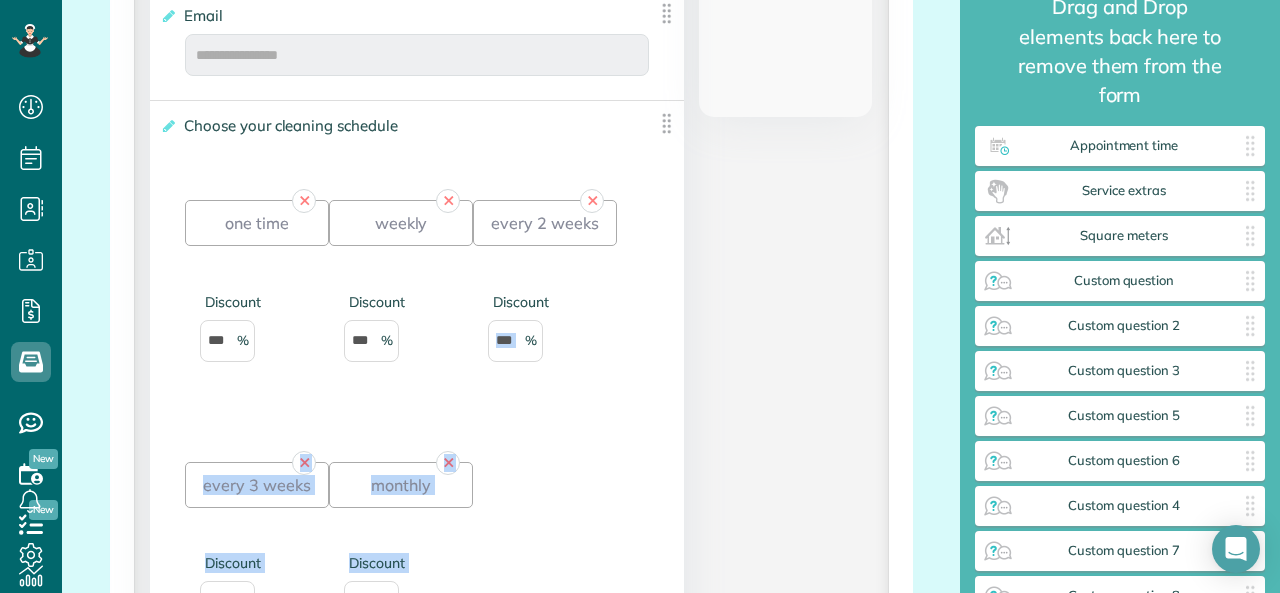 drag, startPoint x: 635, startPoint y: 292, endPoint x: 629, endPoint y: 455, distance: 163.1104 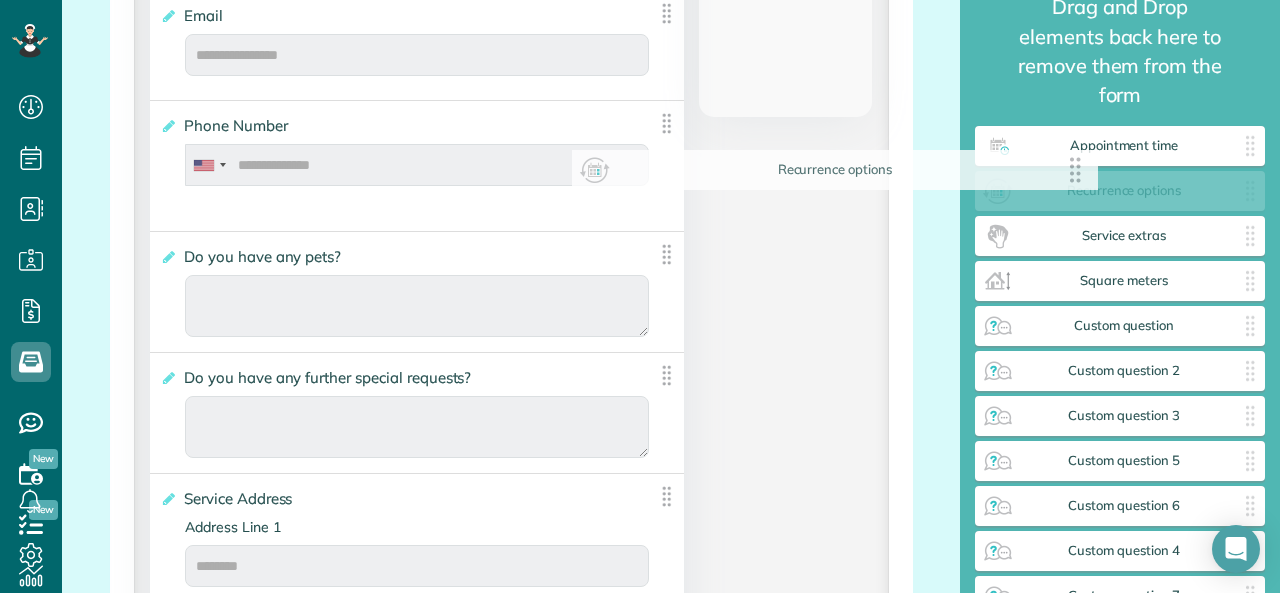 drag, startPoint x: 652, startPoint y: 127, endPoint x: 1075, endPoint y: 177, distance: 425.94482 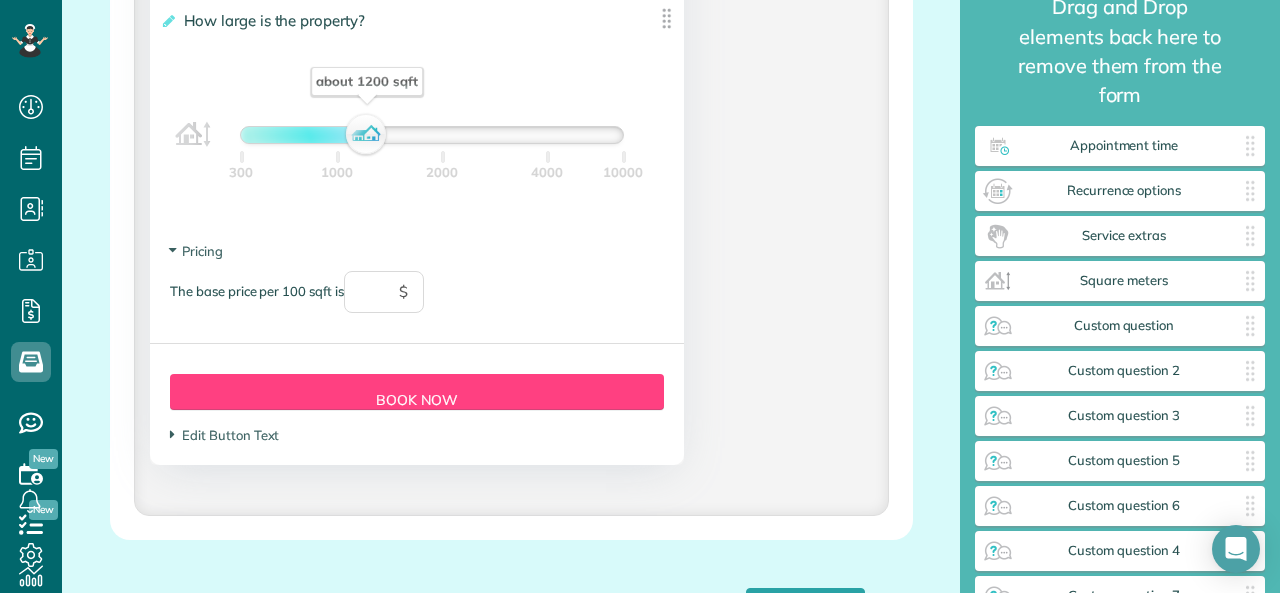 scroll, scrollTop: 2297, scrollLeft: 0, axis: vertical 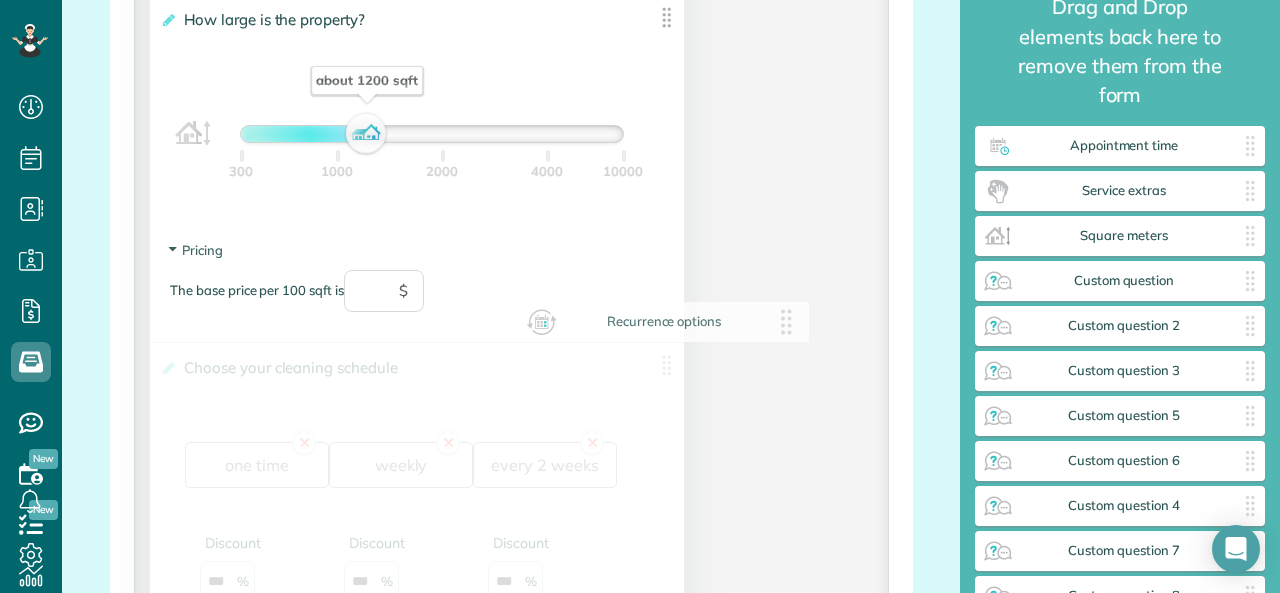 drag, startPoint x: 1074, startPoint y: 171, endPoint x: 591, endPoint y: 335, distance: 510.0833 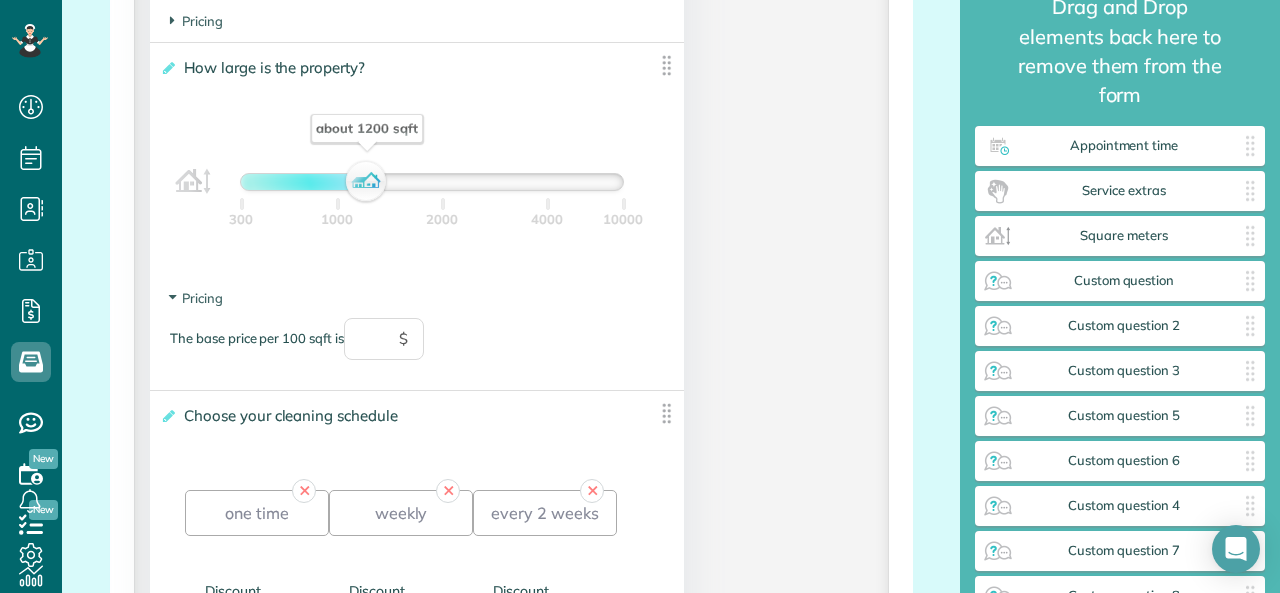 scroll, scrollTop: 2238, scrollLeft: 0, axis: vertical 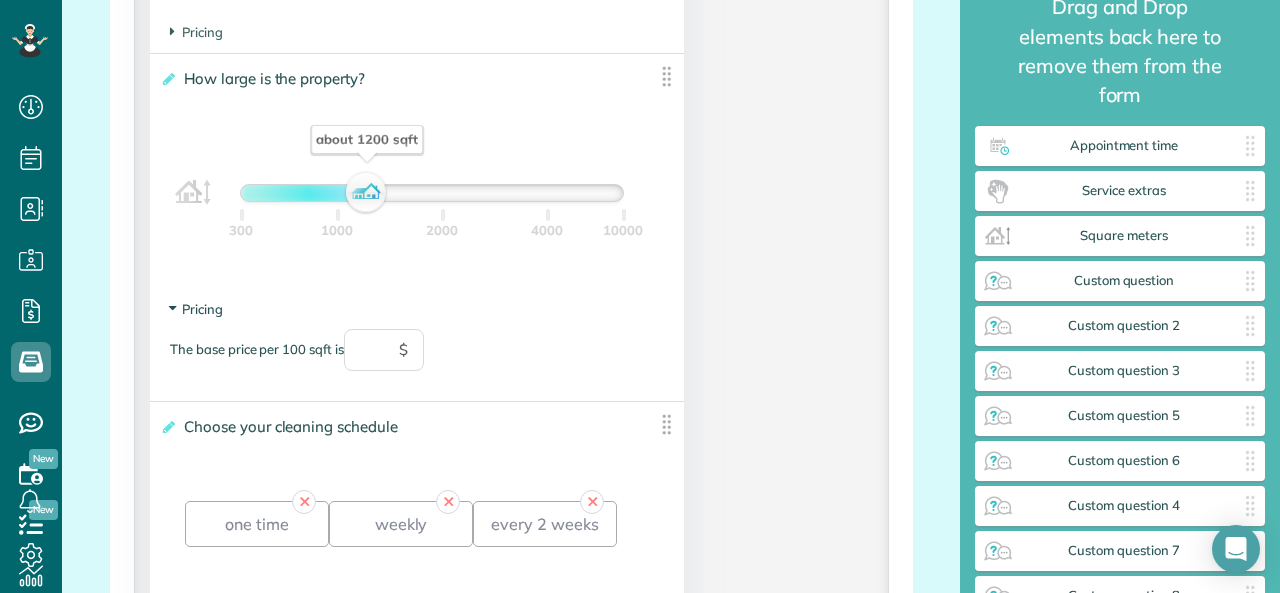 click on "Pricing" at bounding box center (196, 309) 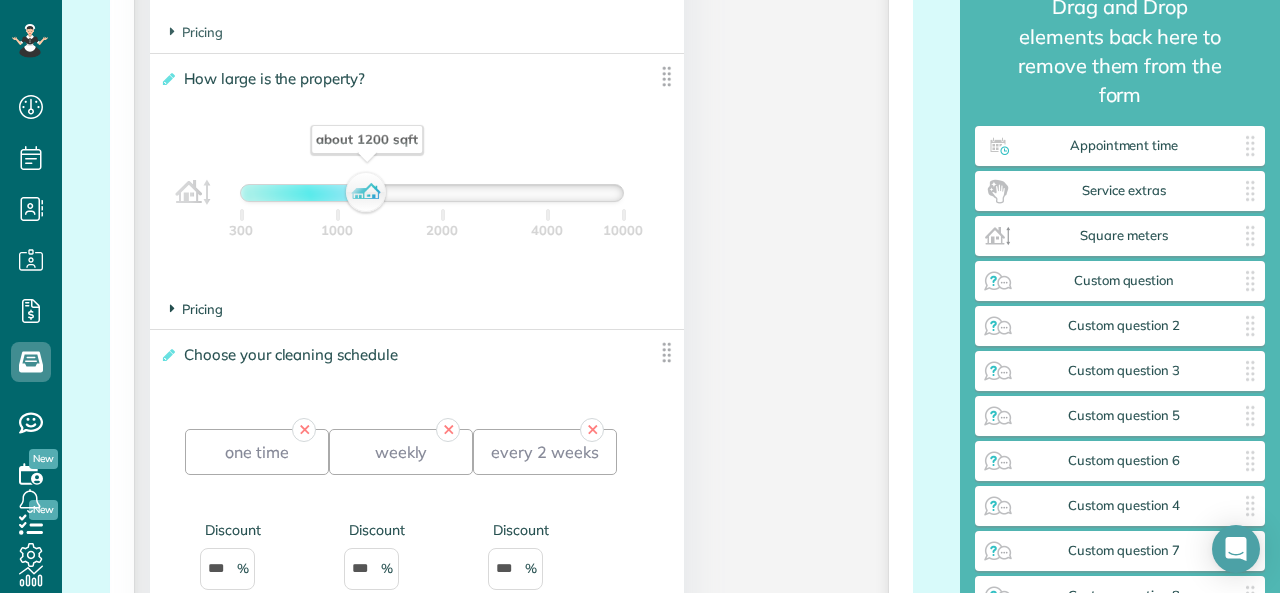 click on "Pricing" at bounding box center [196, 309] 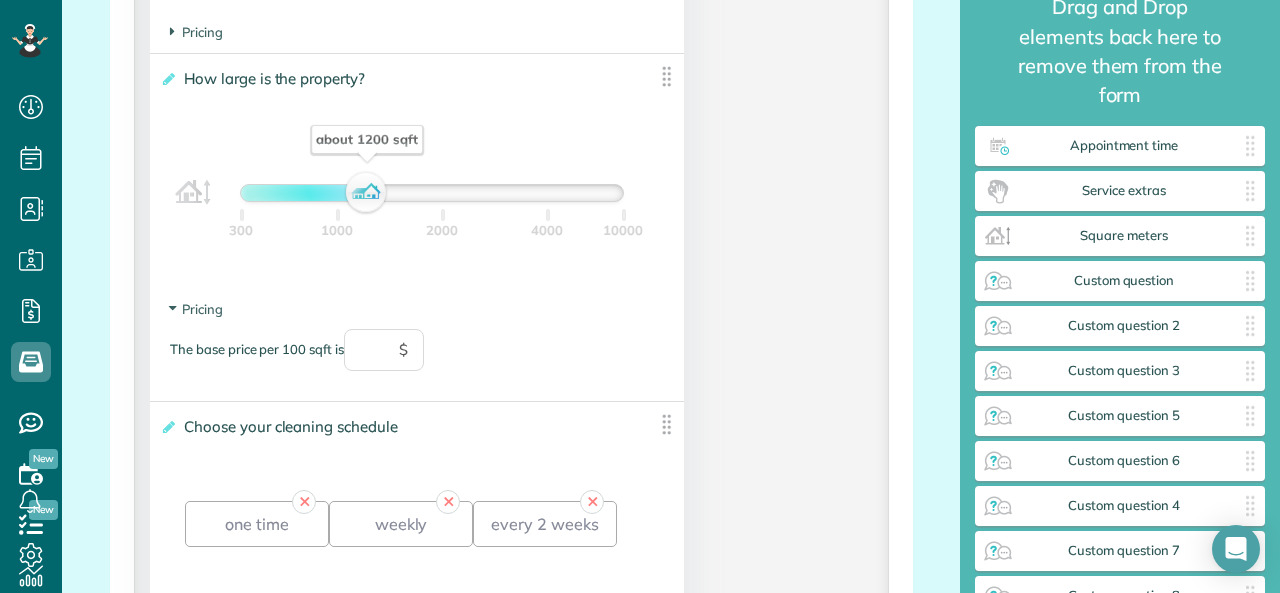 click on "The base price per 100 sqft is
$" at bounding box center (417, 360) 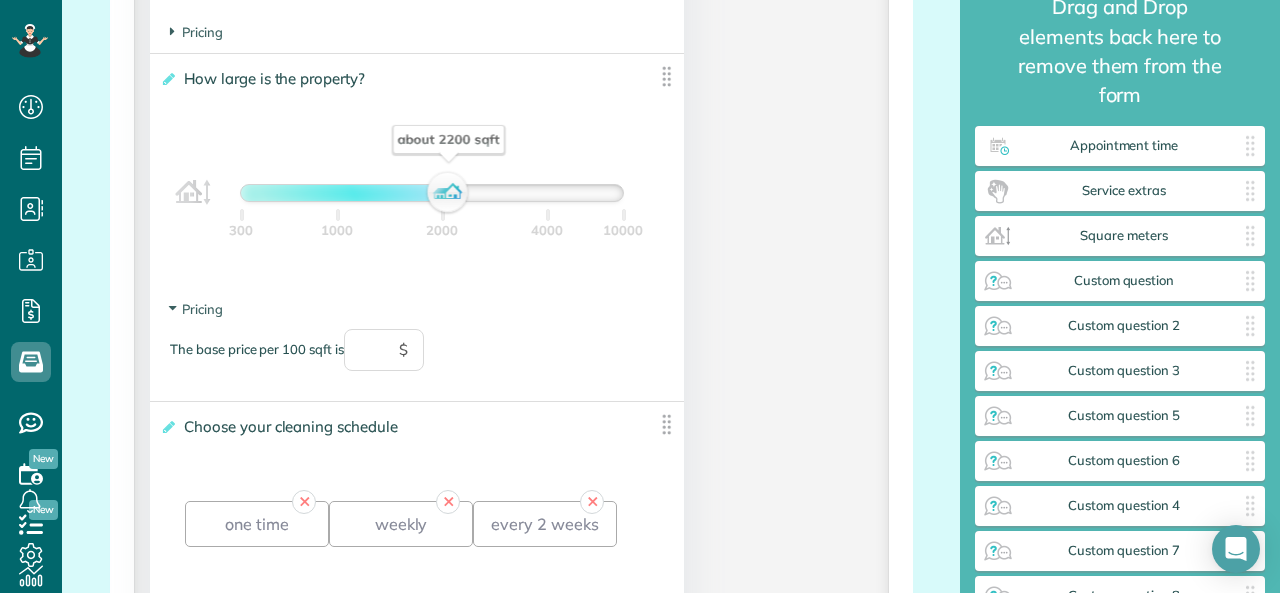 drag, startPoint x: 364, startPoint y: 190, endPoint x: 445, endPoint y: 194, distance: 81.09871 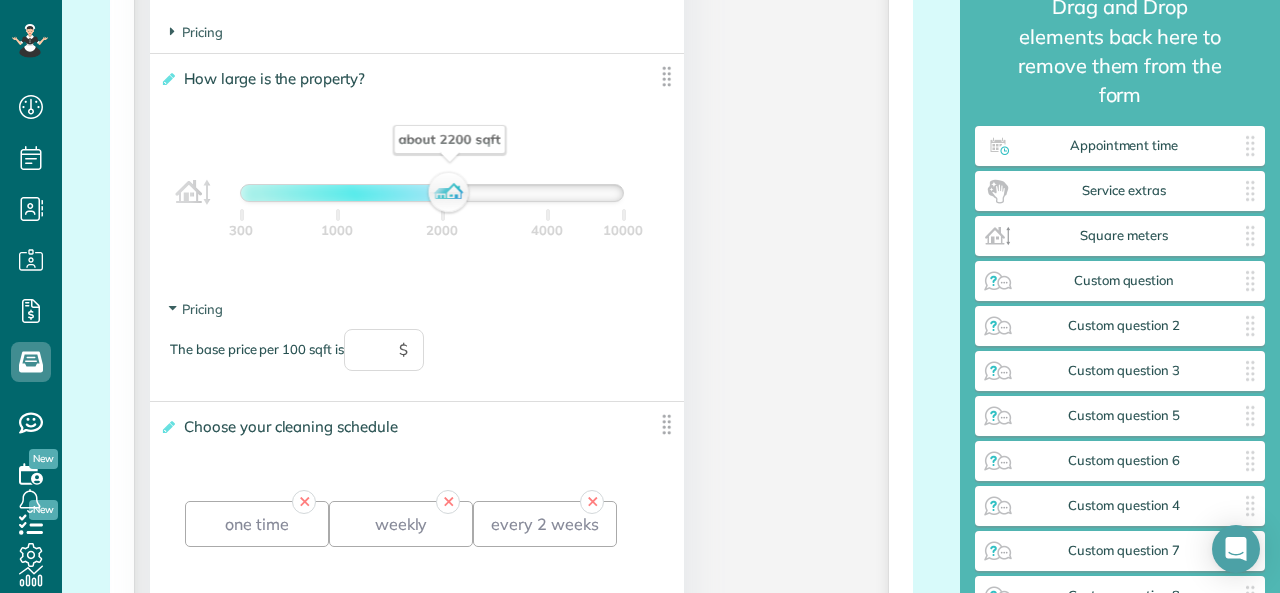 click on "The base price per 100 sqft is
$" at bounding box center [417, 360] 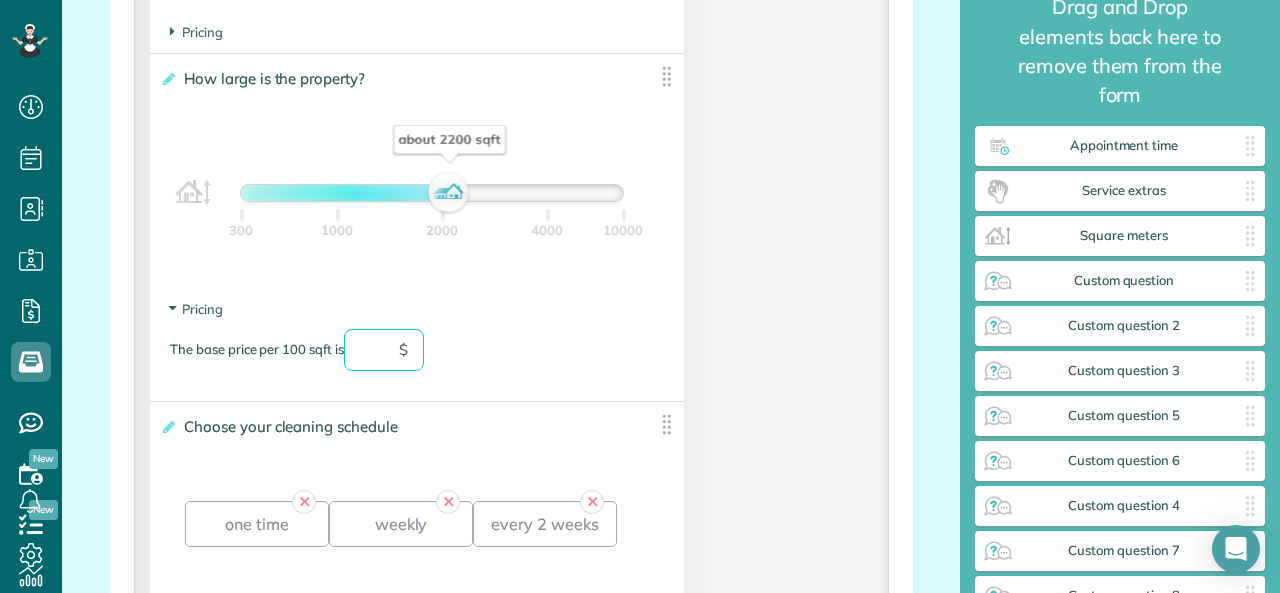click at bounding box center [384, 350] 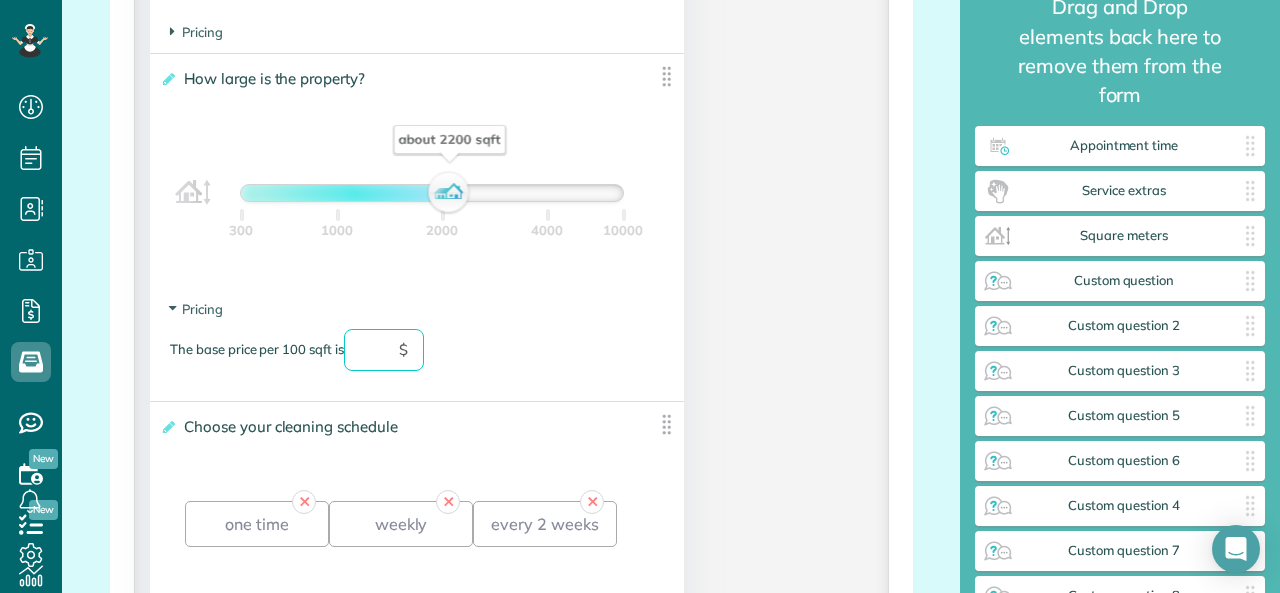 click on "The base price per 100 sqft is
$" at bounding box center (417, 360) 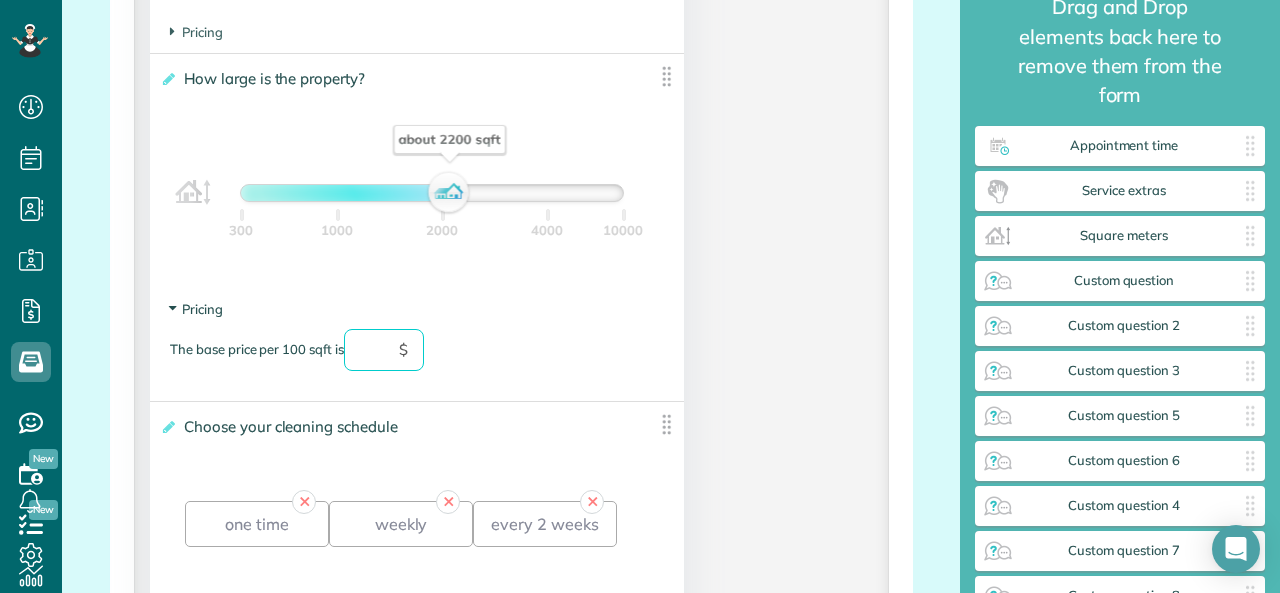click at bounding box center (172, 308) 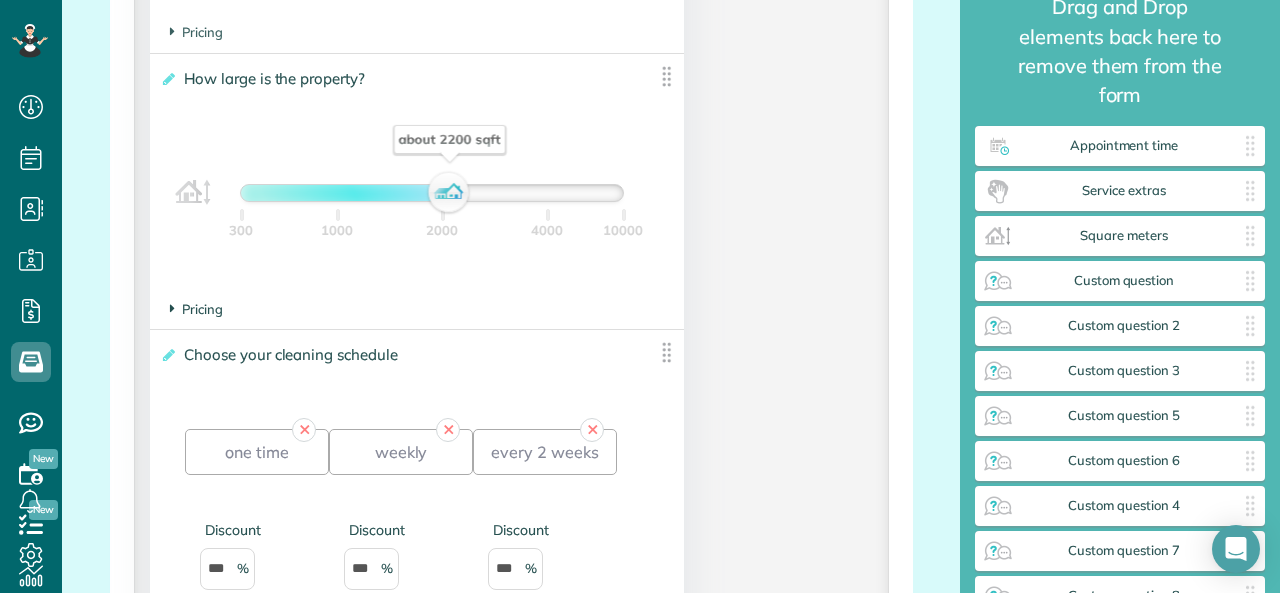 click at bounding box center [172, 308] 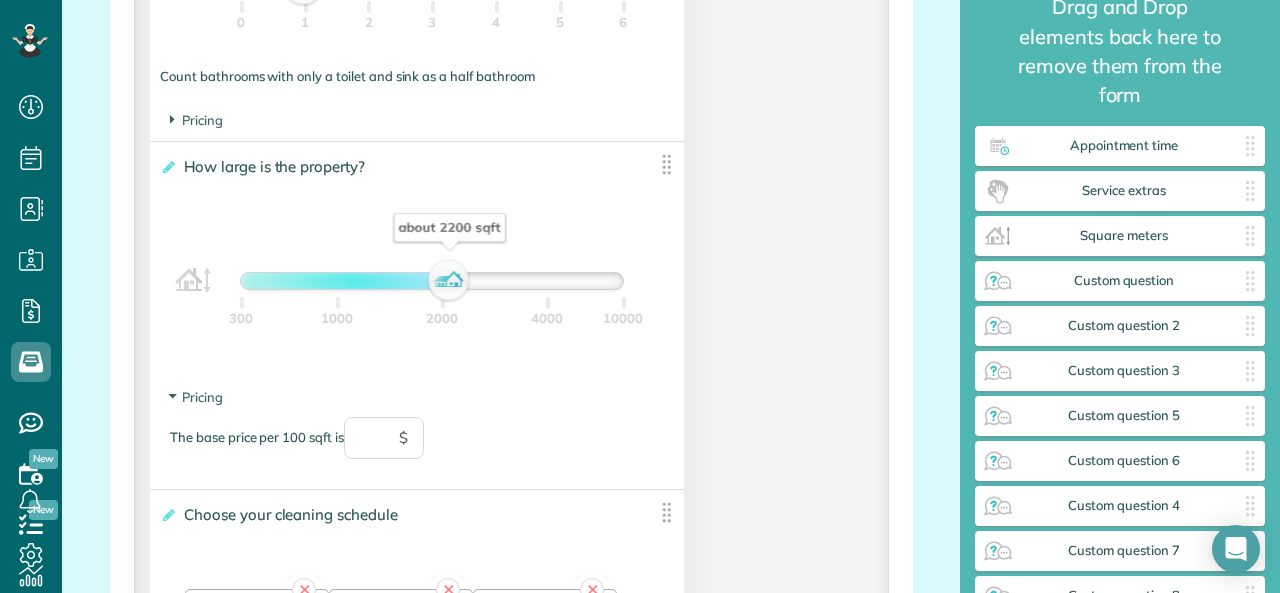 scroll, scrollTop: 2147, scrollLeft: 0, axis: vertical 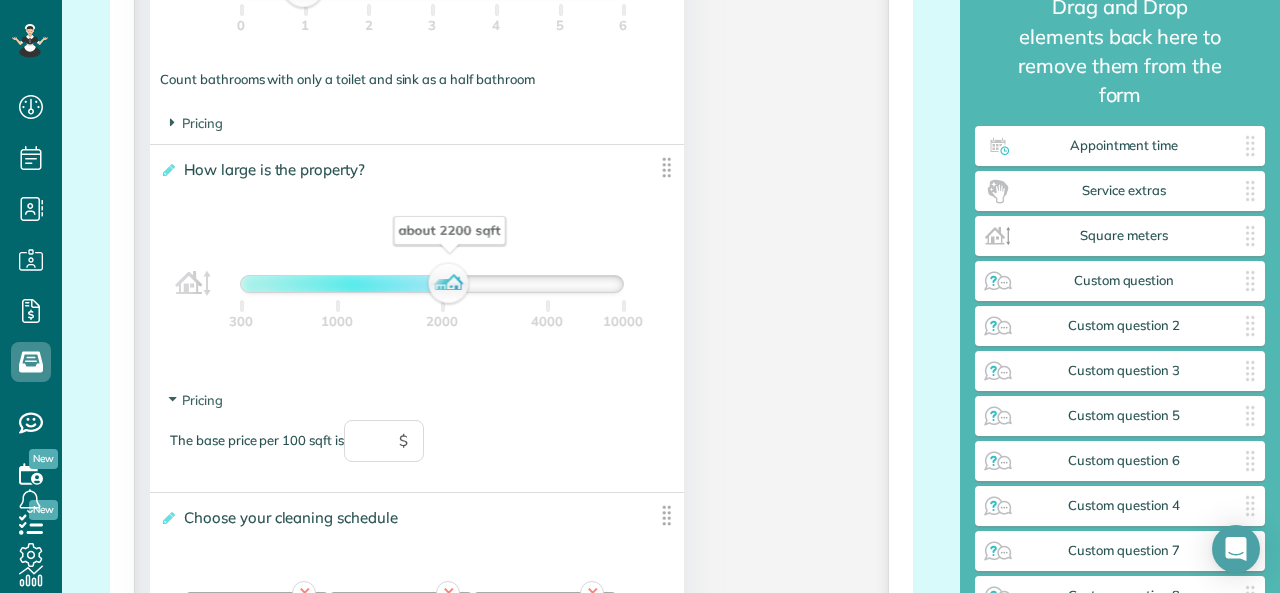 click on "Pricing
The base price per bathroom is
$" at bounding box center [417, 123] 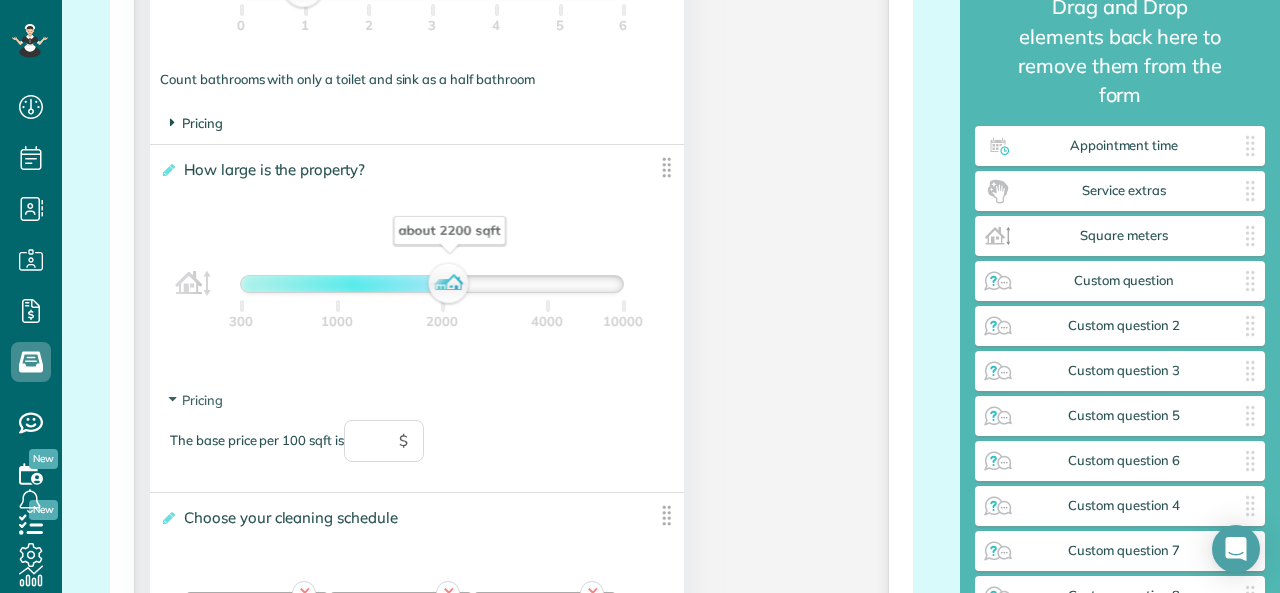 click at bounding box center (172, 122) 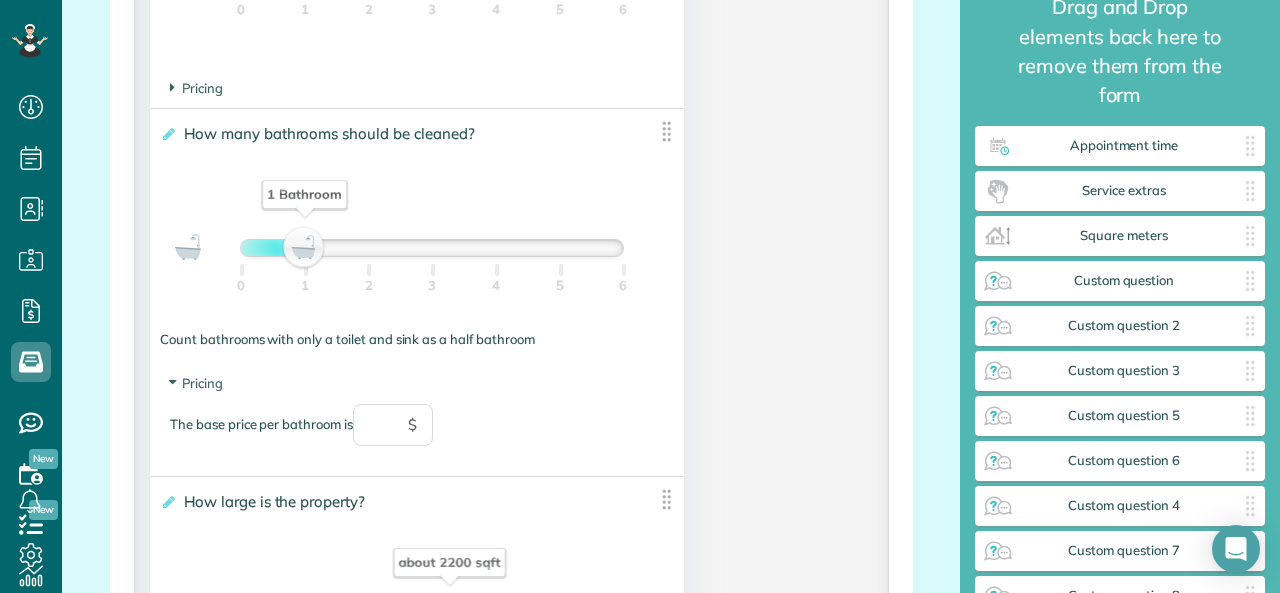 scroll, scrollTop: 1886, scrollLeft: 0, axis: vertical 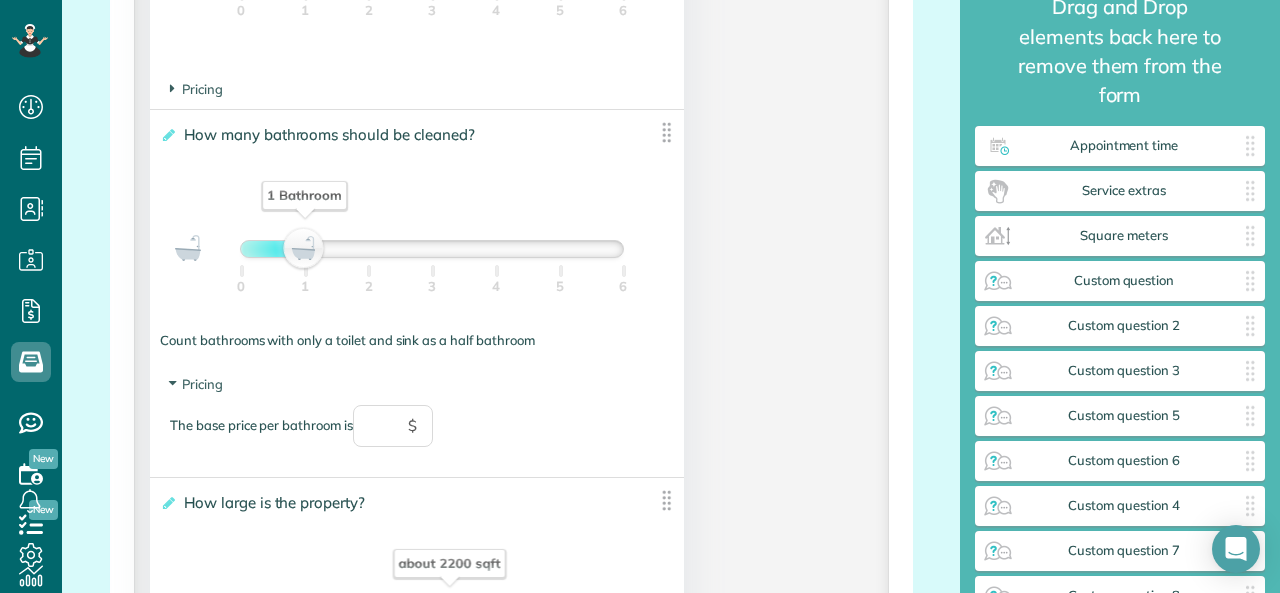 click at bounding box center (666, 132) 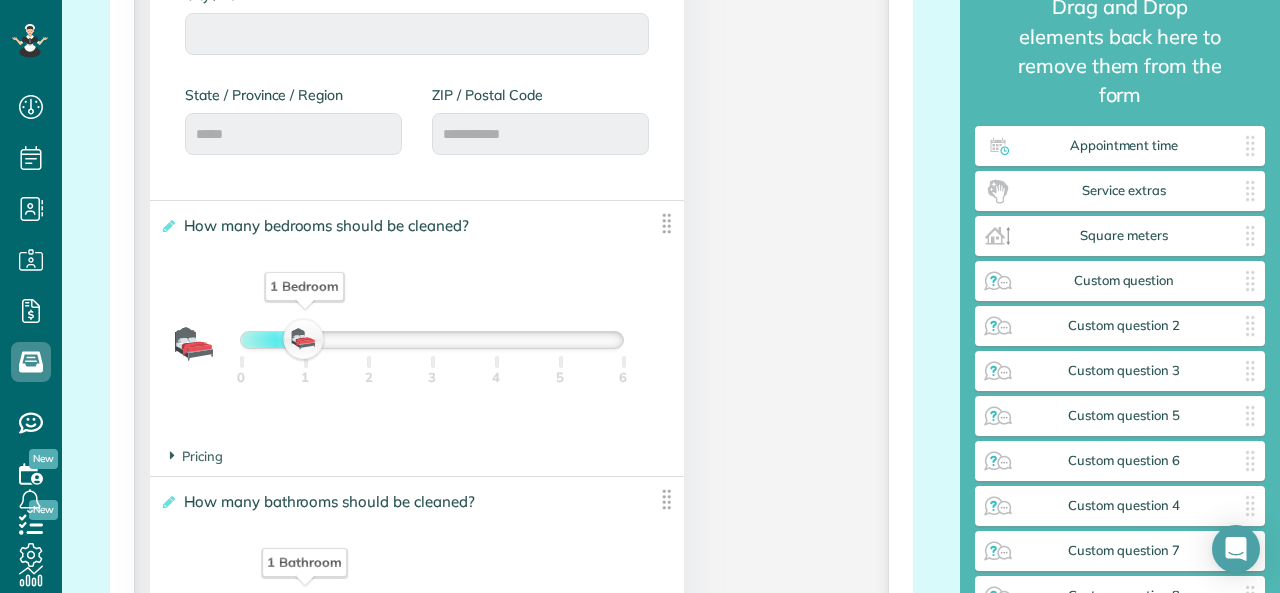 scroll, scrollTop: 1520, scrollLeft: 0, axis: vertical 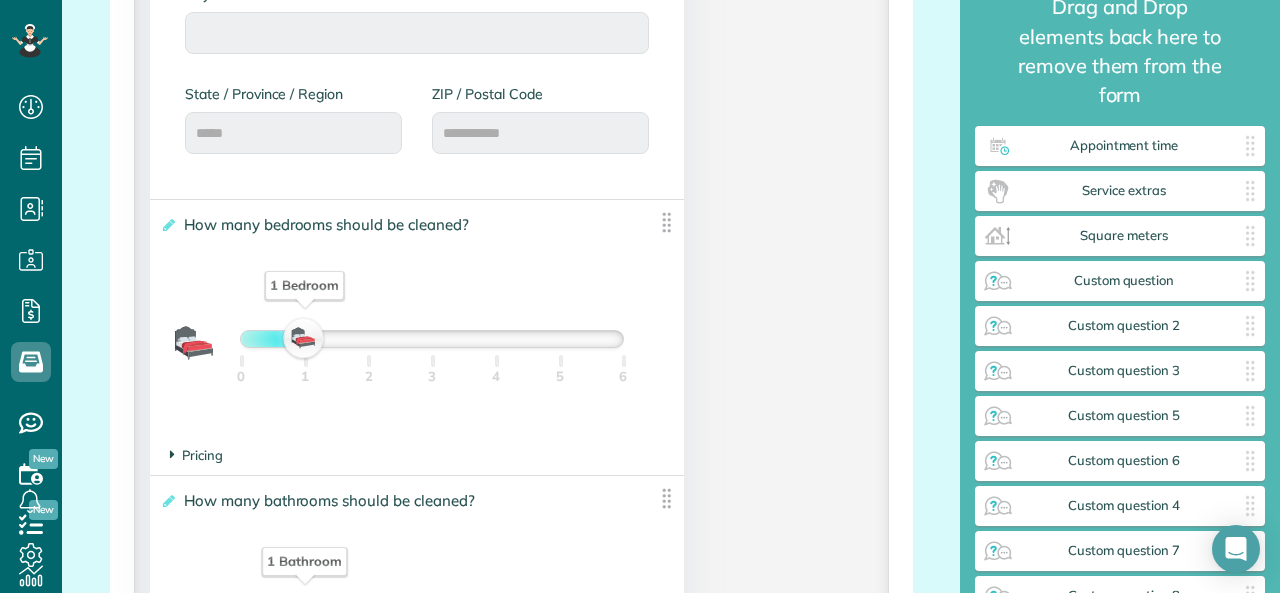 click on "Pricing" at bounding box center (196, 455) 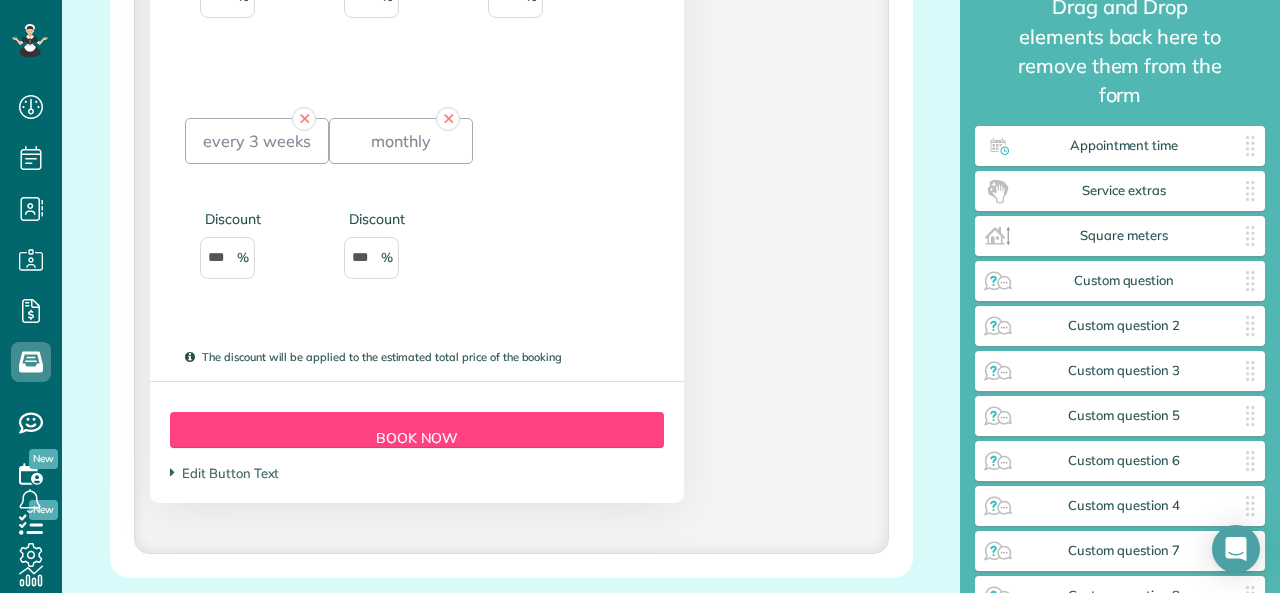 scroll, scrollTop: 3033, scrollLeft: 0, axis: vertical 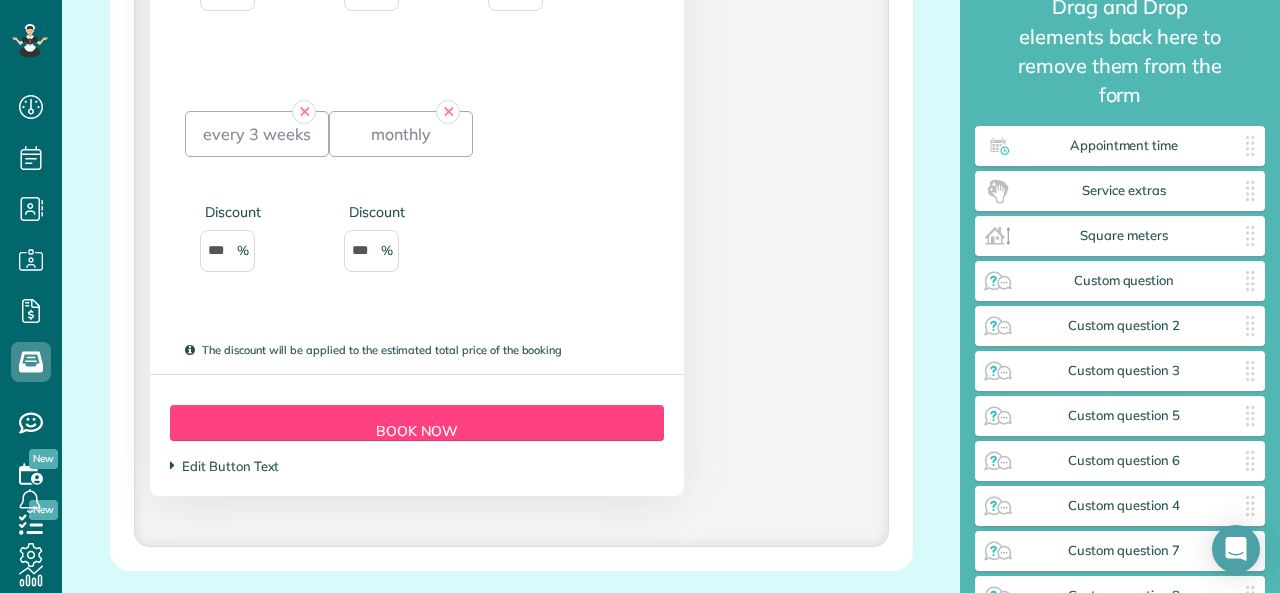 click on "Edit Button Text" at bounding box center [224, 466] 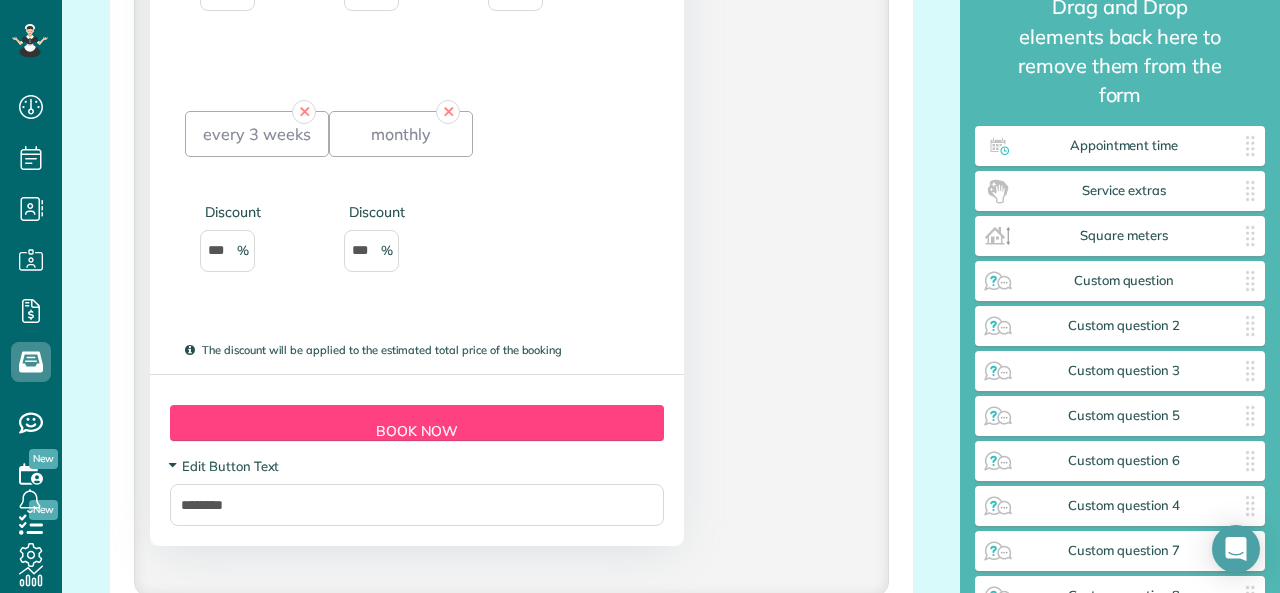 click on "Edit Button Text" at bounding box center (224, 466) 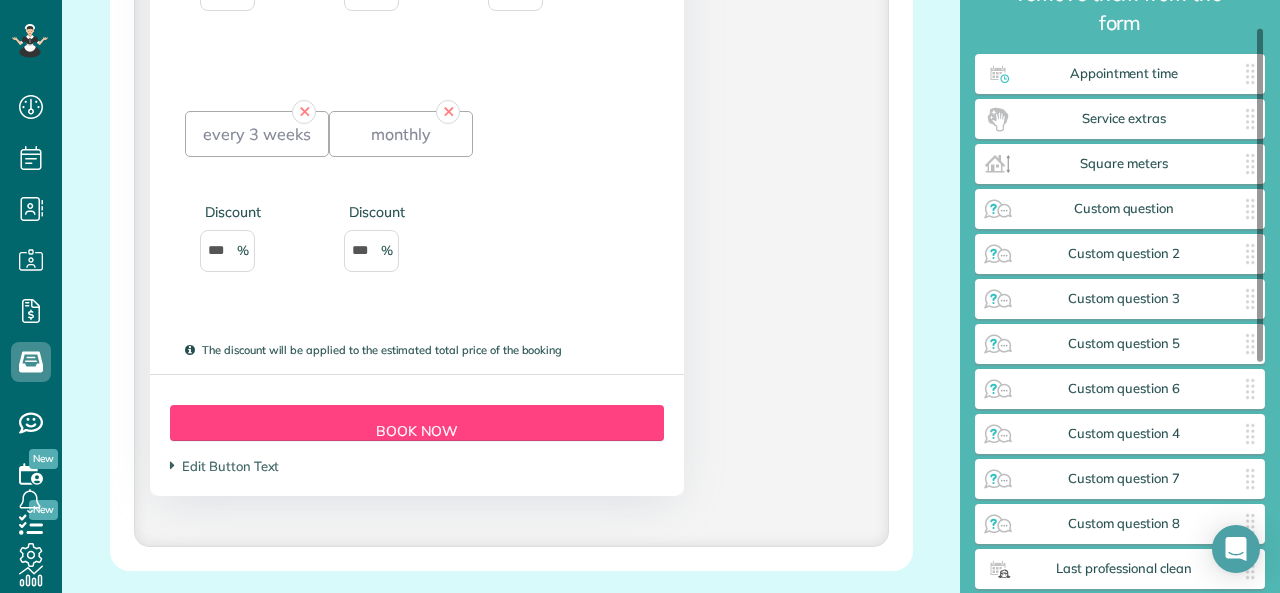 scroll, scrollTop: 0, scrollLeft: 0, axis: both 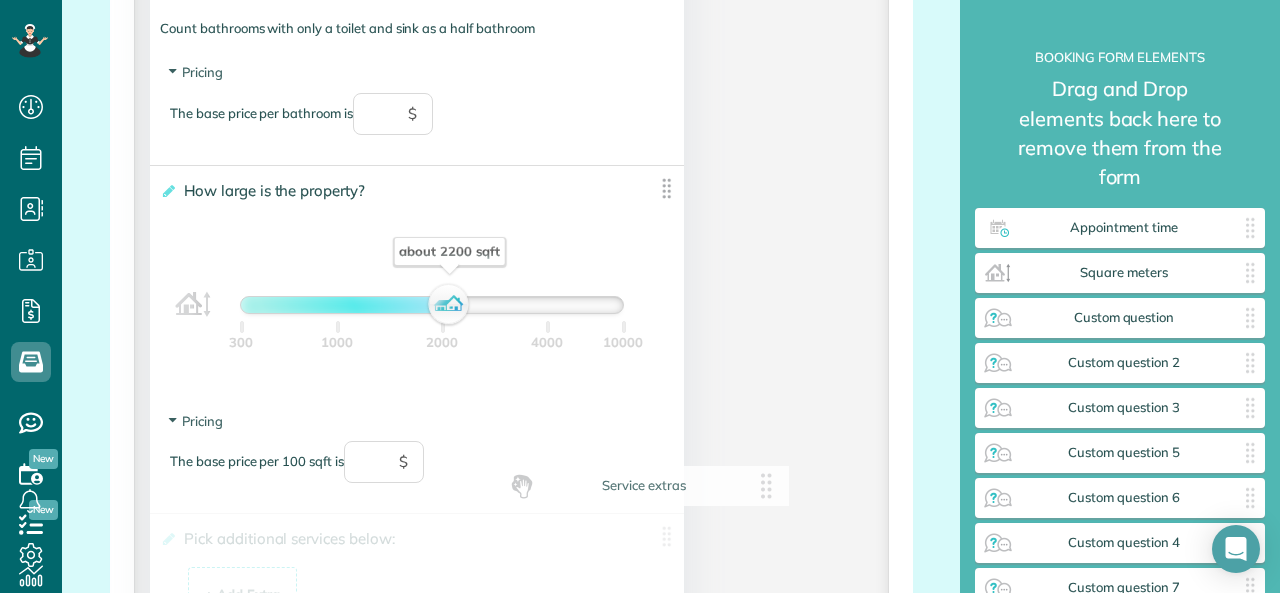 drag, startPoint x: 1116, startPoint y: 253, endPoint x: 628, endPoint y: 511, distance: 552.0036 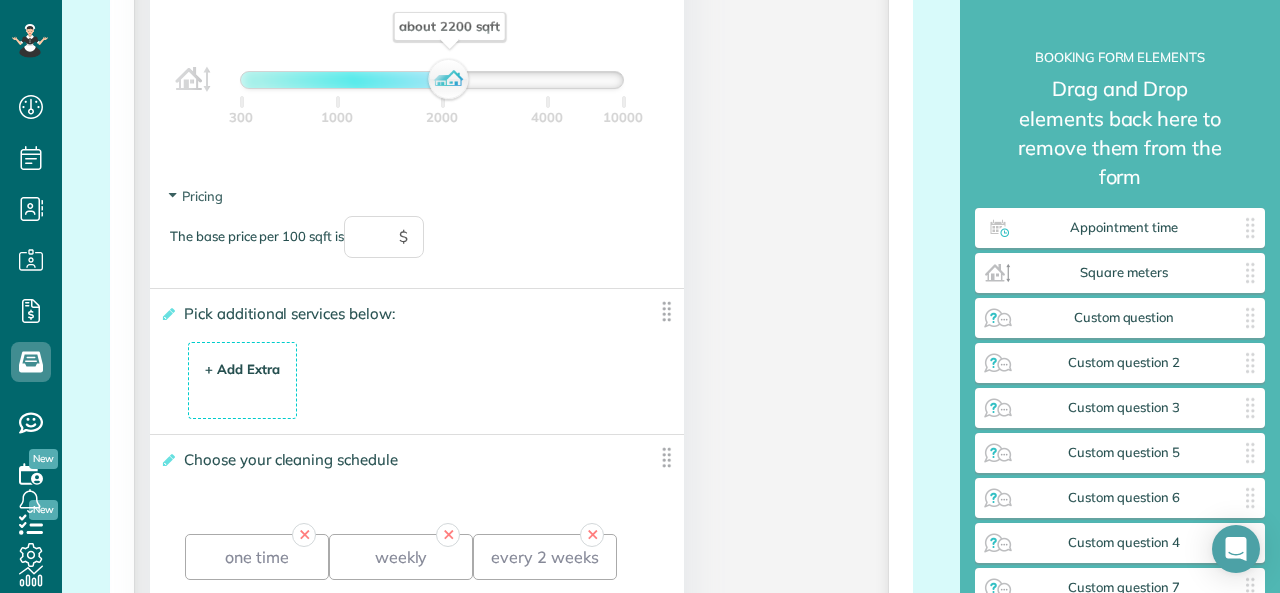 scroll, scrollTop: 2496, scrollLeft: 0, axis: vertical 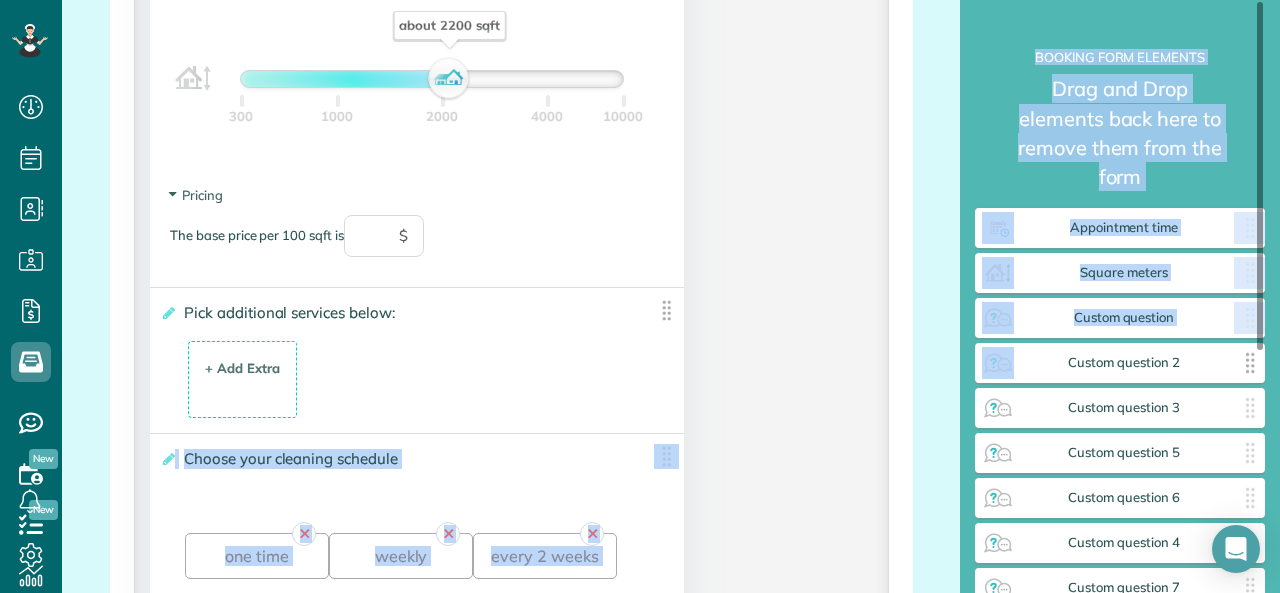 drag, startPoint x: 556, startPoint y: 349, endPoint x: 1044, endPoint y: 337, distance: 488.14752 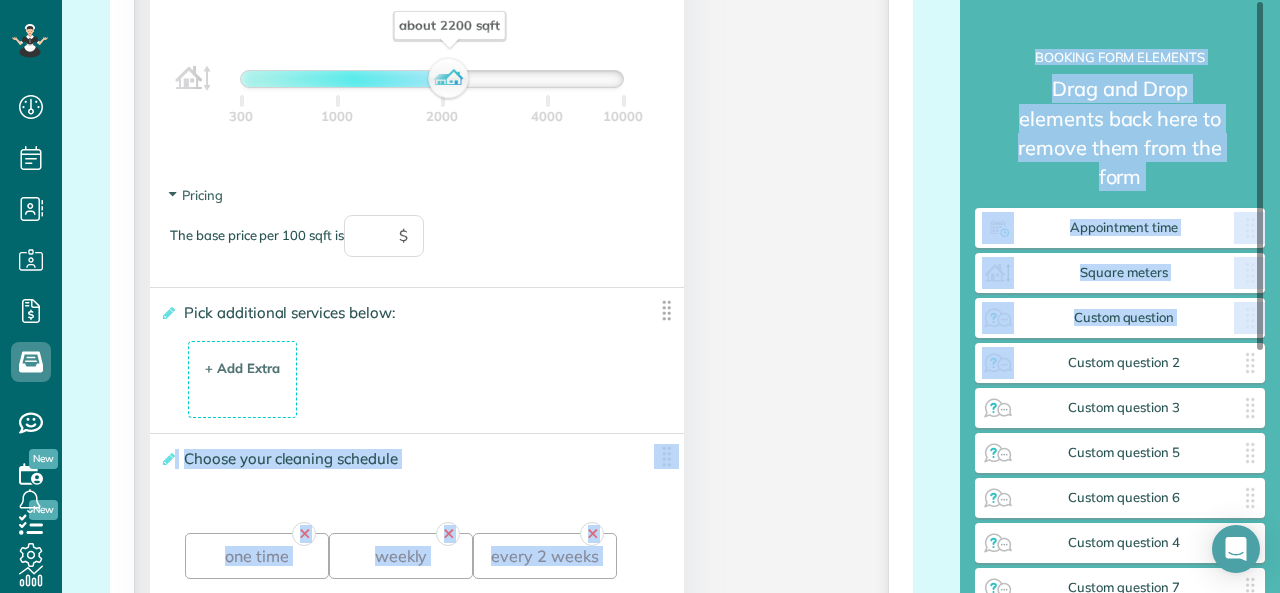 click on "**********" at bounding box center (511, -414) 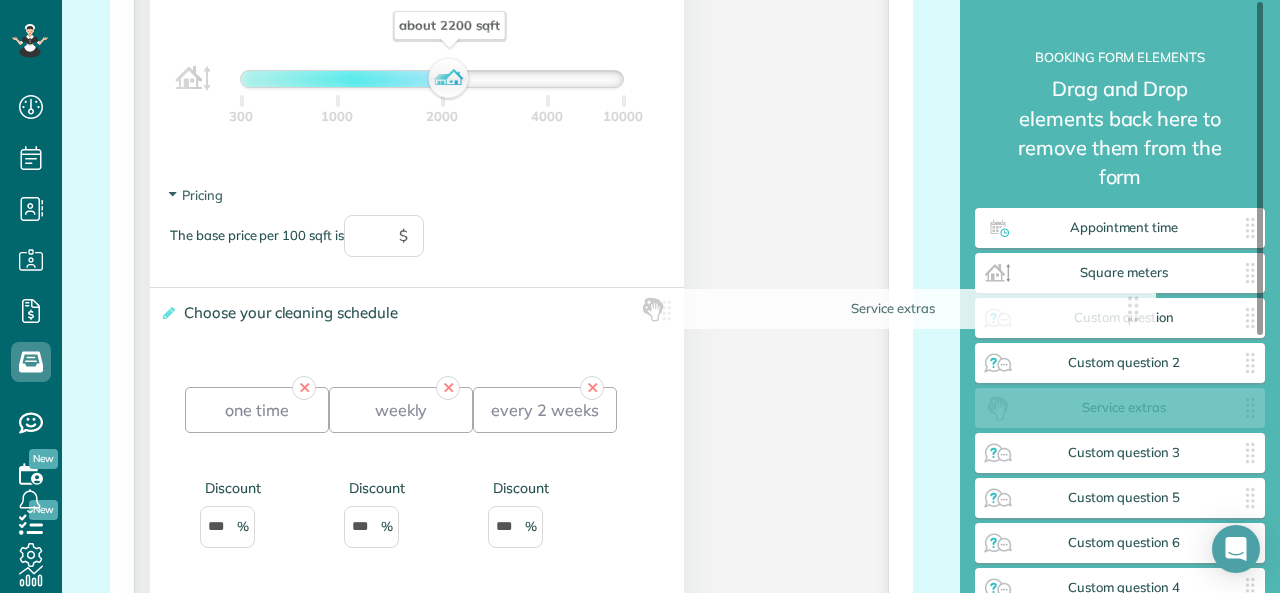 drag, startPoint x: 650, startPoint y: 359, endPoint x: 1148, endPoint y: 361, distance: 498.00403 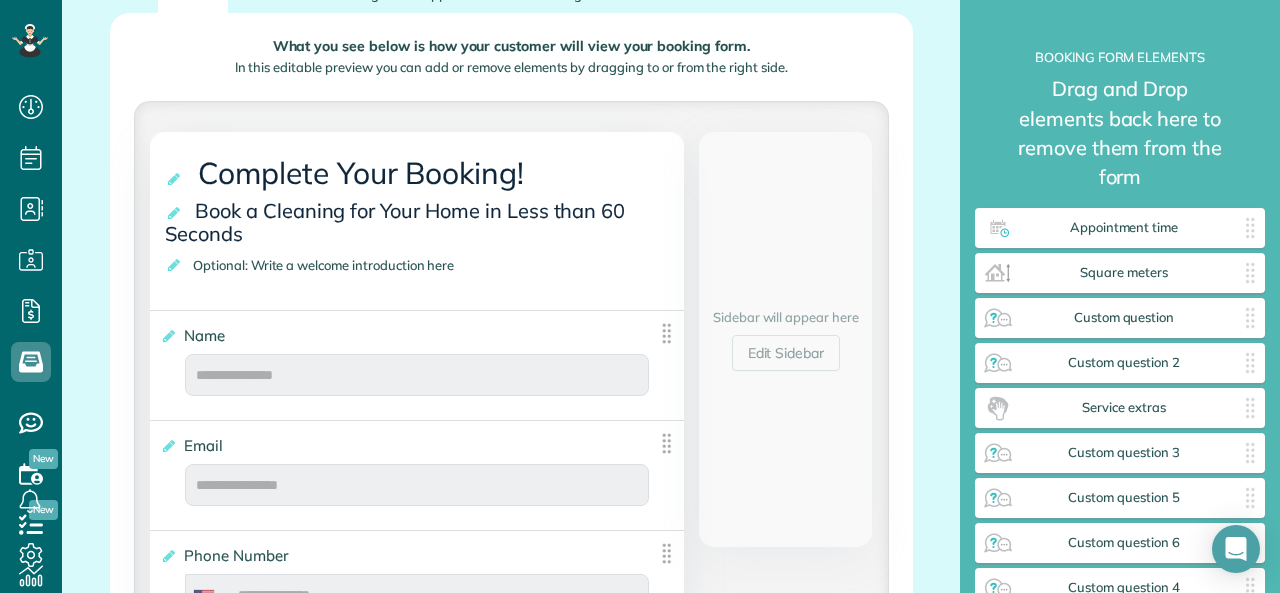 scroll, scrollTop: 356, scrollLeft: 0, axis: vertical 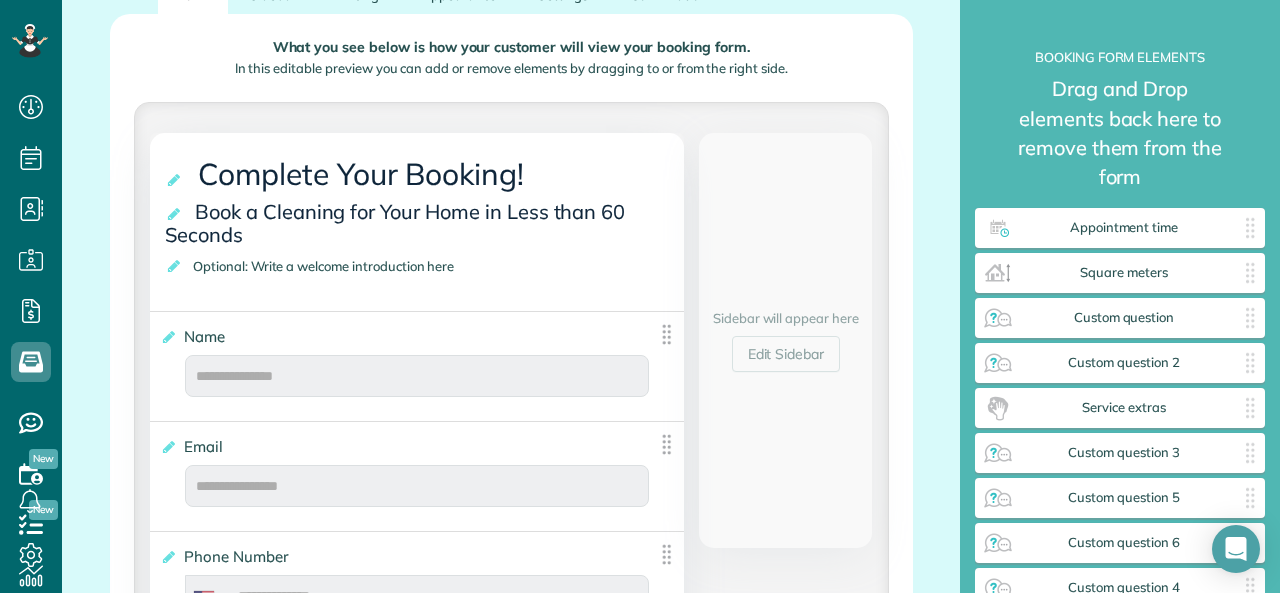 click on "Complete Your Booking!" at bounding box center (365, 174) 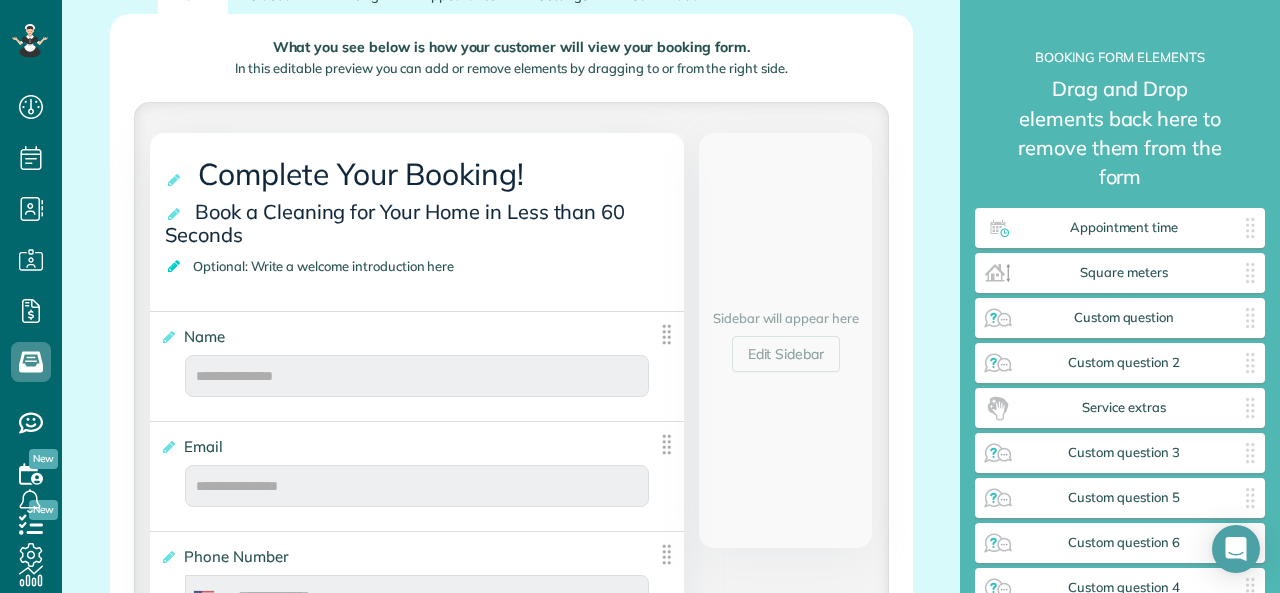 click at bounding box center (175, 266) 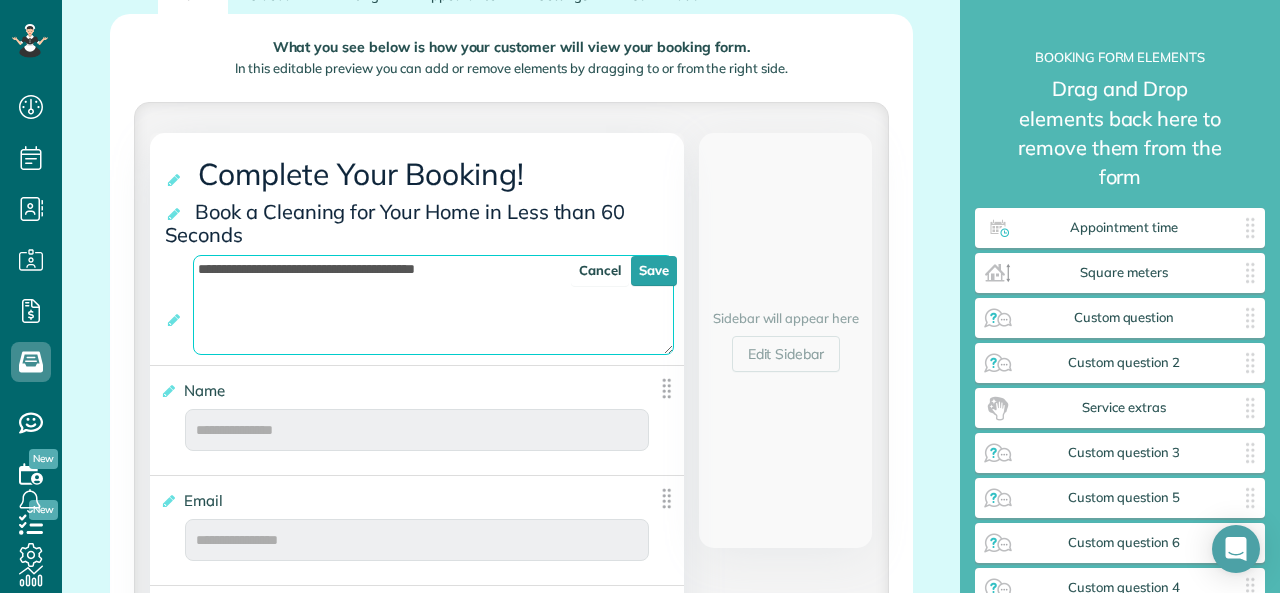 click on "**********" at bounding box center (433, 305) 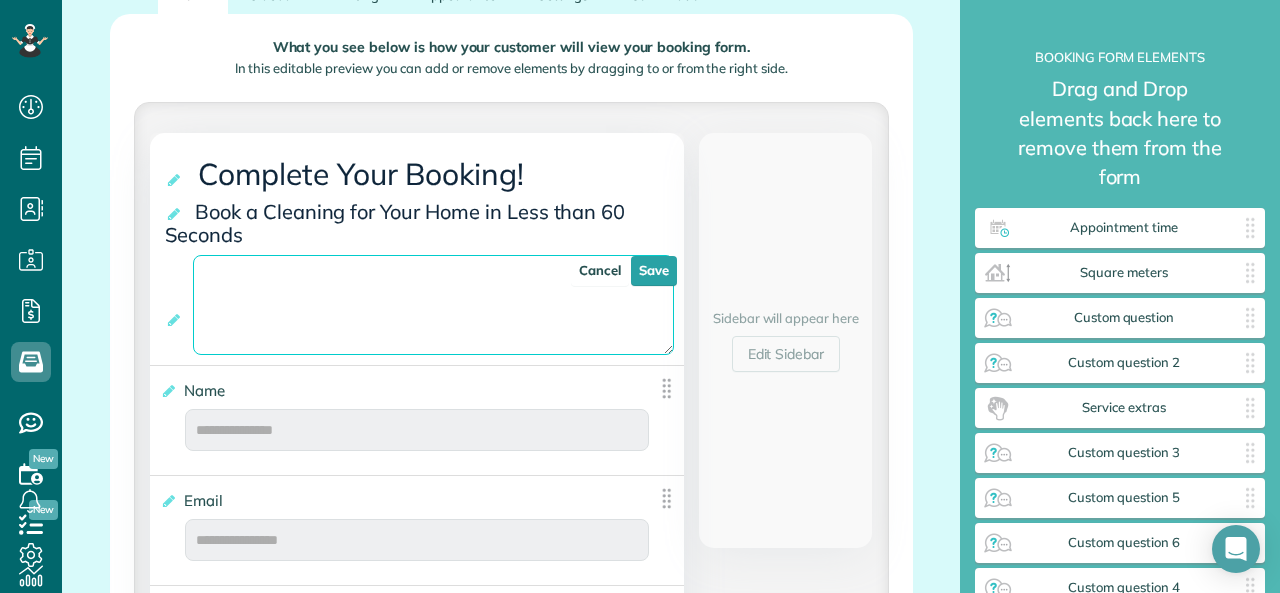 type 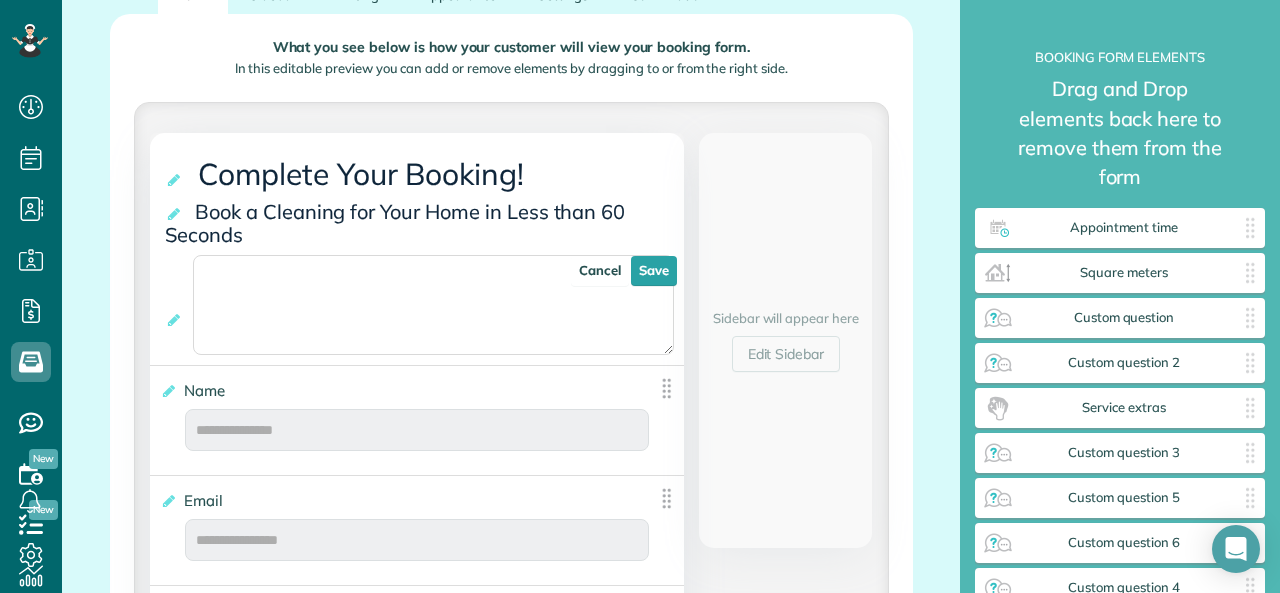 click on "**********" at bounding box center [424, 223] 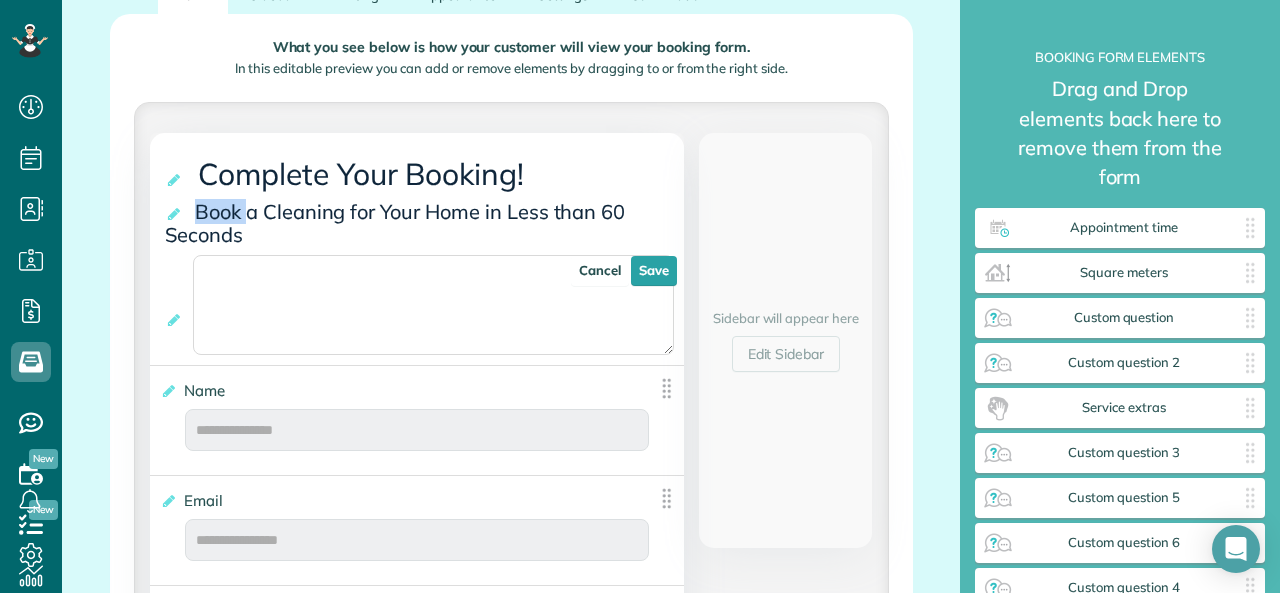 click on "Book a Cleaning for Your Home in Less than 60 Seconds" at bounding box center [395, 223] 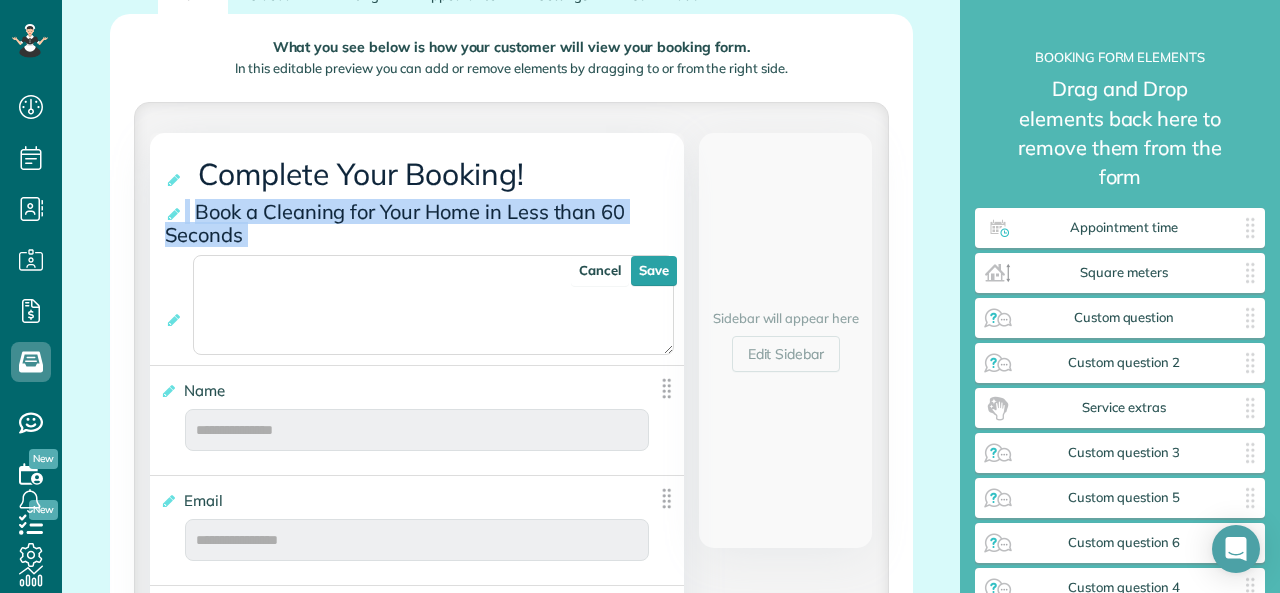 click on "Book a Cleaning for Your Home in Less than 60 Seconds" at bounding box center (395, 223) 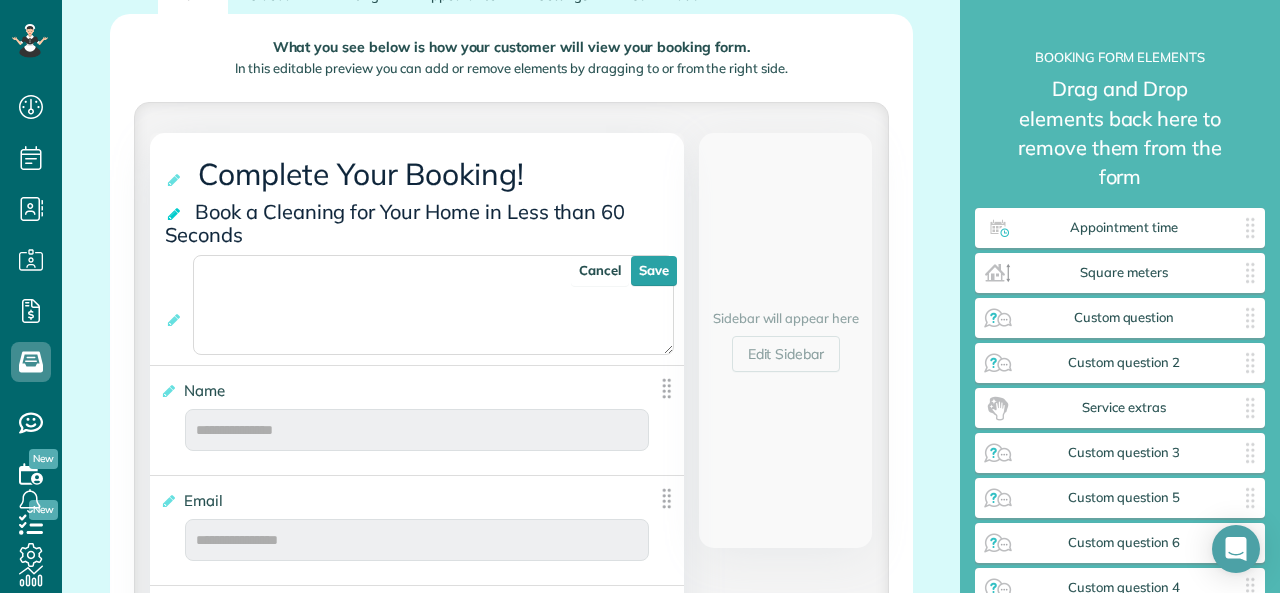 click at bounding box center (175, 214) 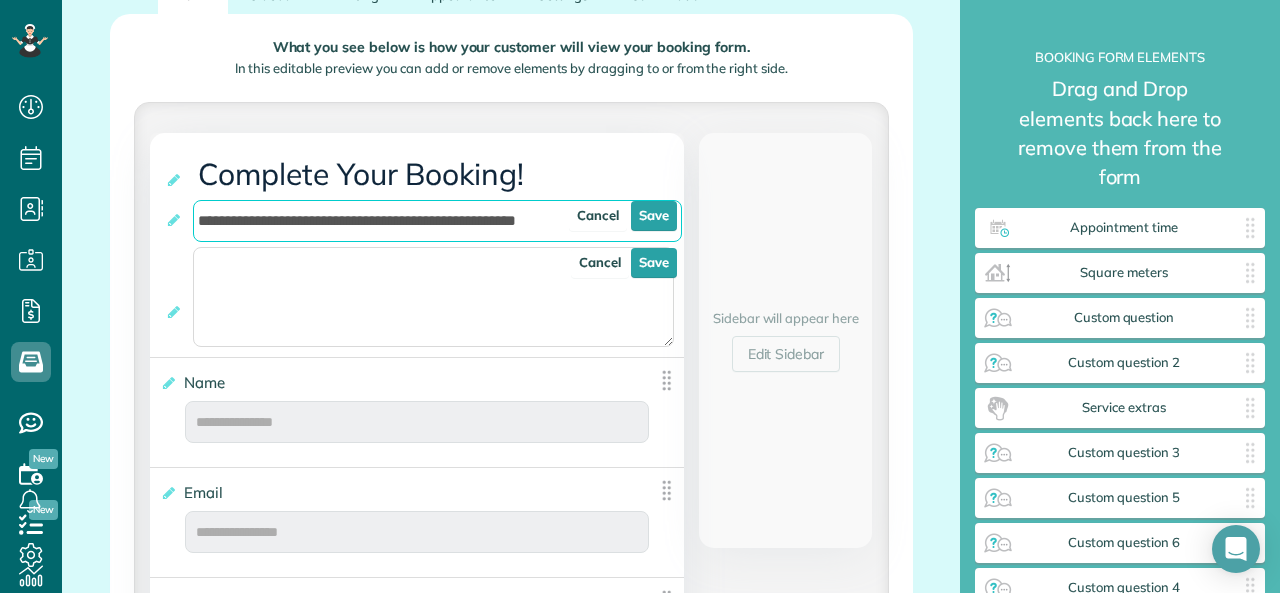 click on "**********" at bounding box center [437, 221] 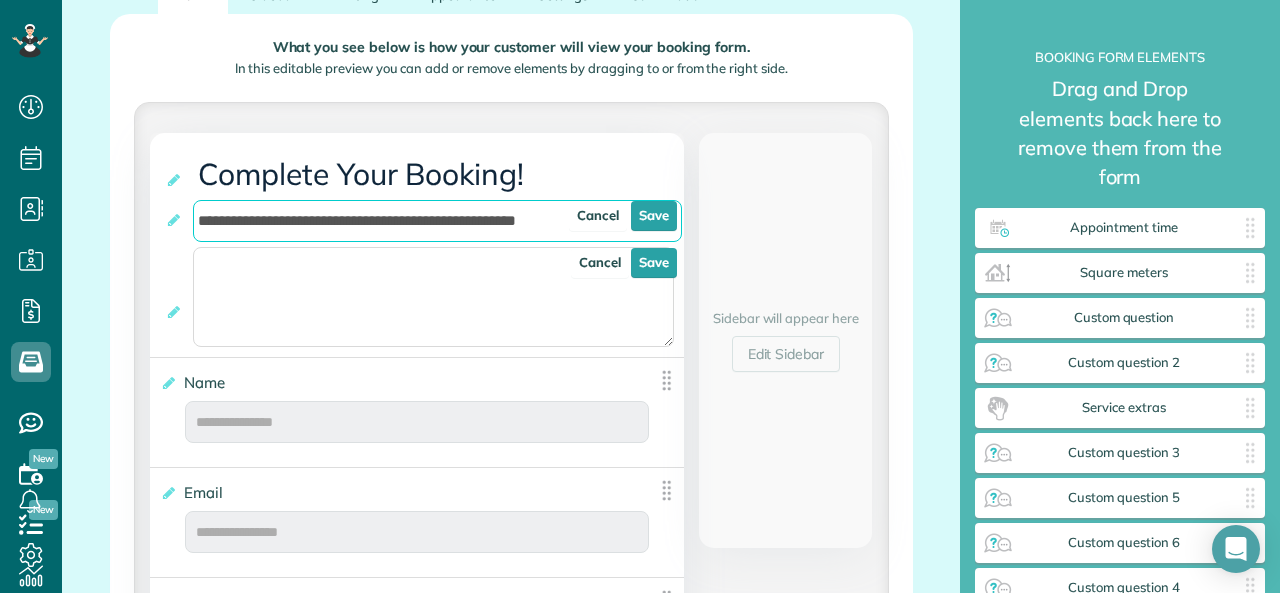 click on "**********" at bounding box center [437, 221] 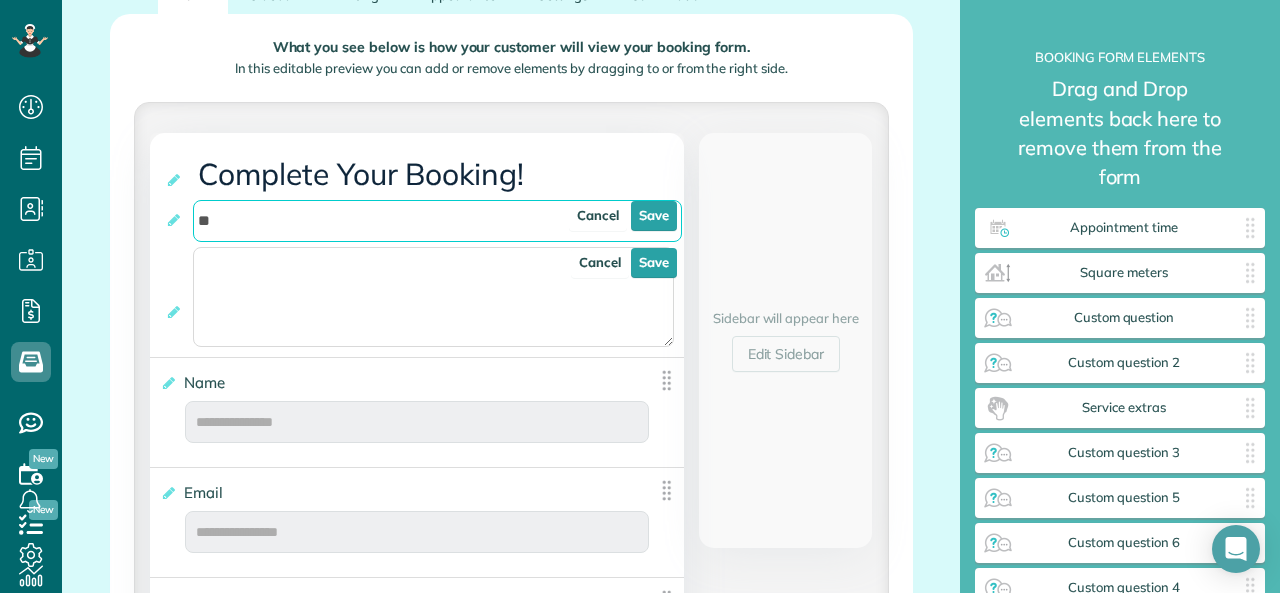 type on "*" 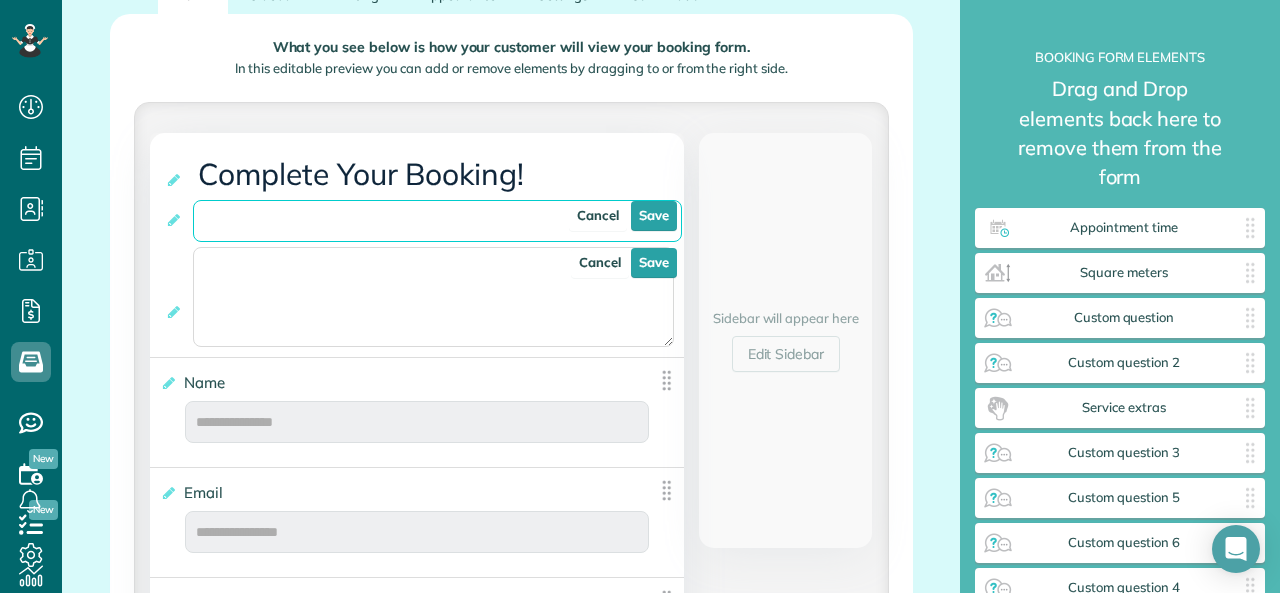 type on "*" 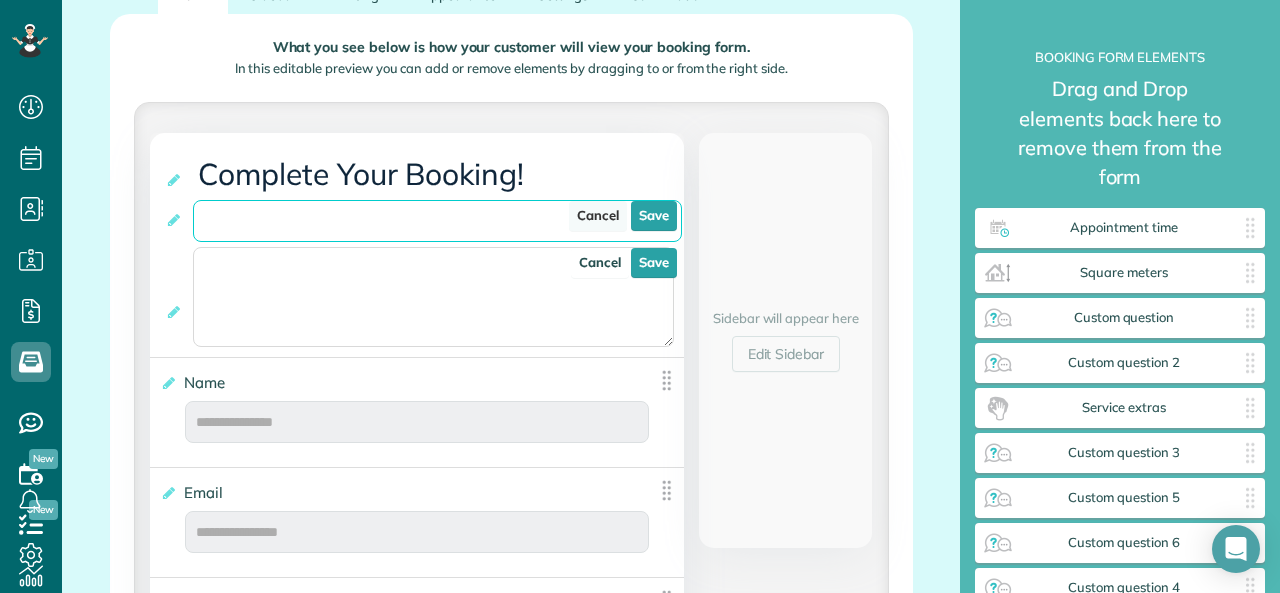 type 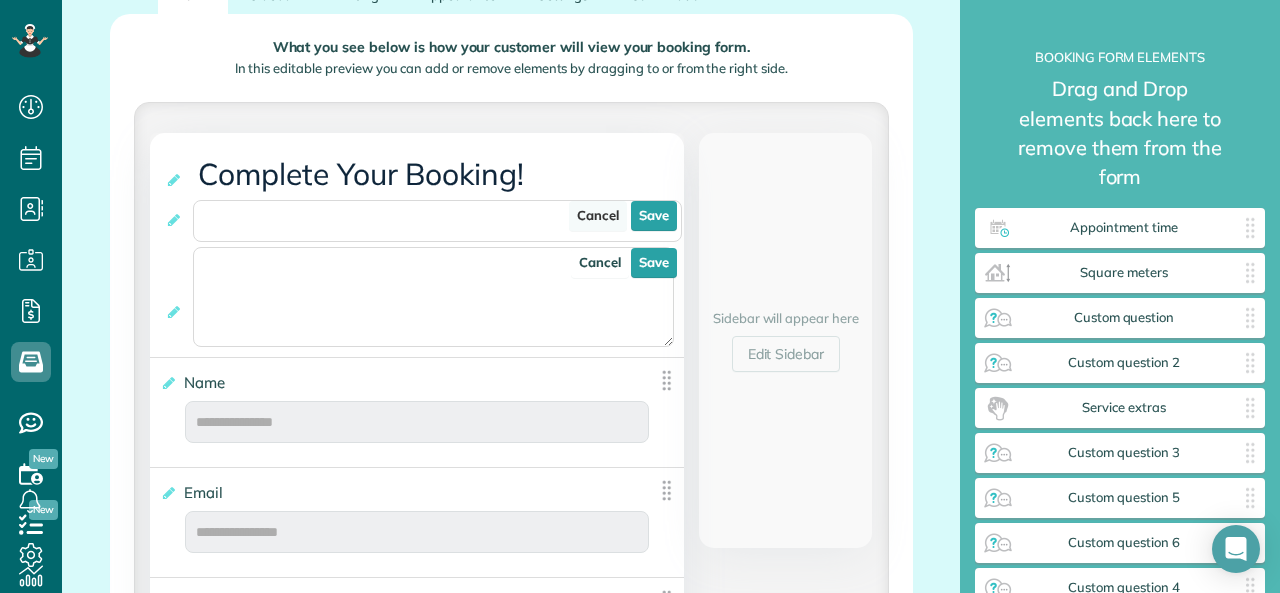 click on "Cancel" at bounding box center (598, 216) 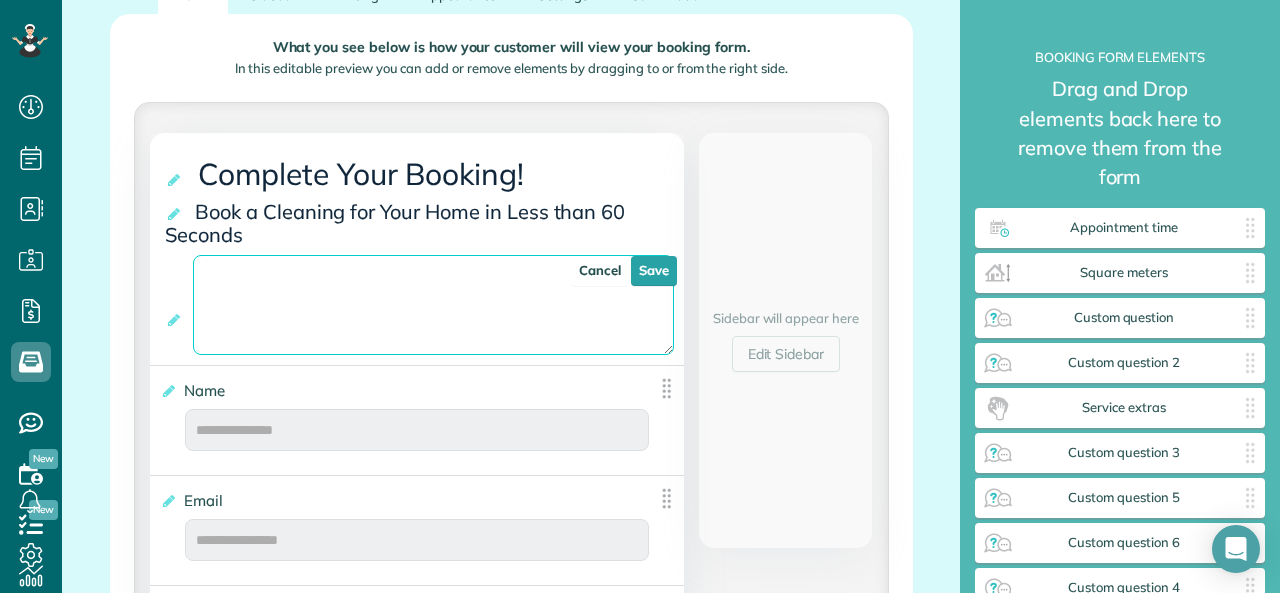 click on "**********" at bounding box center [433, 305] 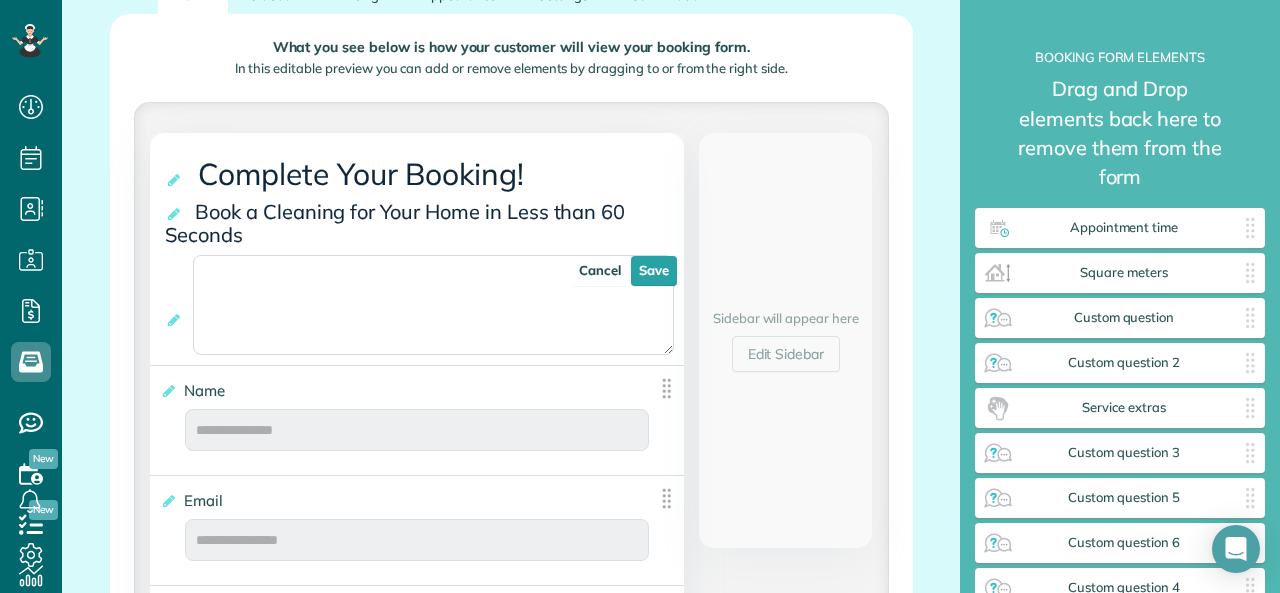click on "Book a Cleaning for Your Home in Less than 60 Seconds" at bounding box center [395, 223] 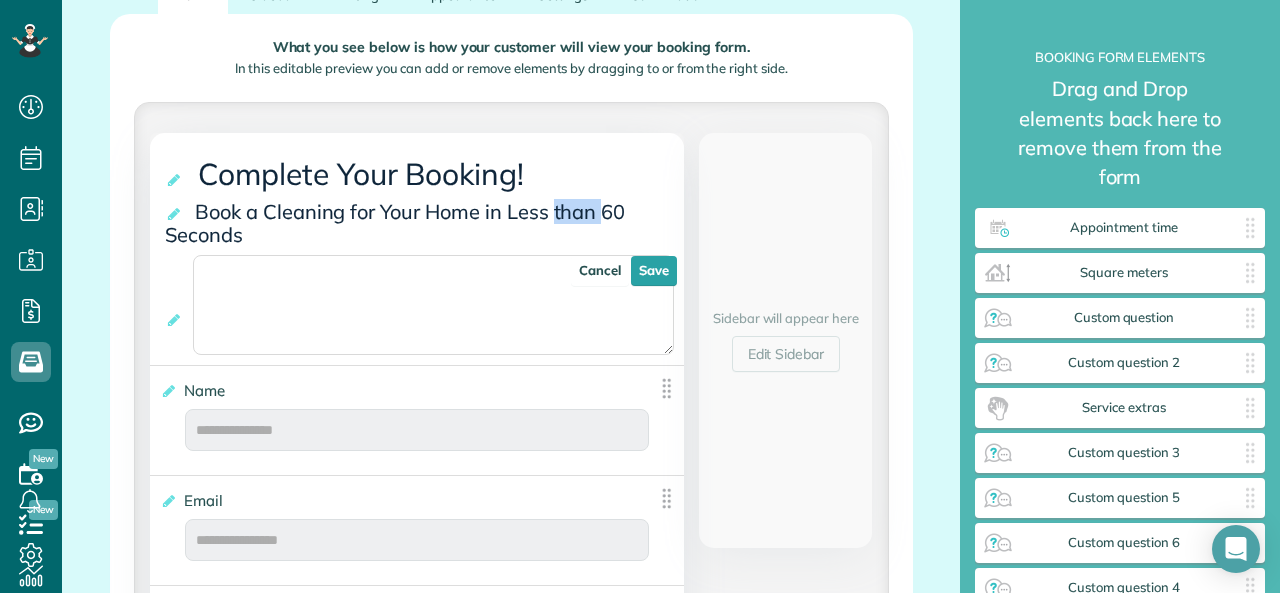 click on "Book a Cleaning for Your Home in Less than 60 Seconds" at bounding box center [395, 223] 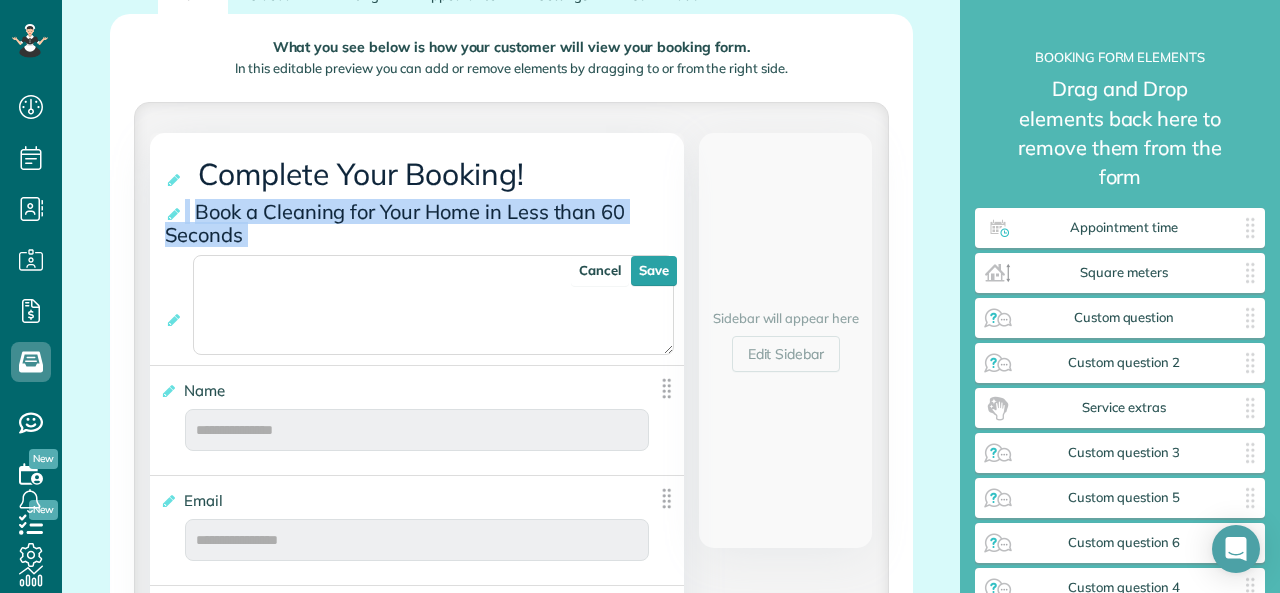 click on "Book a Cleaning for Your Home in Less than 60 Seconds" at bounding box center [395, 223] 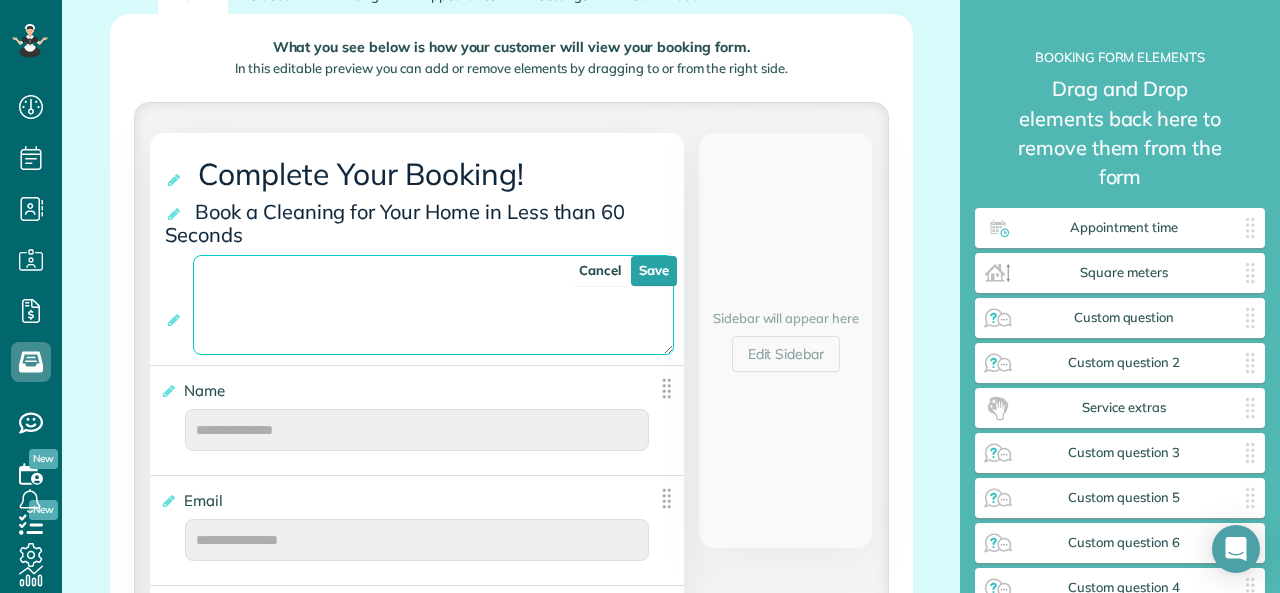 click on "**********" at bounding box center (433, 305) 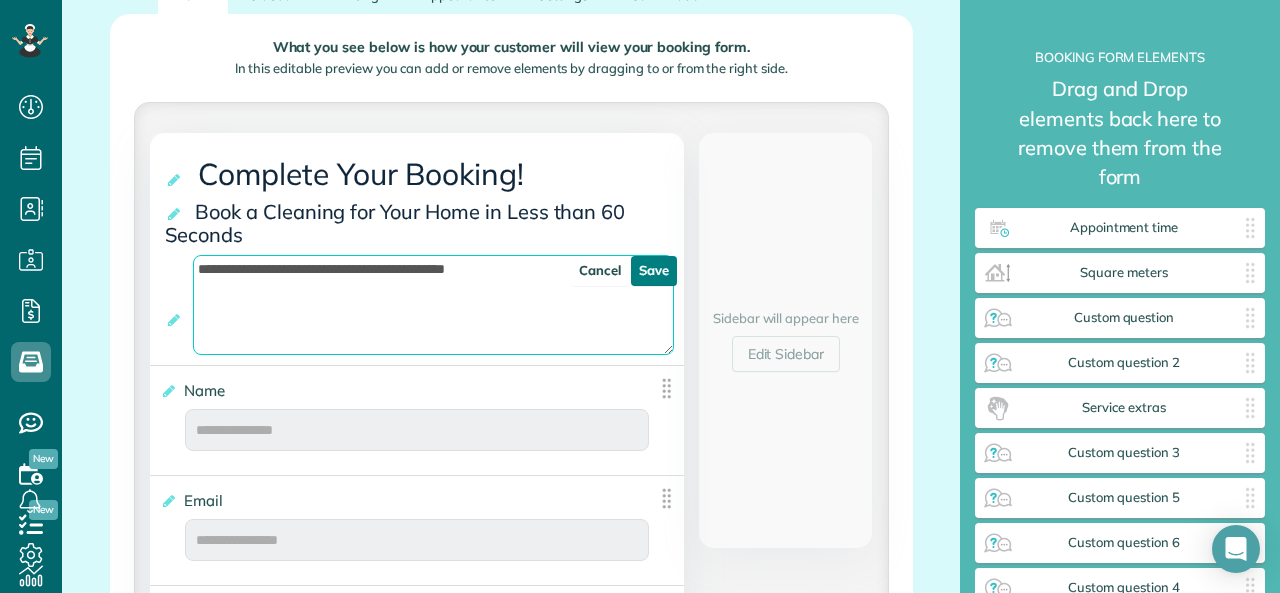 type on "**********" 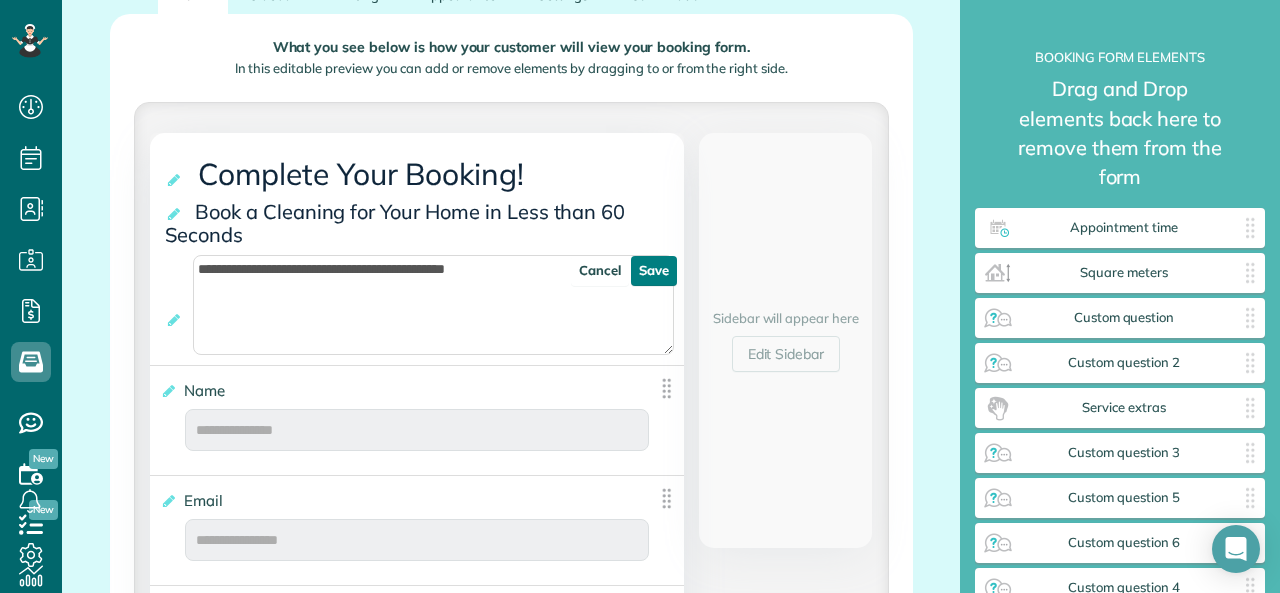 click on "Save" at bounding box center [654, 271] 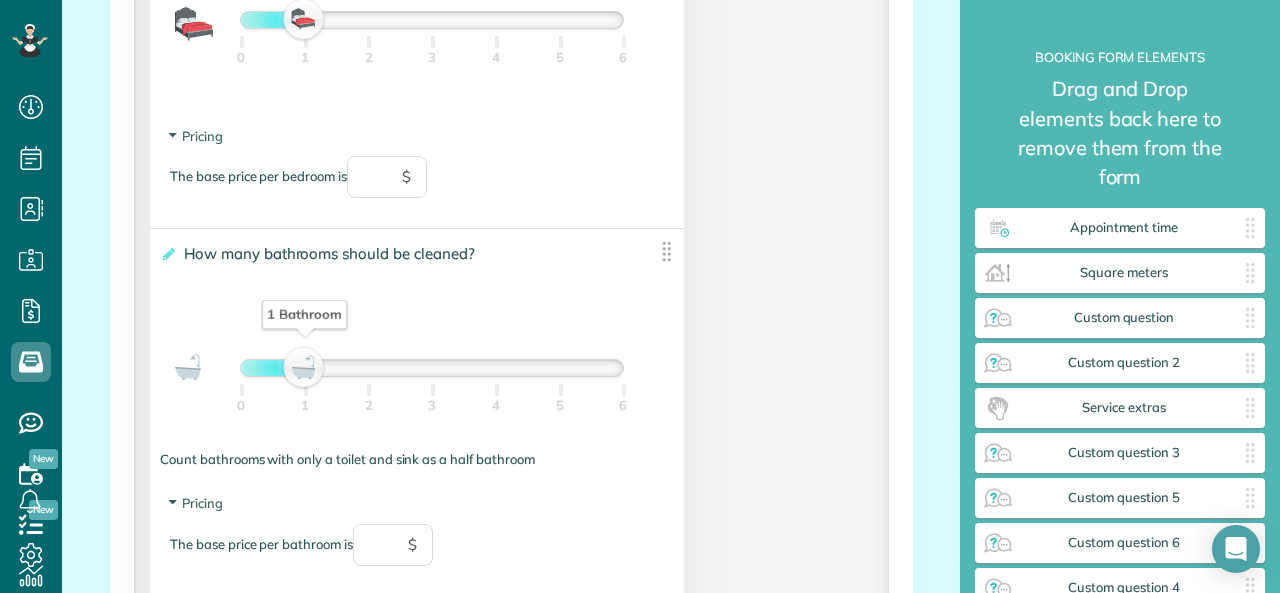 scroll, scrollTop: 1840, scrollLeft: 0, axis: vertical 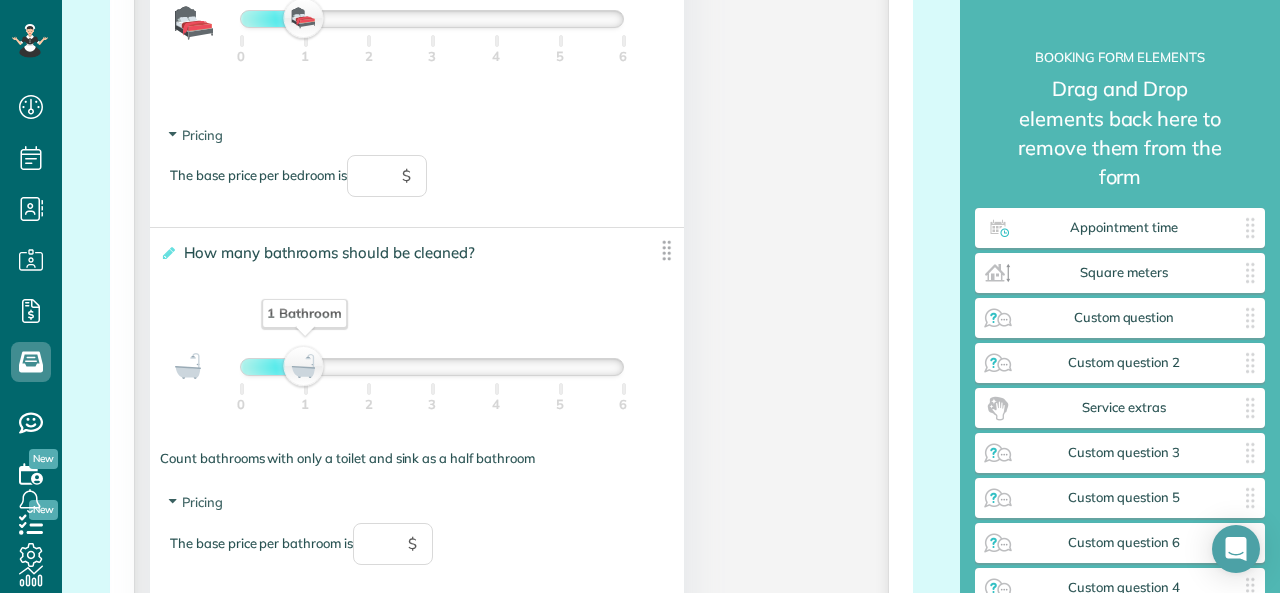 click at bounding box center [666, 250] 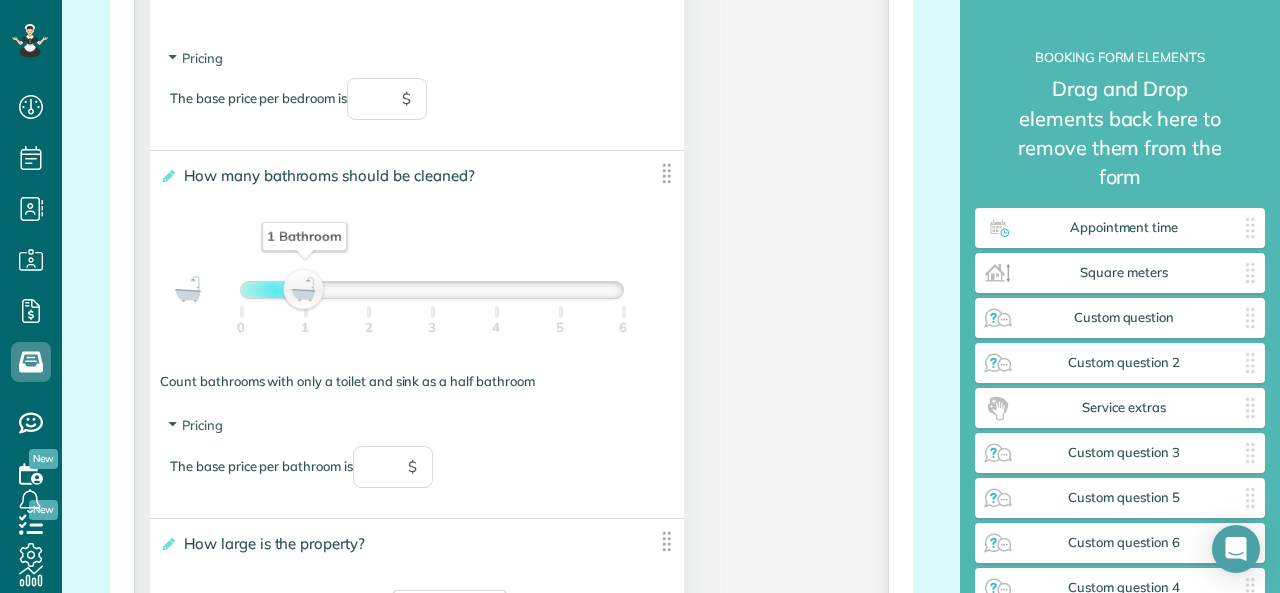 scroll, scrollTop: 1910, scrollLeft: 0, axis: vertical 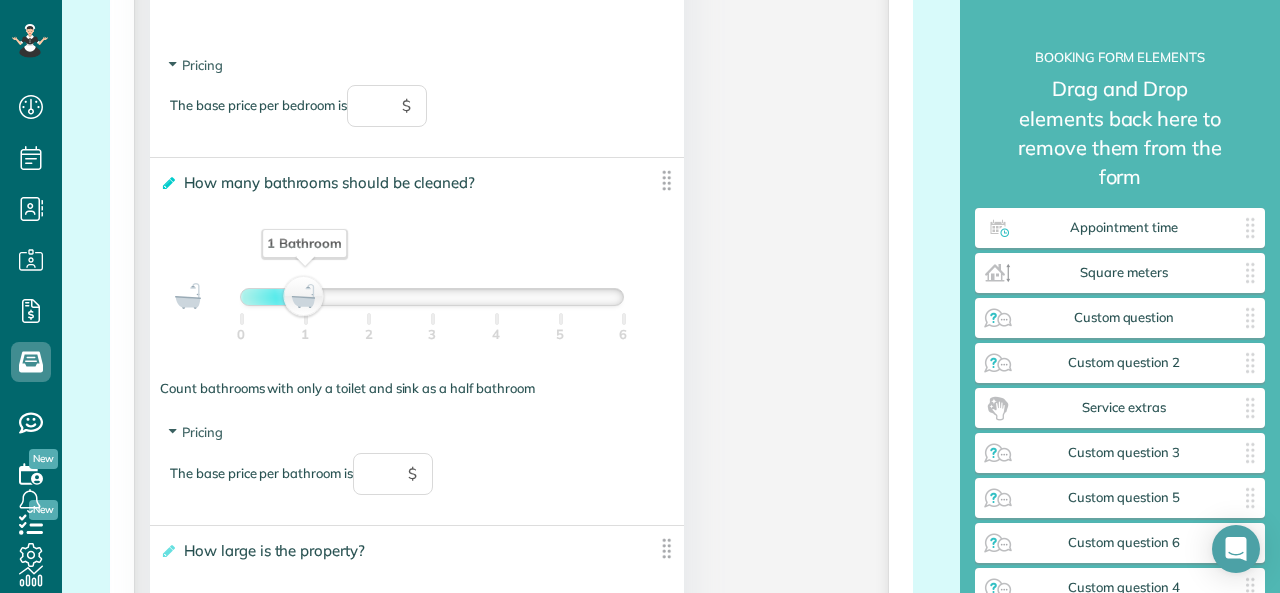click at bounding box center (167, 183) 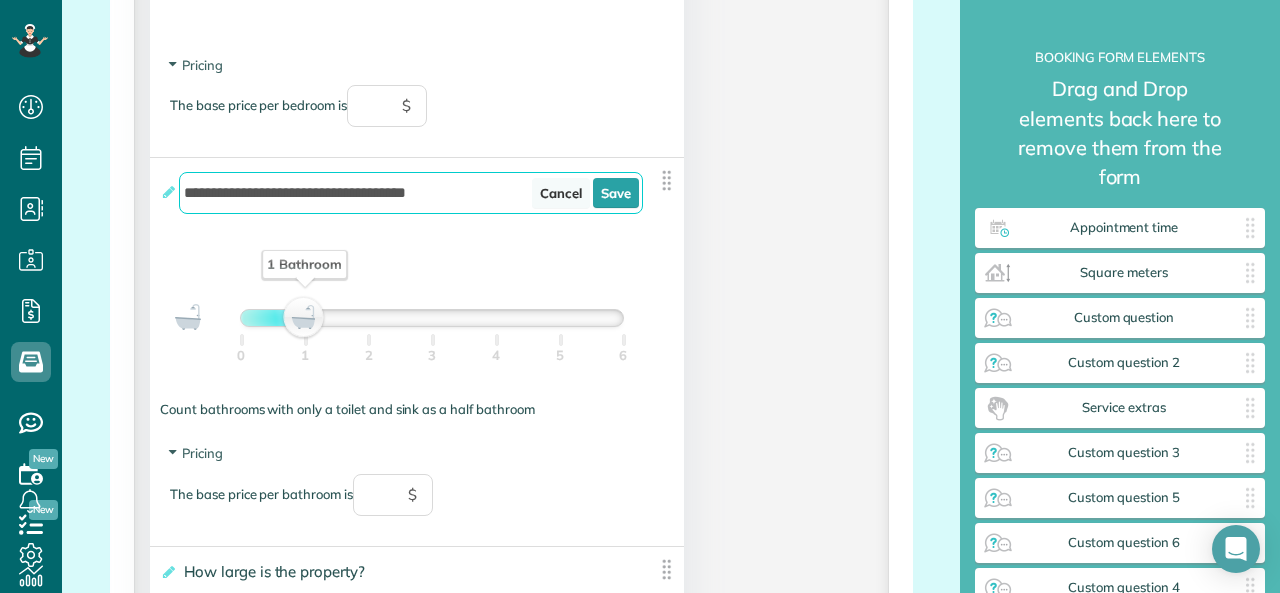 click on "Cancel" at bounding box center (561, 193) 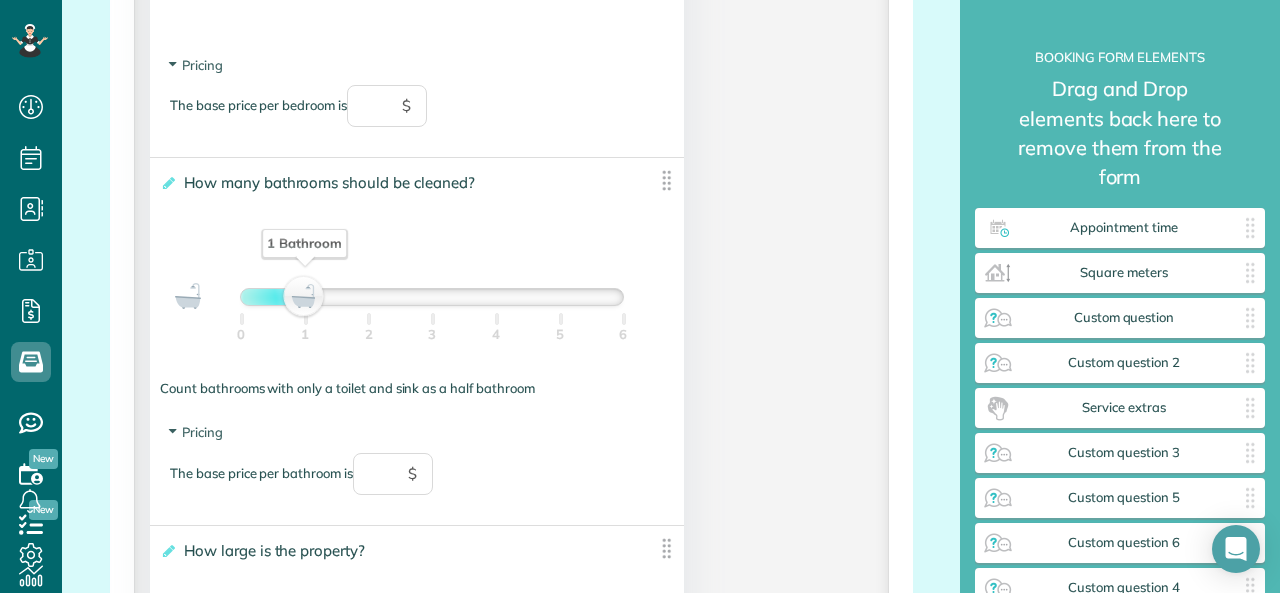click on "Count bathrooms with only a toilet and sink as a half bathroom" at bounding box center (417, 388) 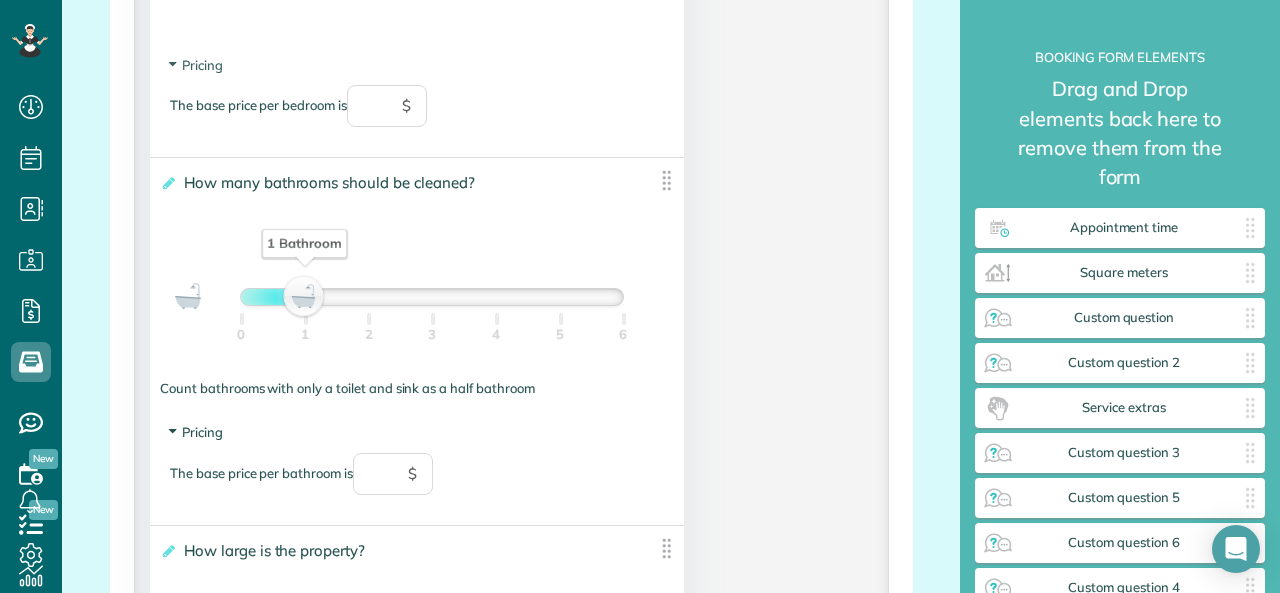click at bounding box center (172, 432) 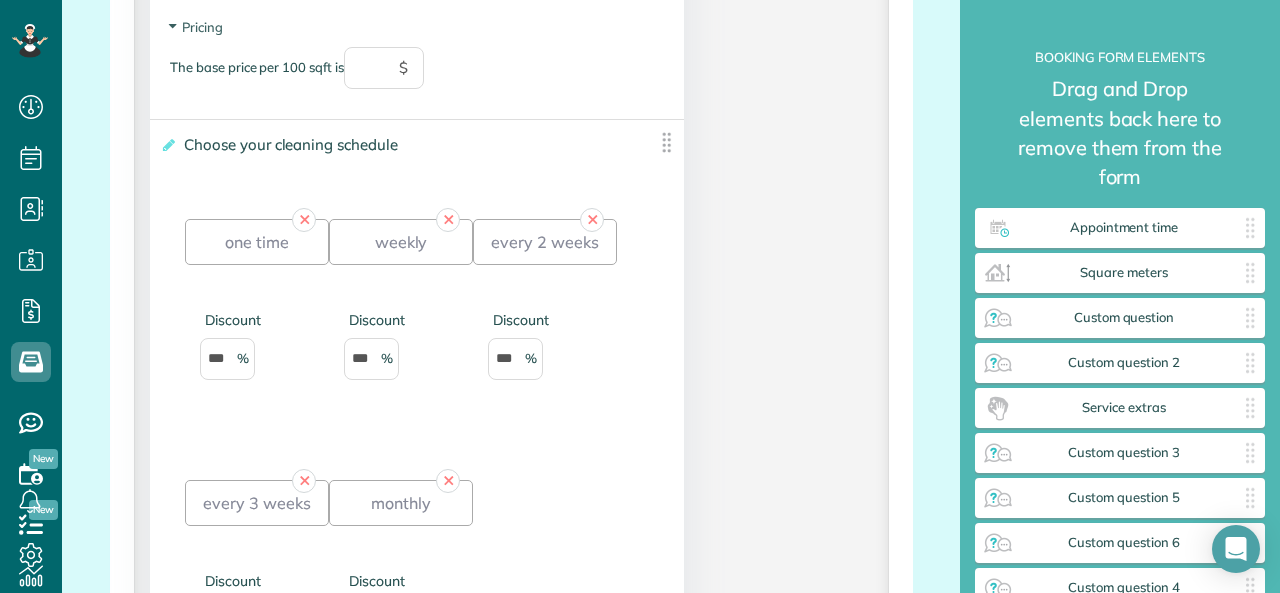 scroll, scrollTop: 2591, scrollLeft: 0, axis: vertical 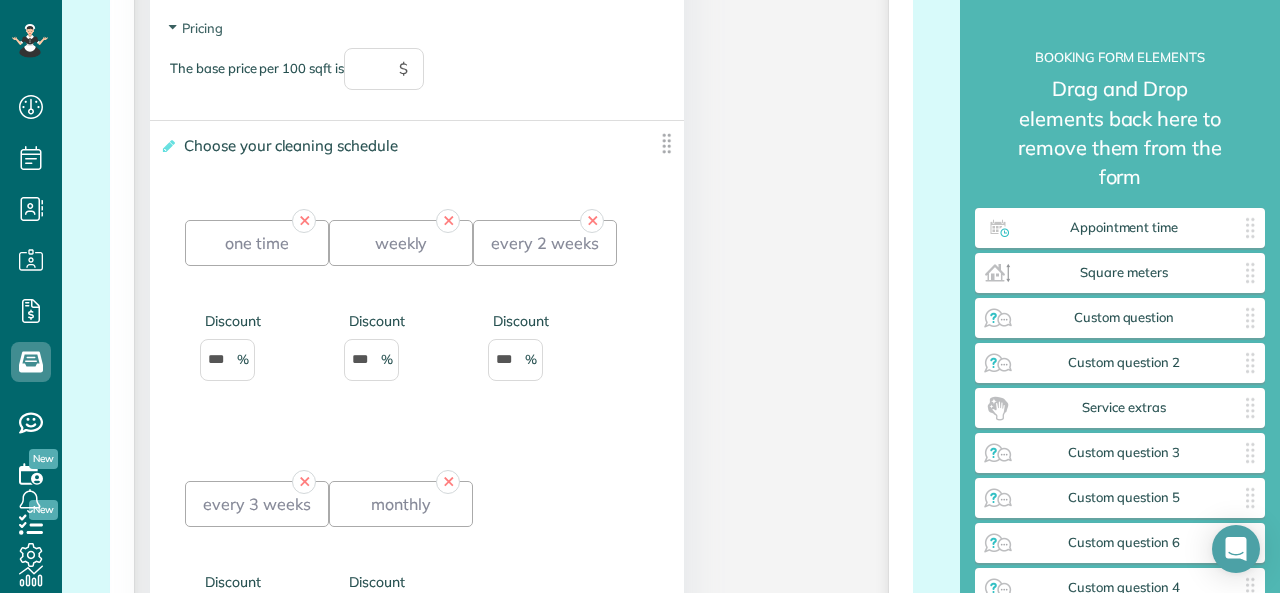 click on "Discount ***" at bounding box center (401, 336) 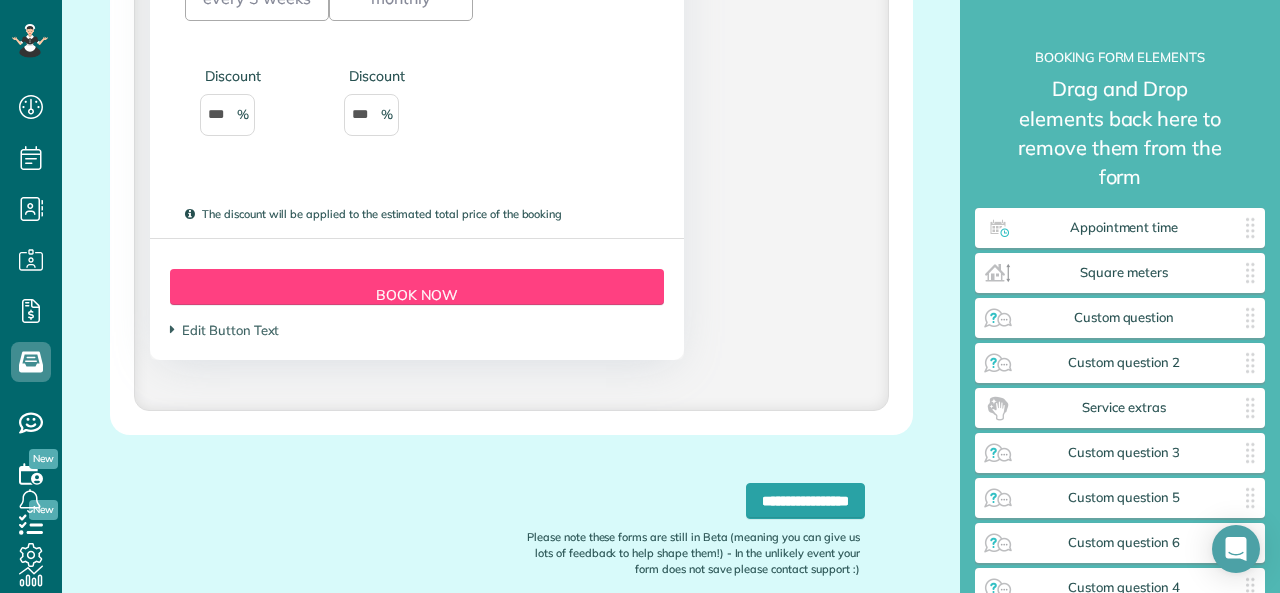 scroll, scrollTop: 3107, scrollLeft: 0, axis: vertical 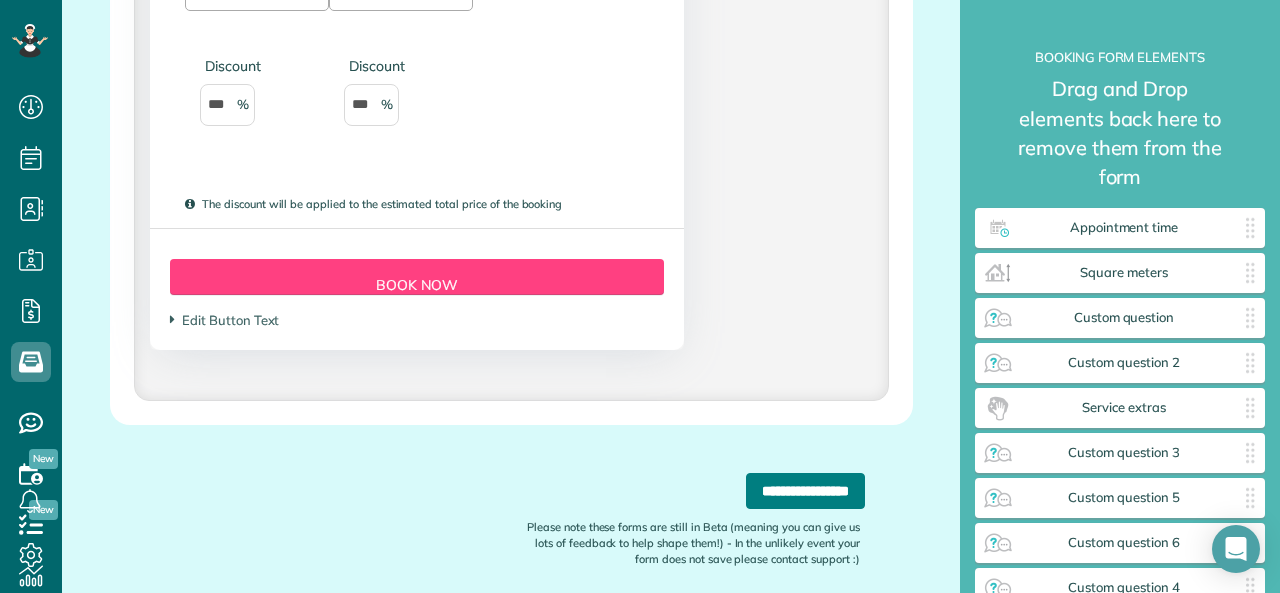 click on "**********" at bounding box center [805, 491] 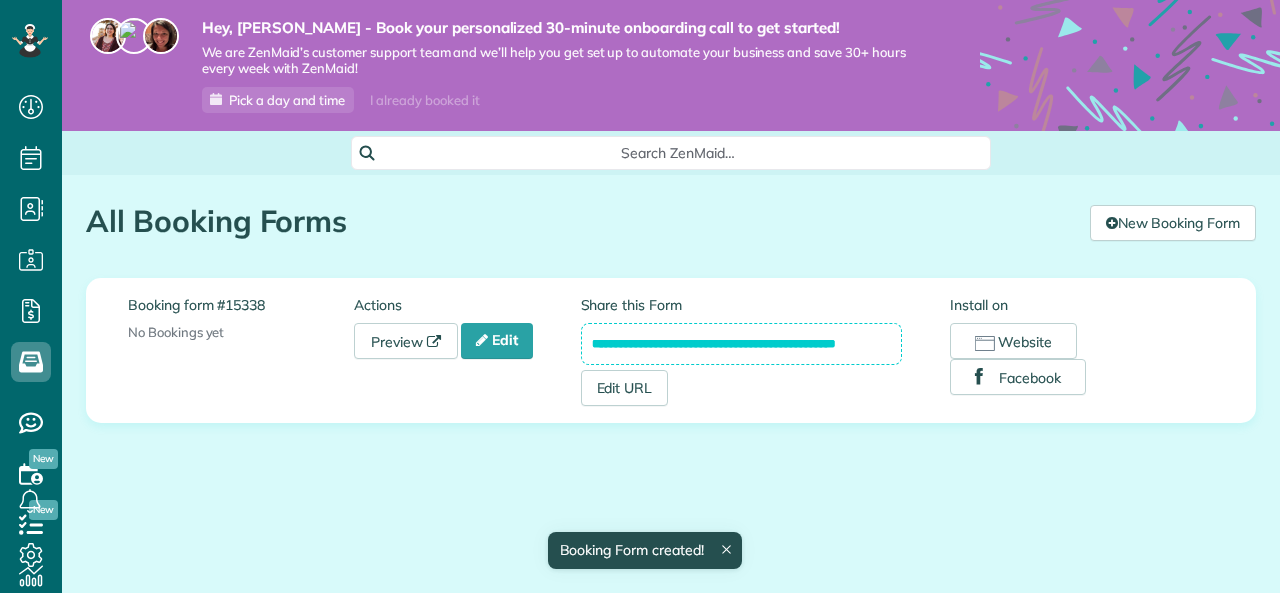 scroll, scrollTop: 0, scrollLeft: 0, axis: both 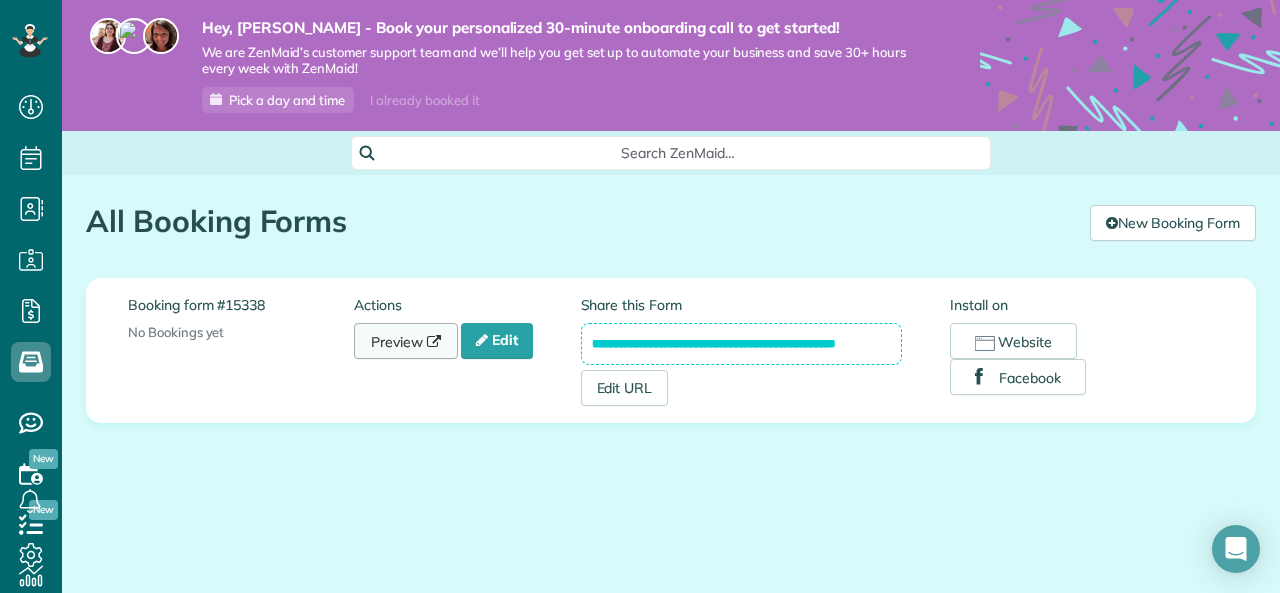 click on "Preview" at bounding box center (406, 341) 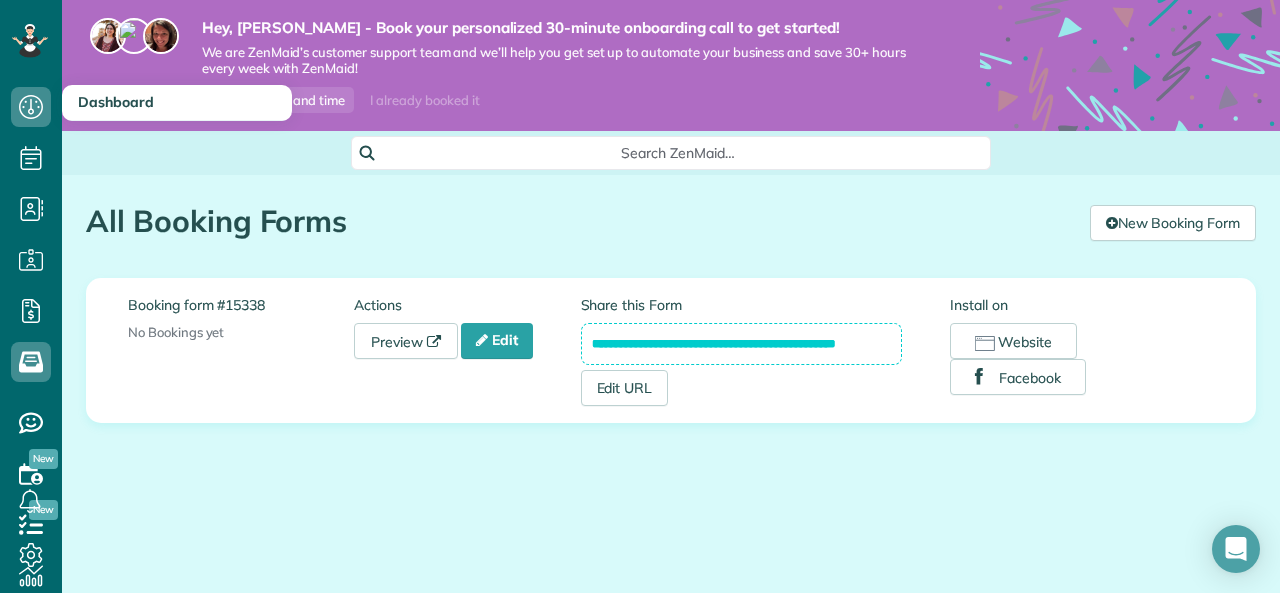 click on "Dashboard" at bounding box center (116, 102) 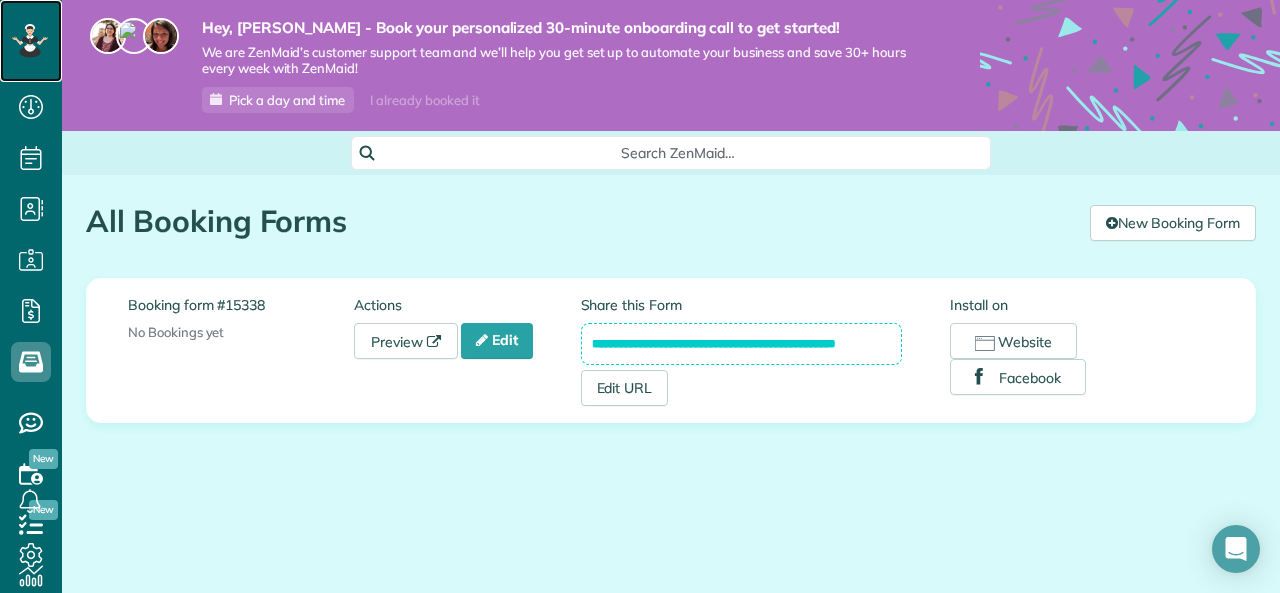 click 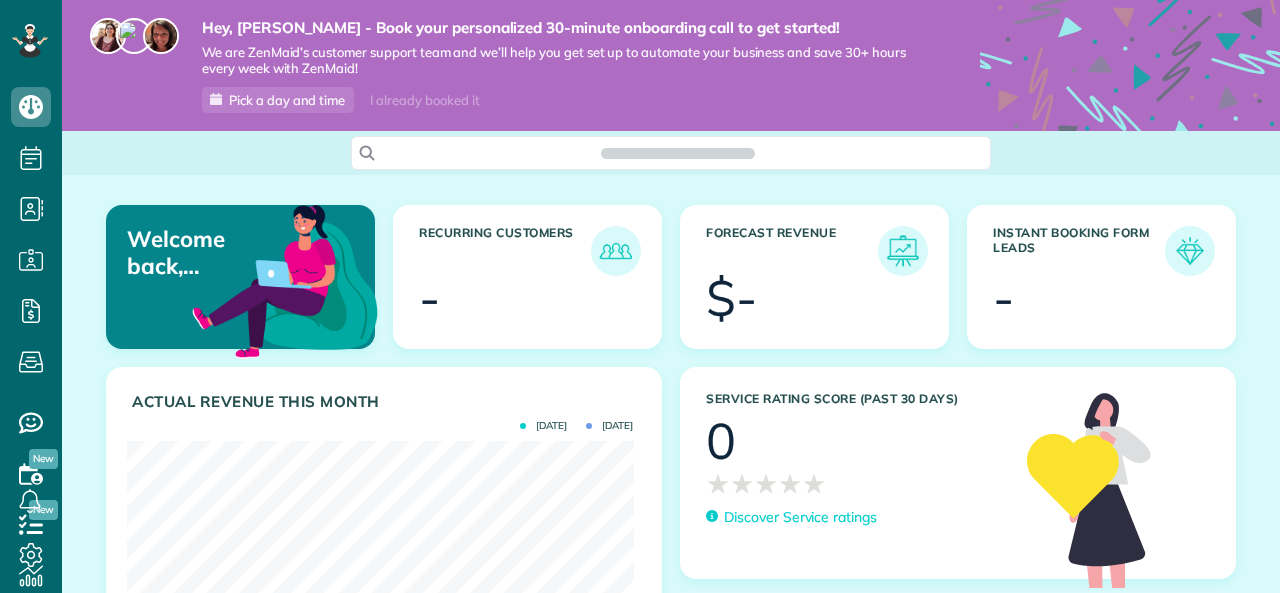 scroll, scrollTop: 0, scrollLeft: 0, axis: both 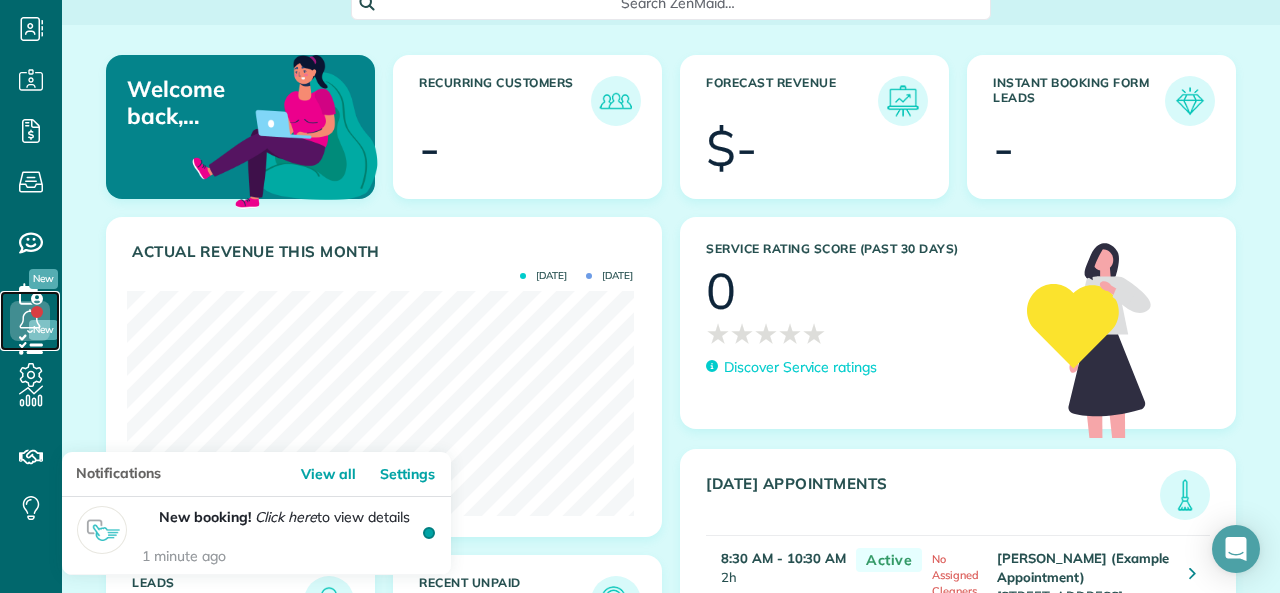 click 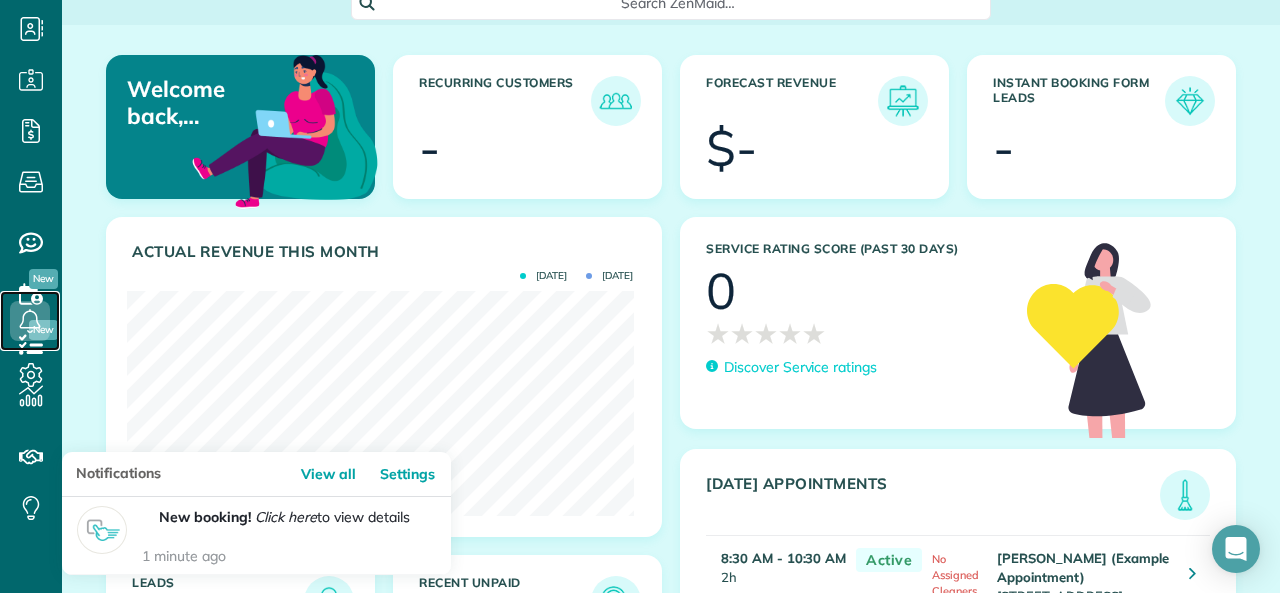 click 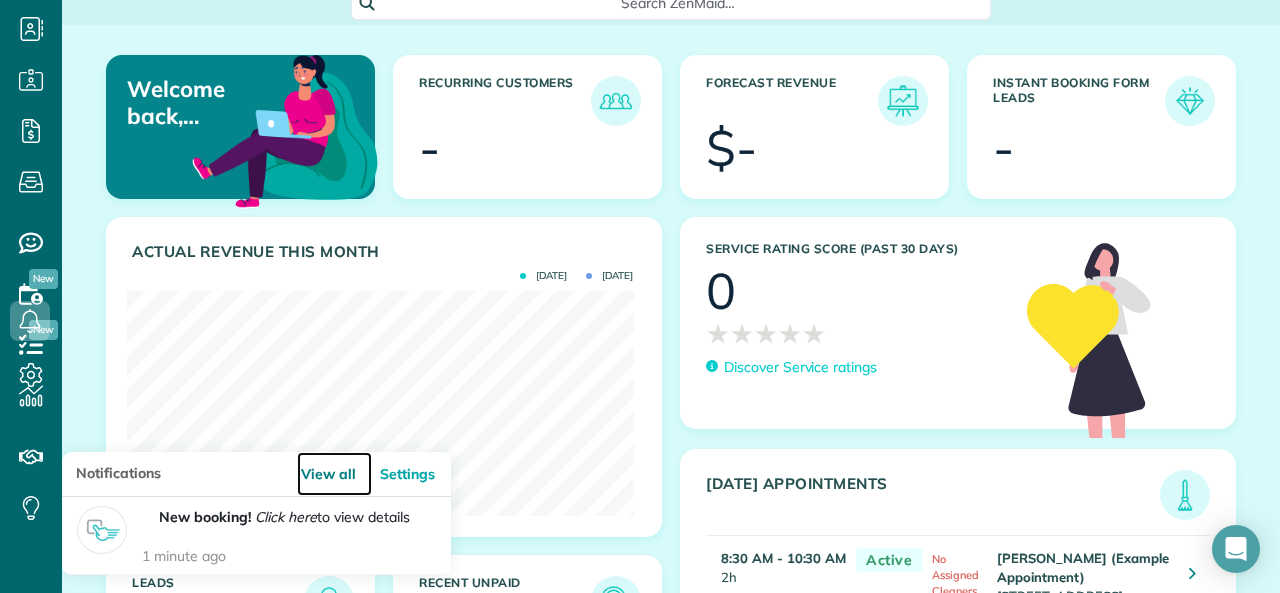 click on "View all" at bounding box center [334, 474] 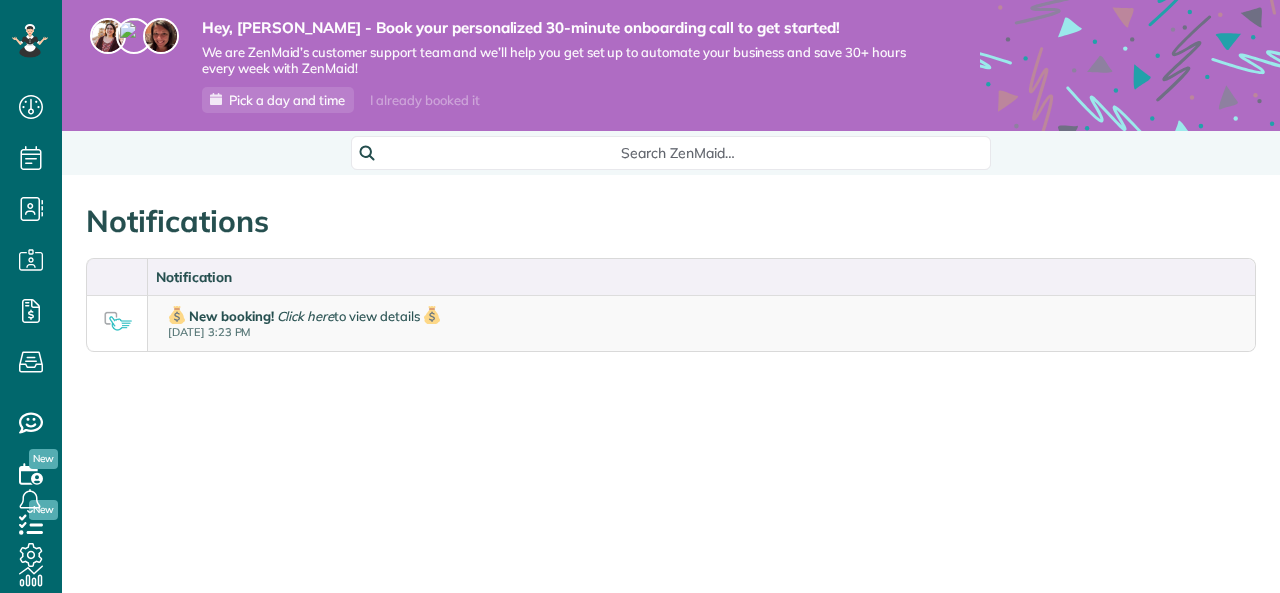 scroll, scrollTop: 0, scrollLeft: 0, axis: both 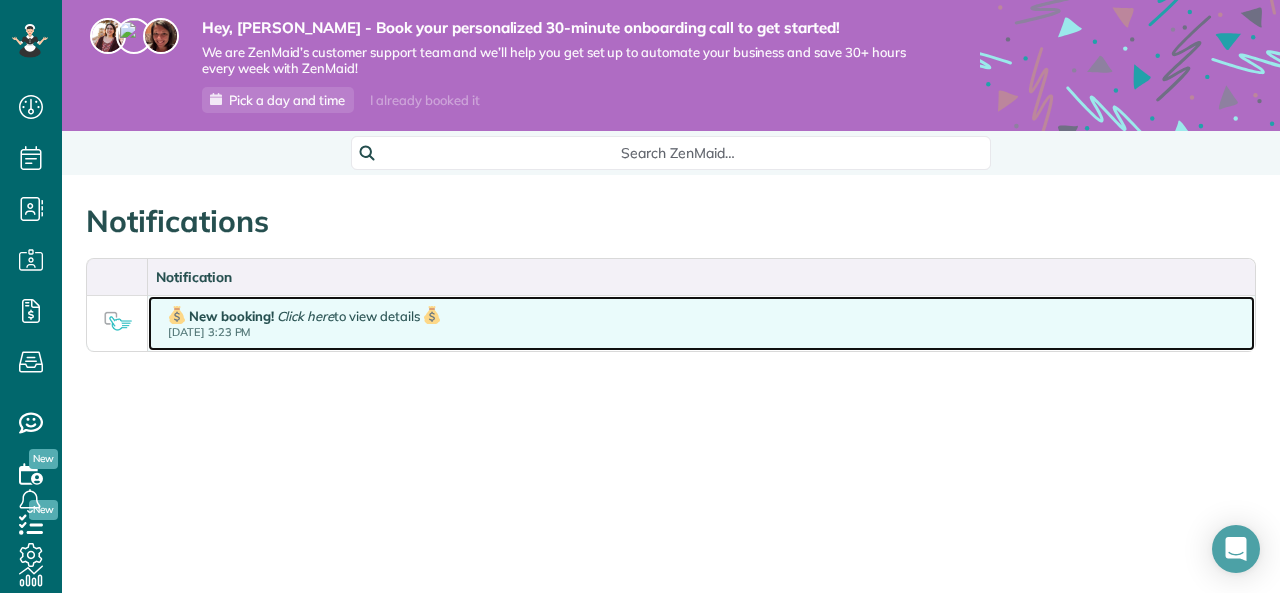 click on "Click here" at bounding box center [306, 316] 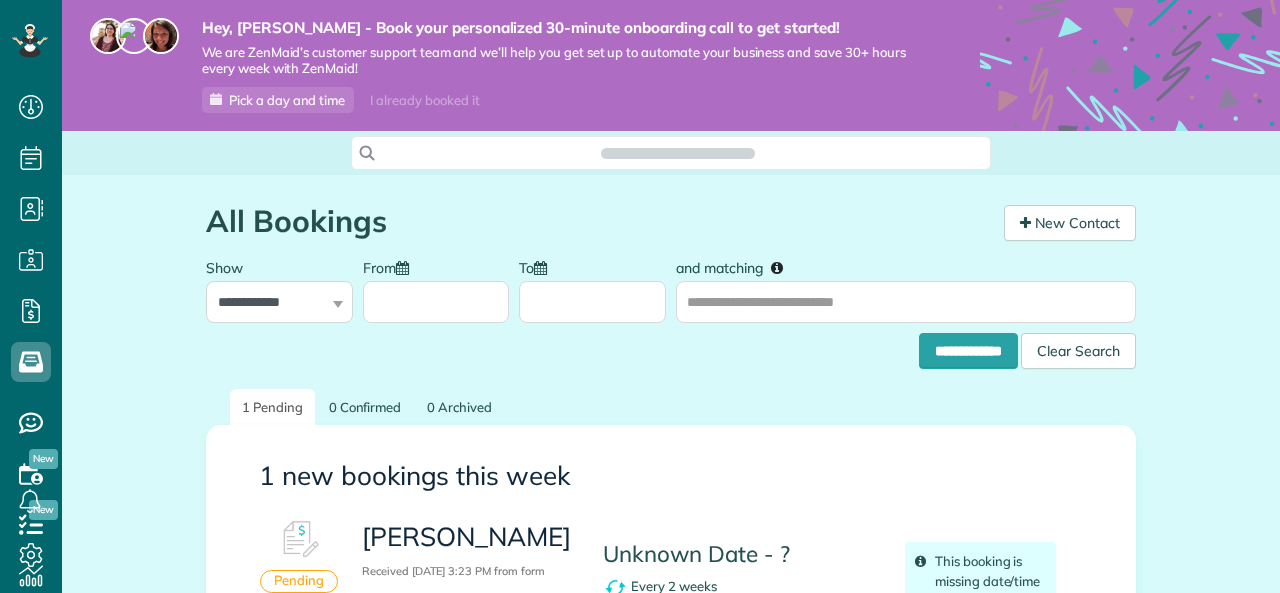 scroll, scrollTop: 0, scrollLeft: 0, axis: both 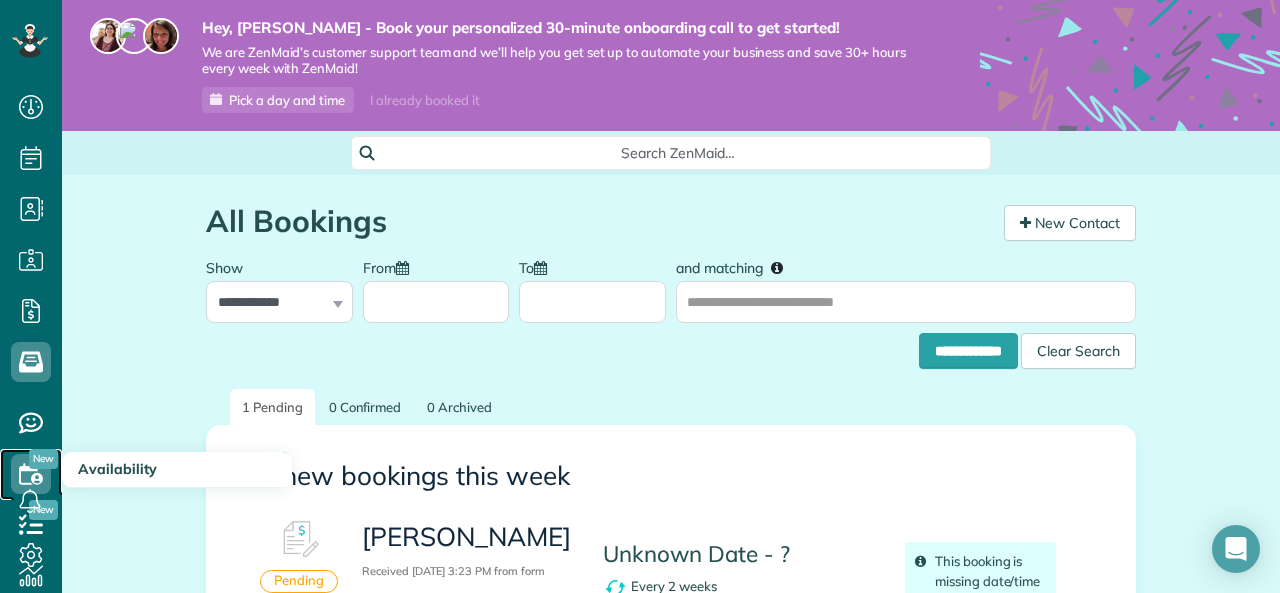 click 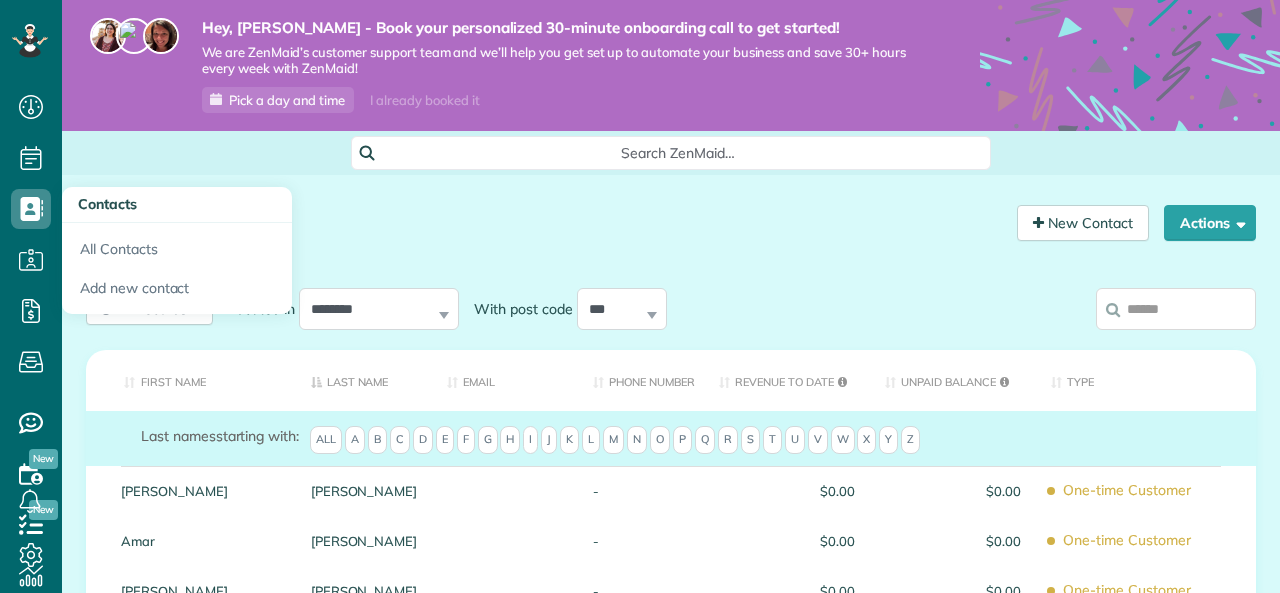 scroll, scrollTop: 0, scrollLeft: 0, axis: both 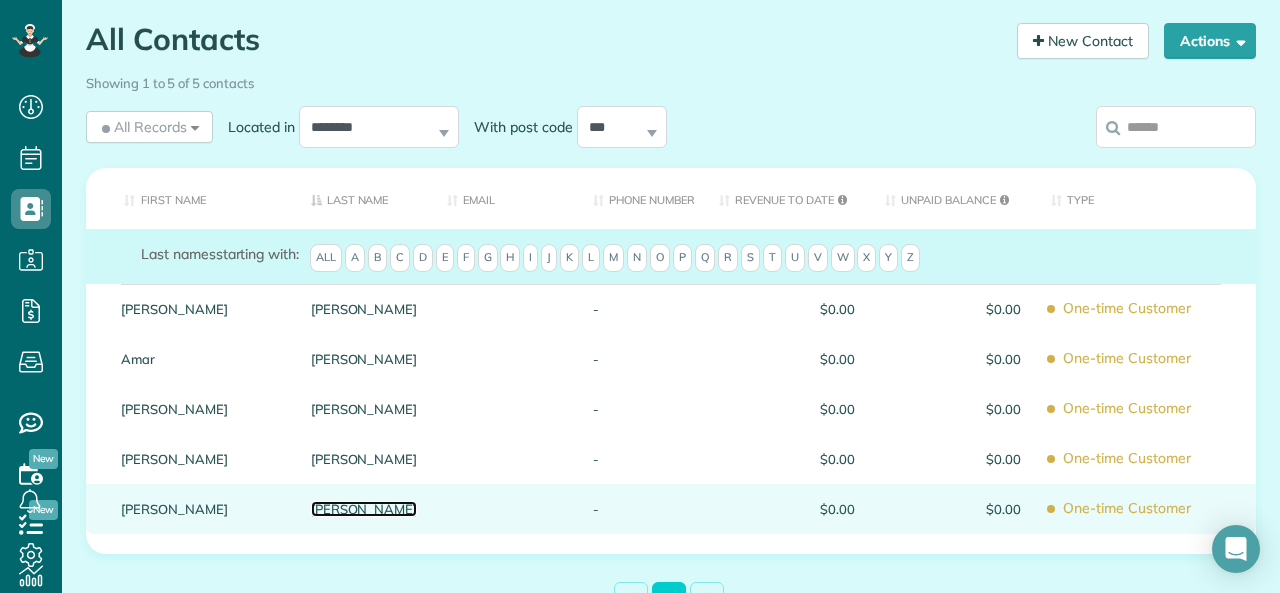 click on "Tinberg" at bounding box center (364, 509) 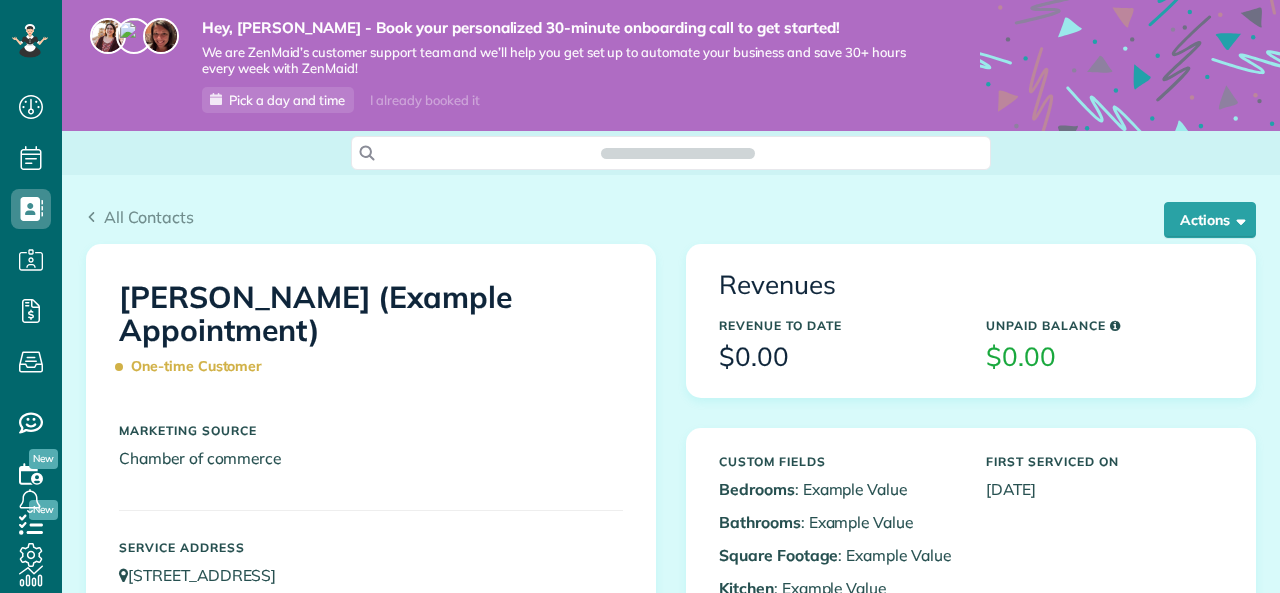 scroll, scrollTop: 0, scrollLeft: 0, axis: both 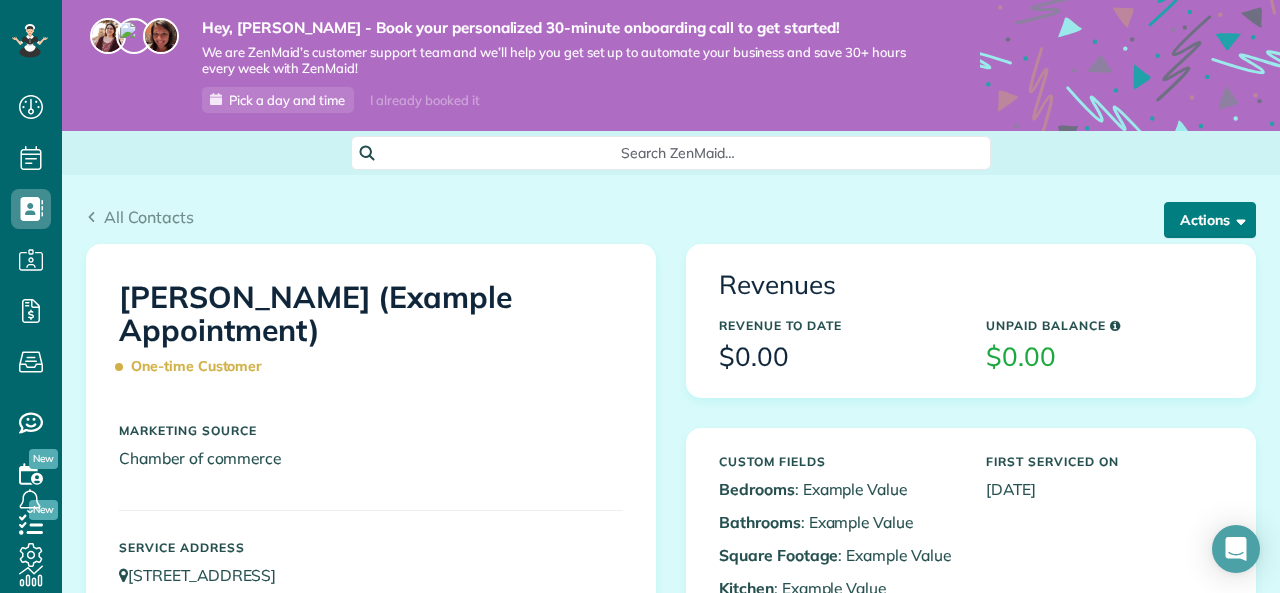 click on "Actions" at bounding box center [1210, 220] 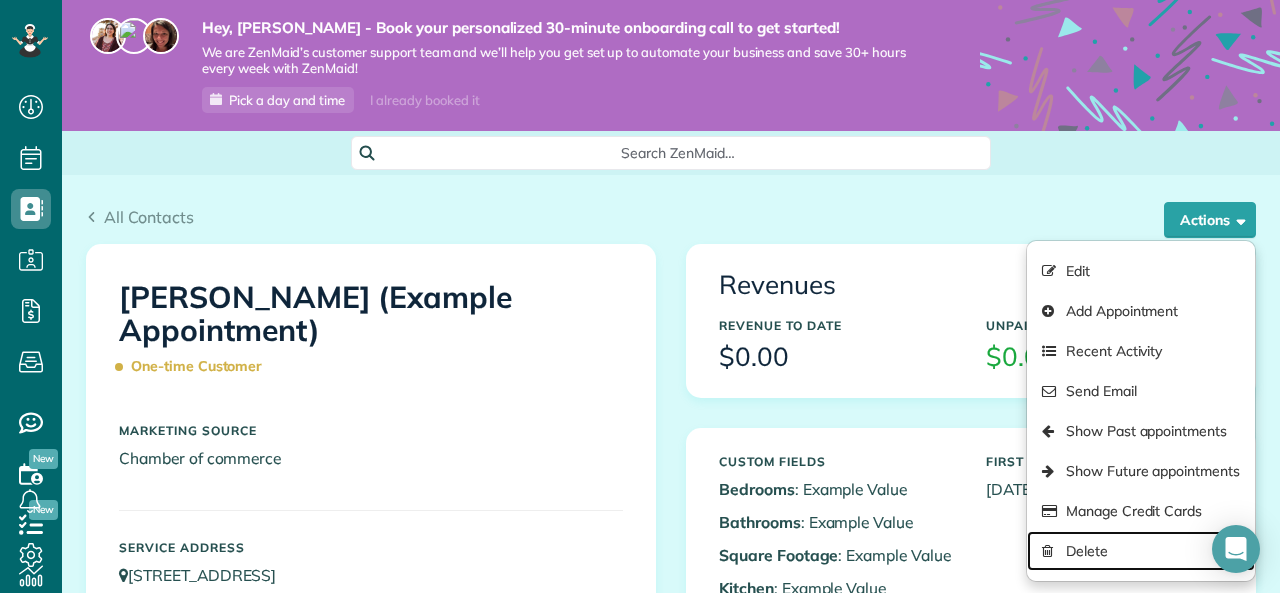 click on "Delete" at bounding box center (1141, 551) 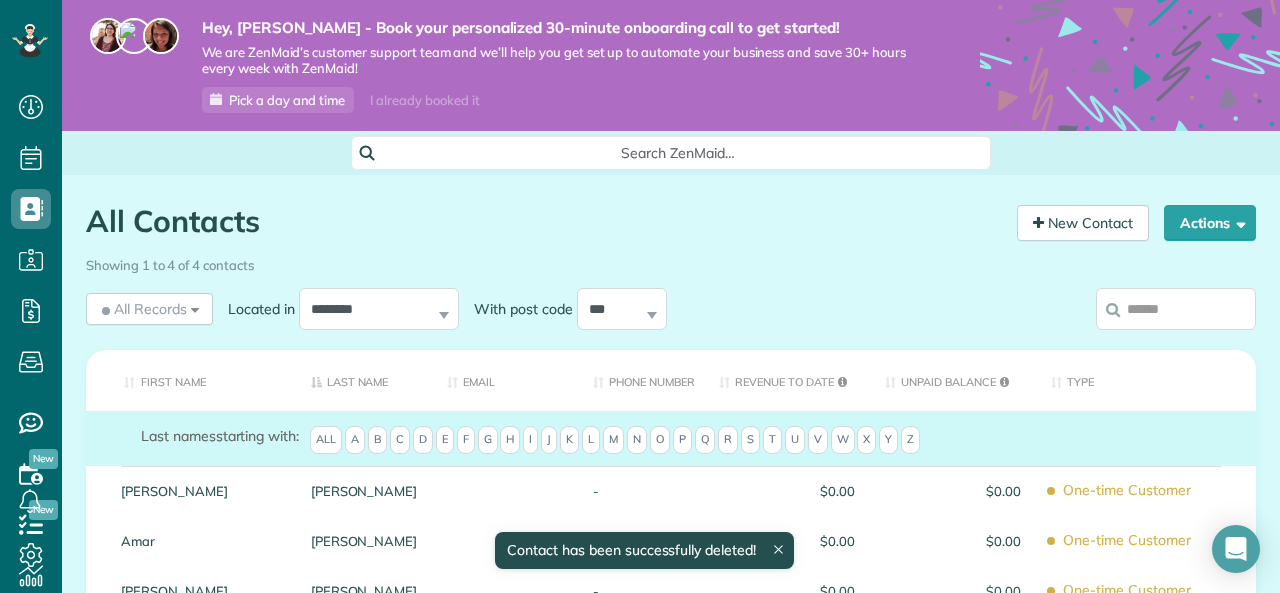 scroll, scrollTop: 0, scrollLeft: 0, axis: both 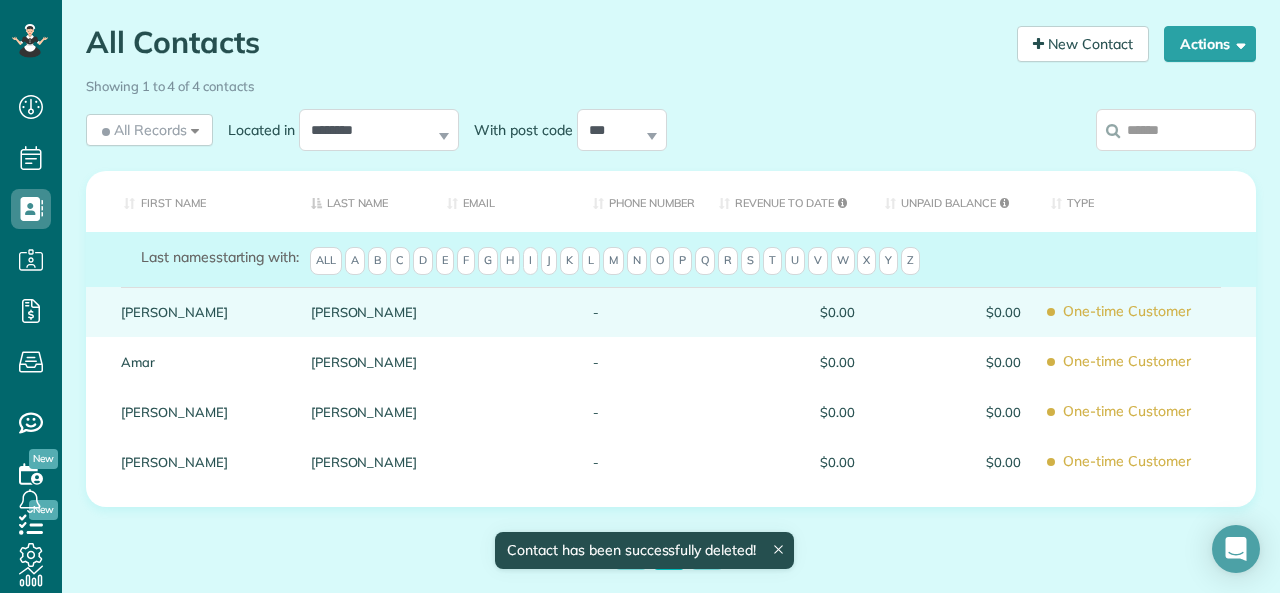 click on "One-time Customer" at bounding box center [1146, 311] 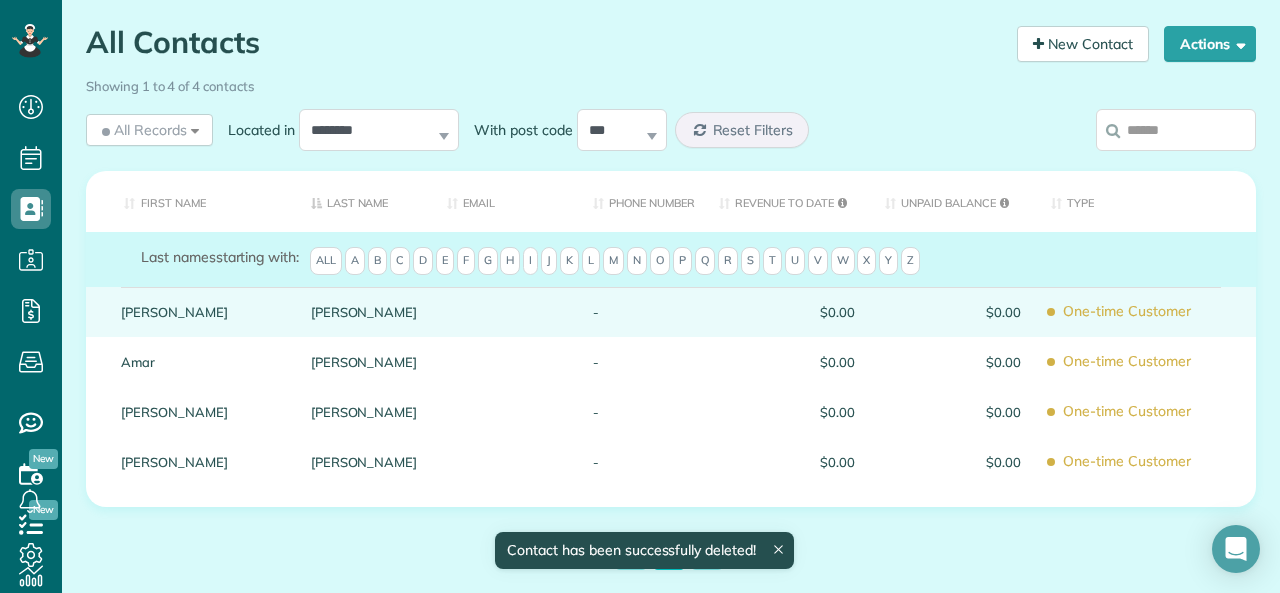 click on "One-time Customer" at bounding box center (1146, 311) 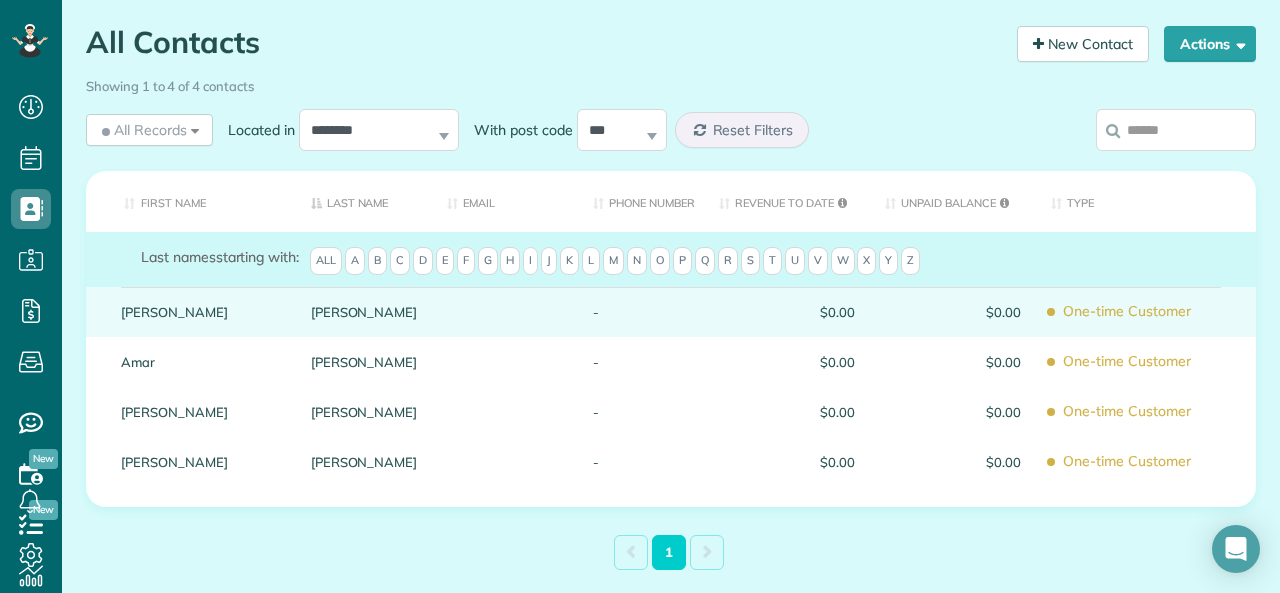 click on "$0.00" at bounding box center [953, 312] 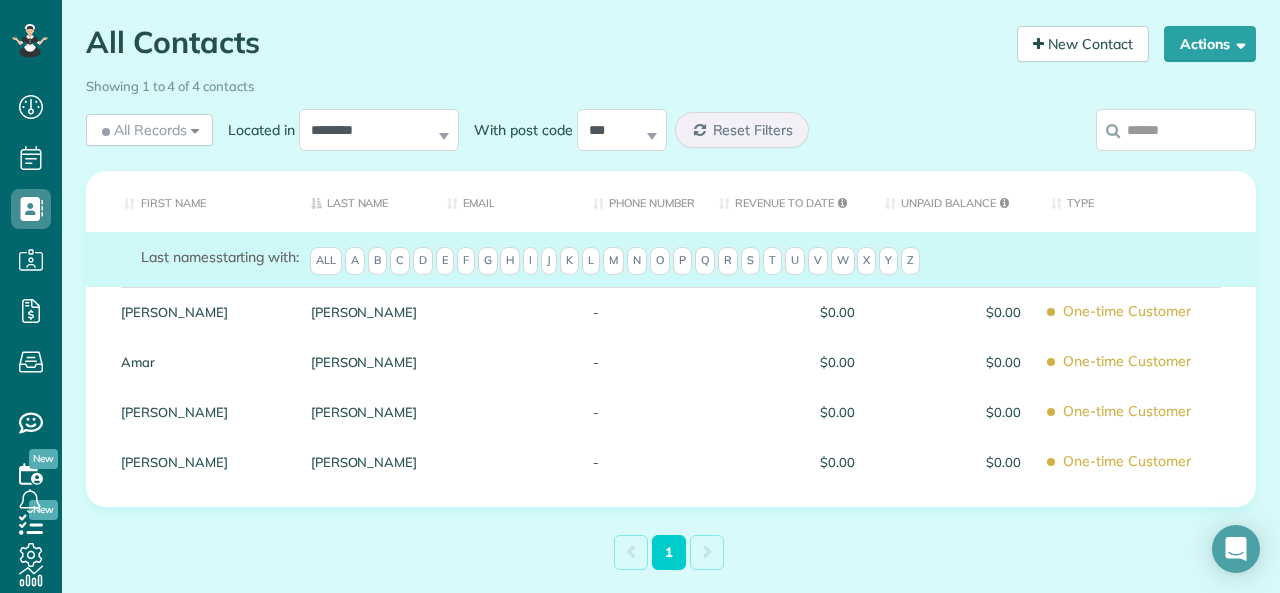 click on "-" at bounding box center [641, 312] 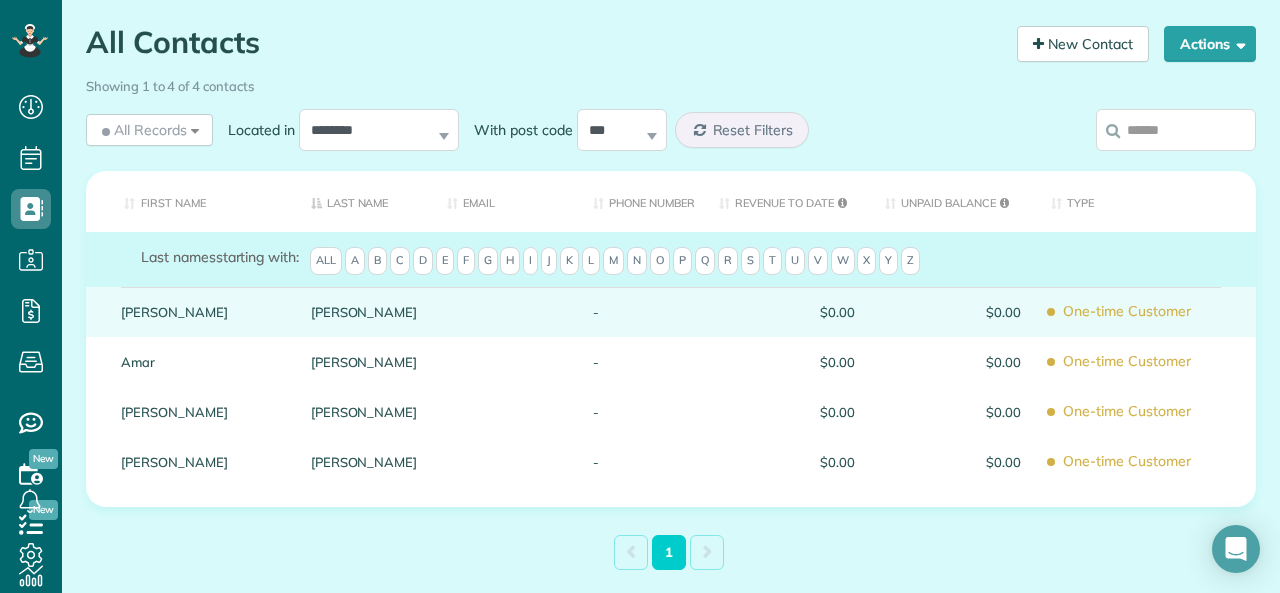 click at bounding box center (505, 312) 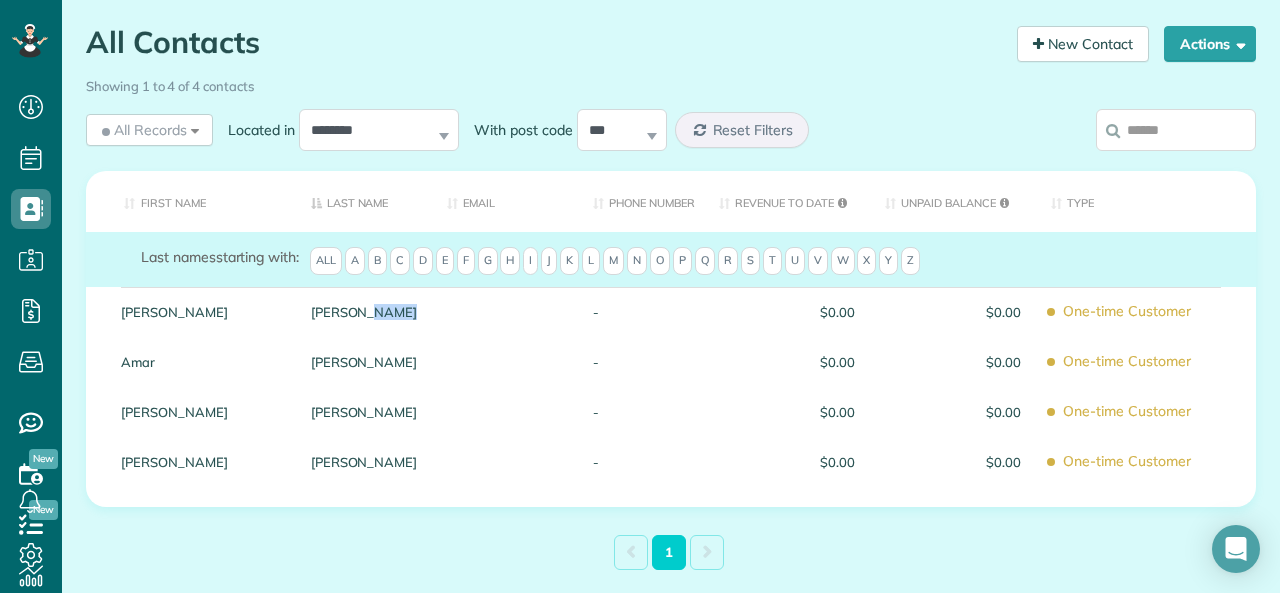 click at bounding box center [505, 312] 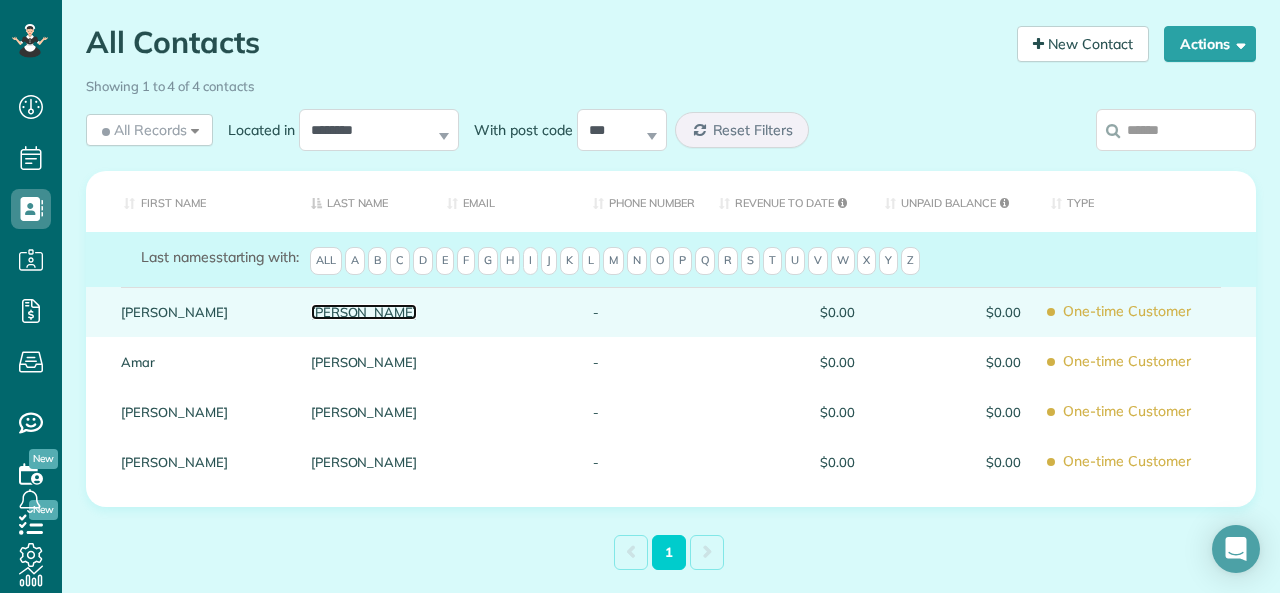 click on "Arellano" at bounding box center [364, 312] 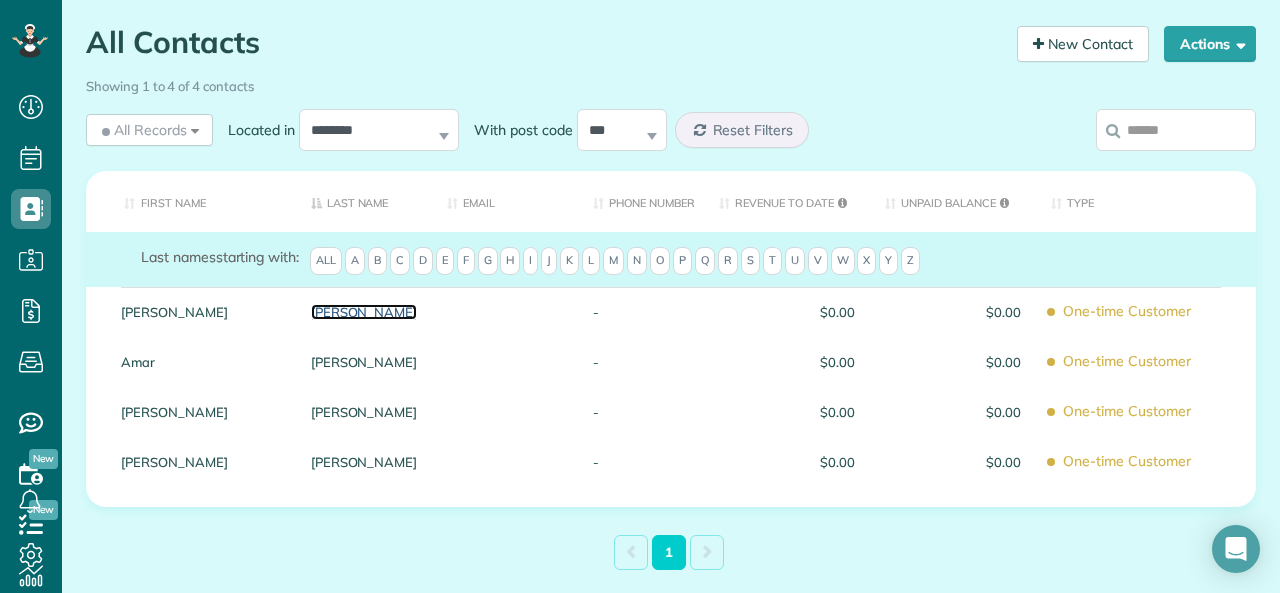 click on "Arellano" at bounding box center [364, 312] 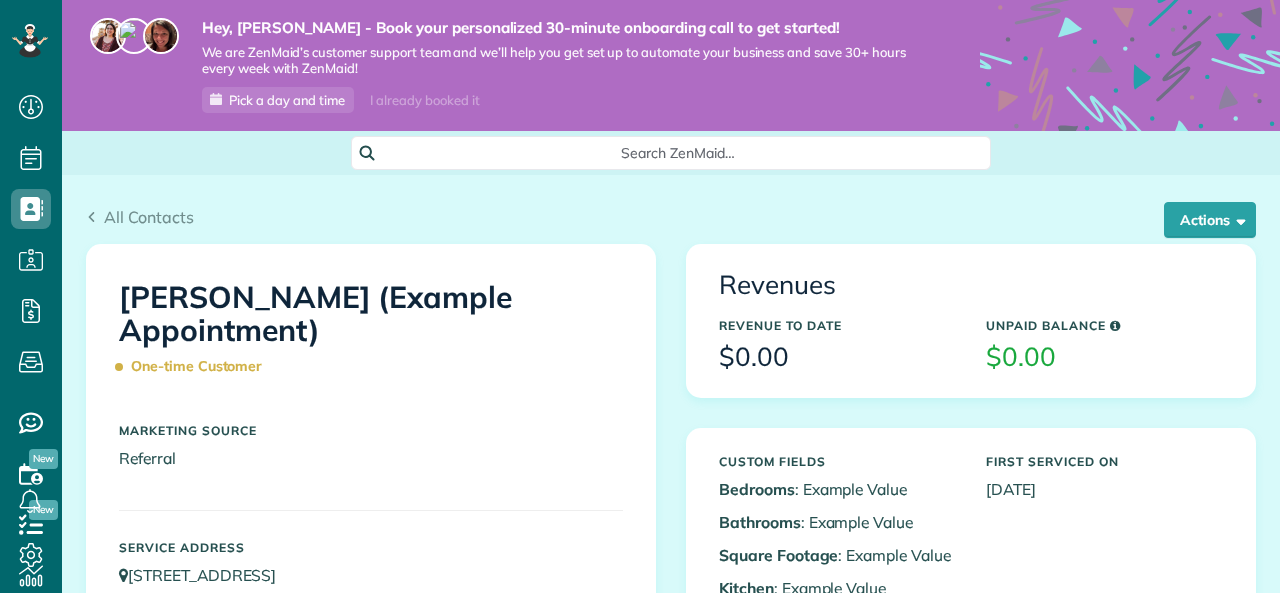 scroll, scrollTop: 0, scrollLeft: 0, axis: both 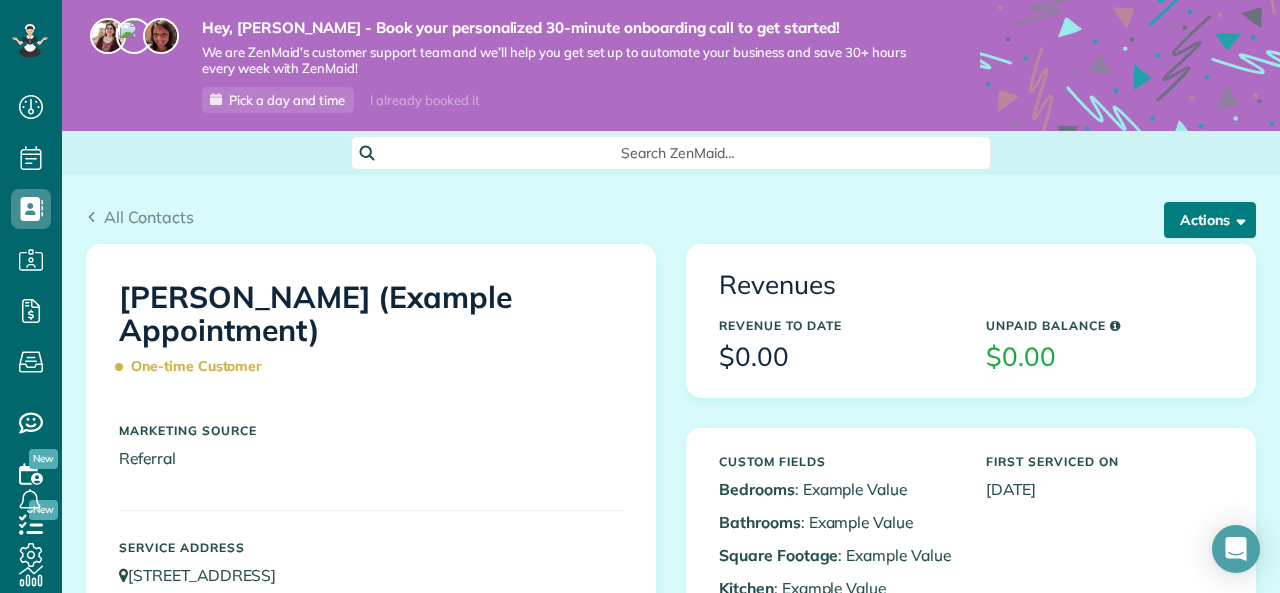 click on "Actions" at bounding box center [1210, 220] 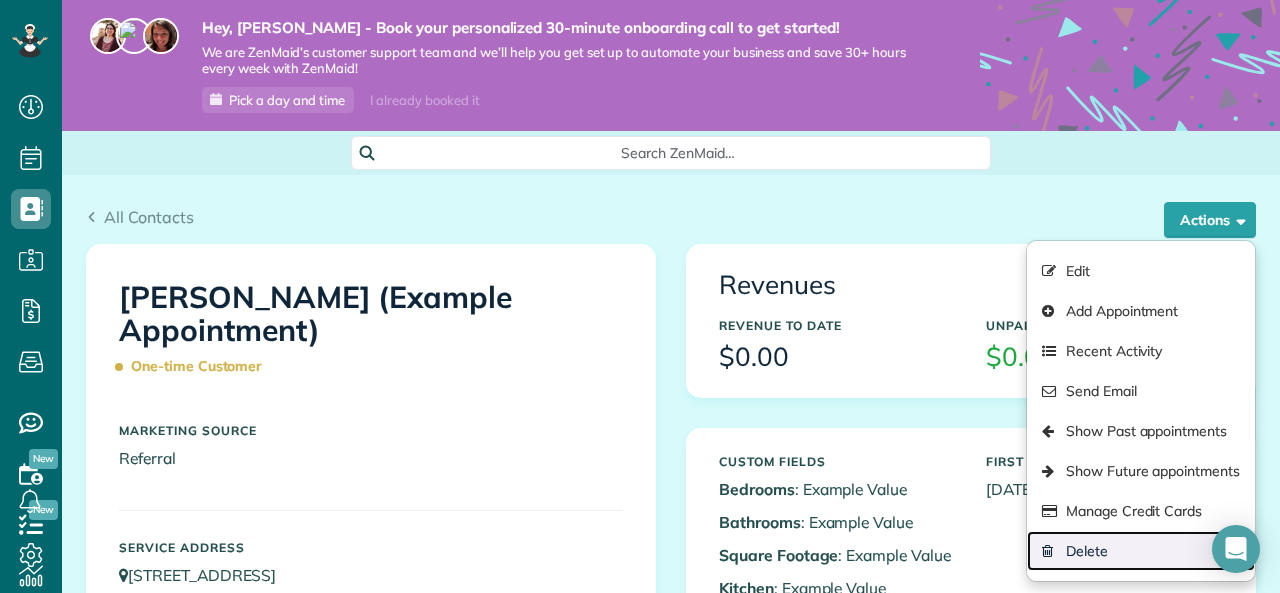 click on "Delete" at bounding box center (1141, 551) 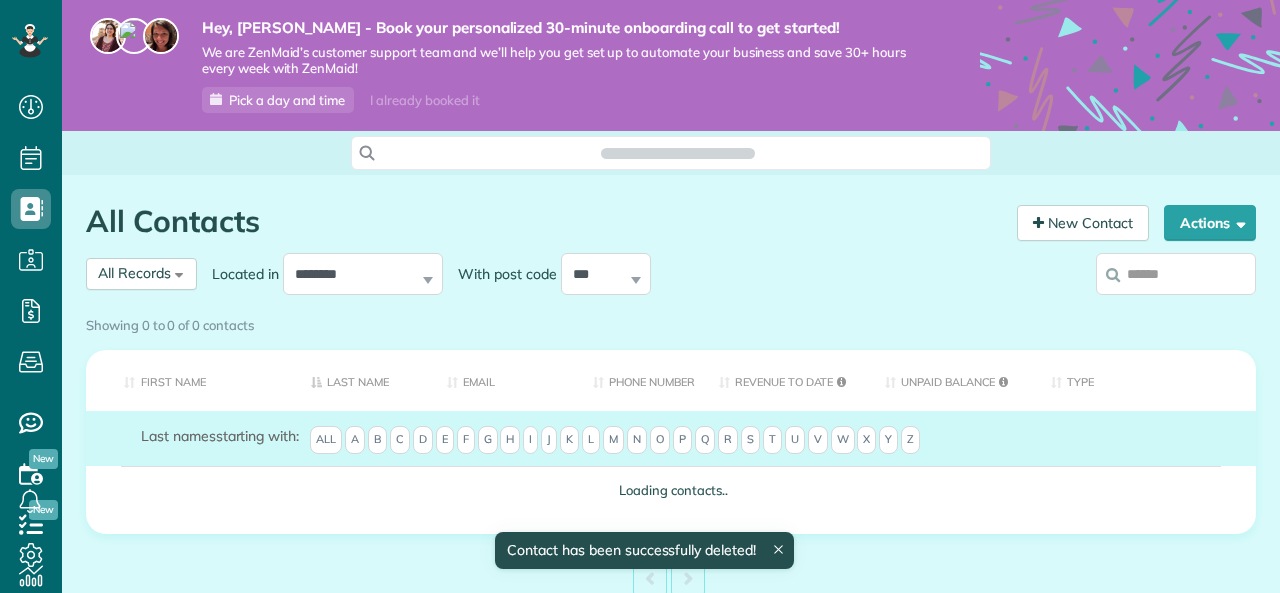 scroll, scrollTop: 0, scrollLeft: 0, axis: both 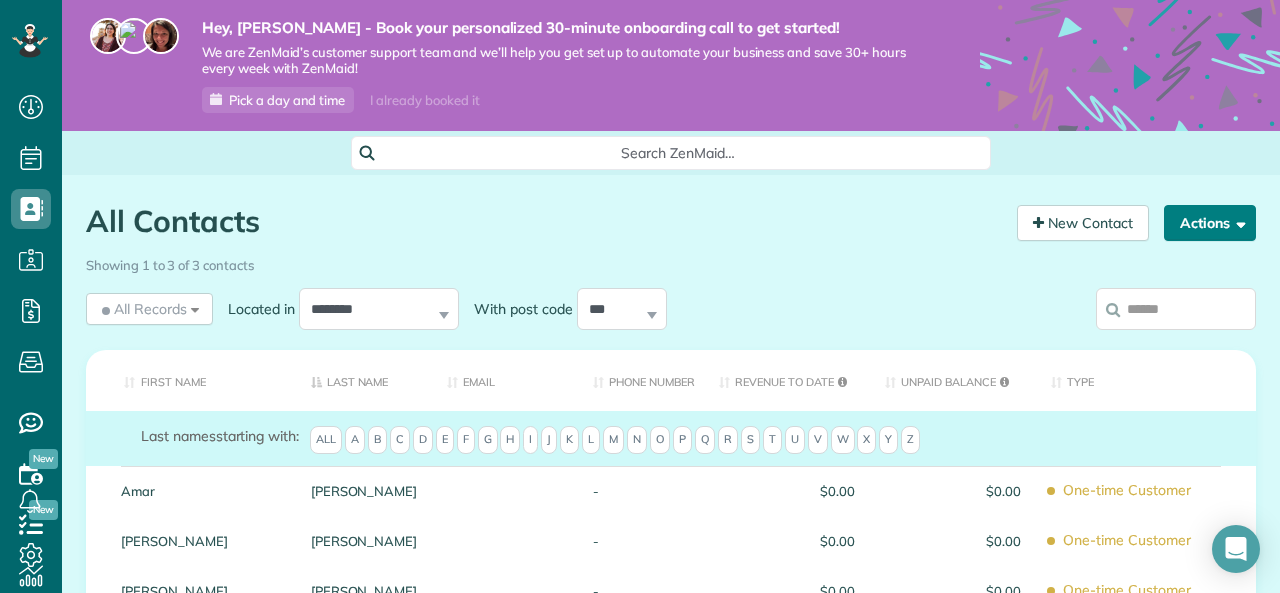 click on "Actions" at bounding box center [1210, 223] 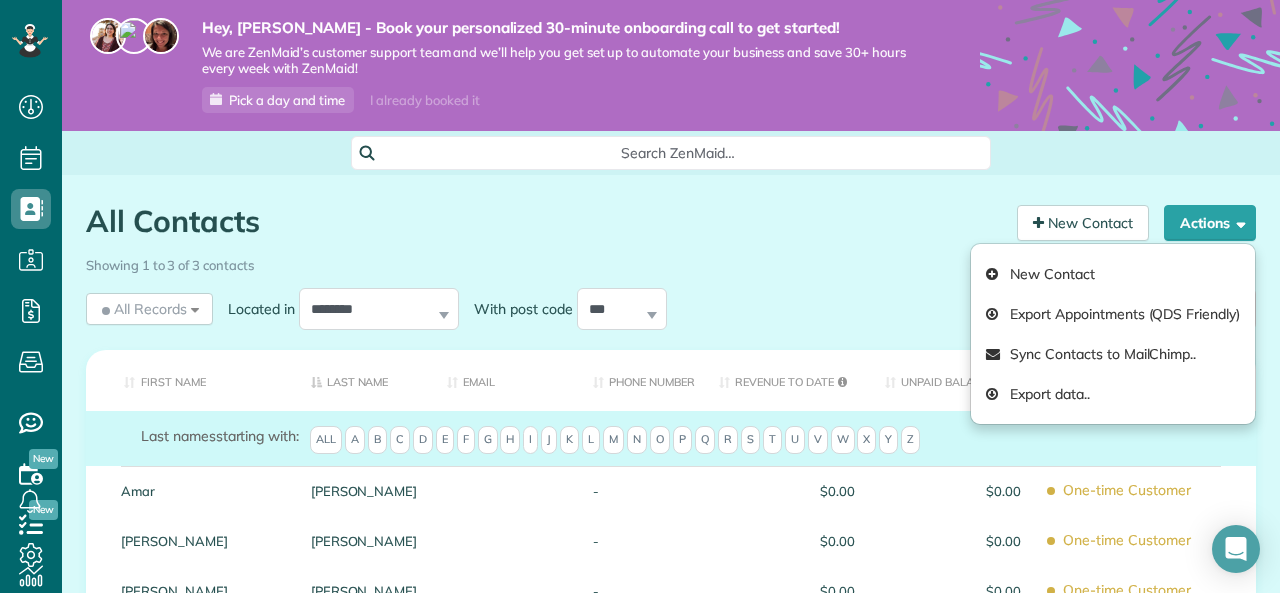 click on "Showing 1 to 3 of 3 contacts" at bounding box center (671, 261) 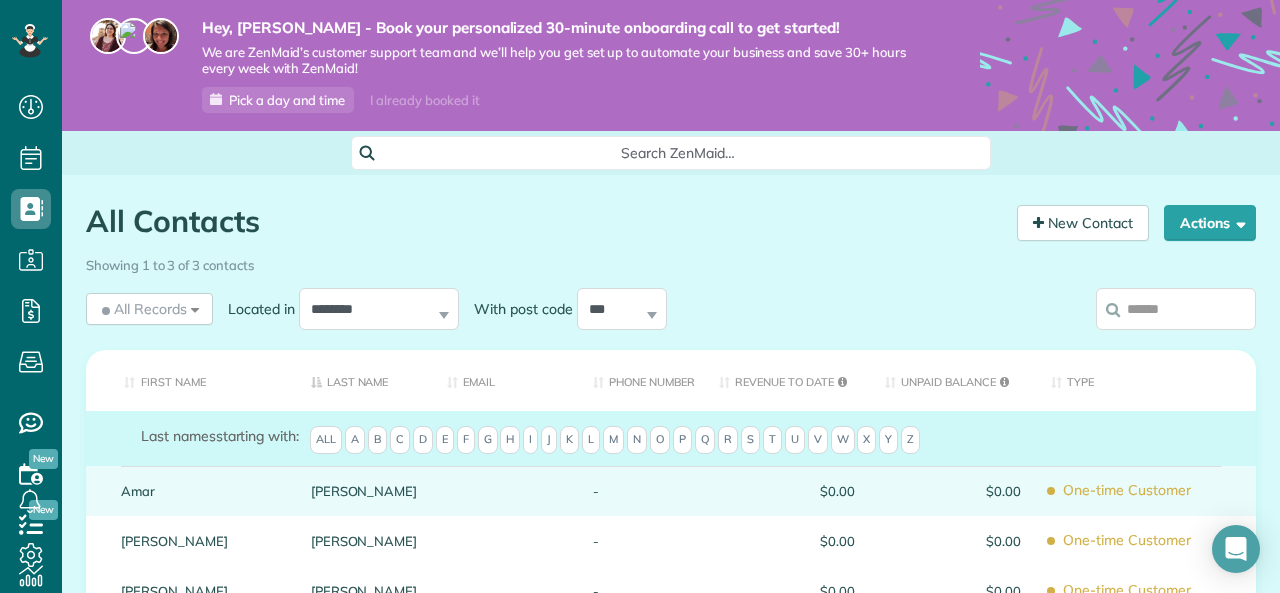 click on "One-time Customer" at bounding box center (1146, 490) 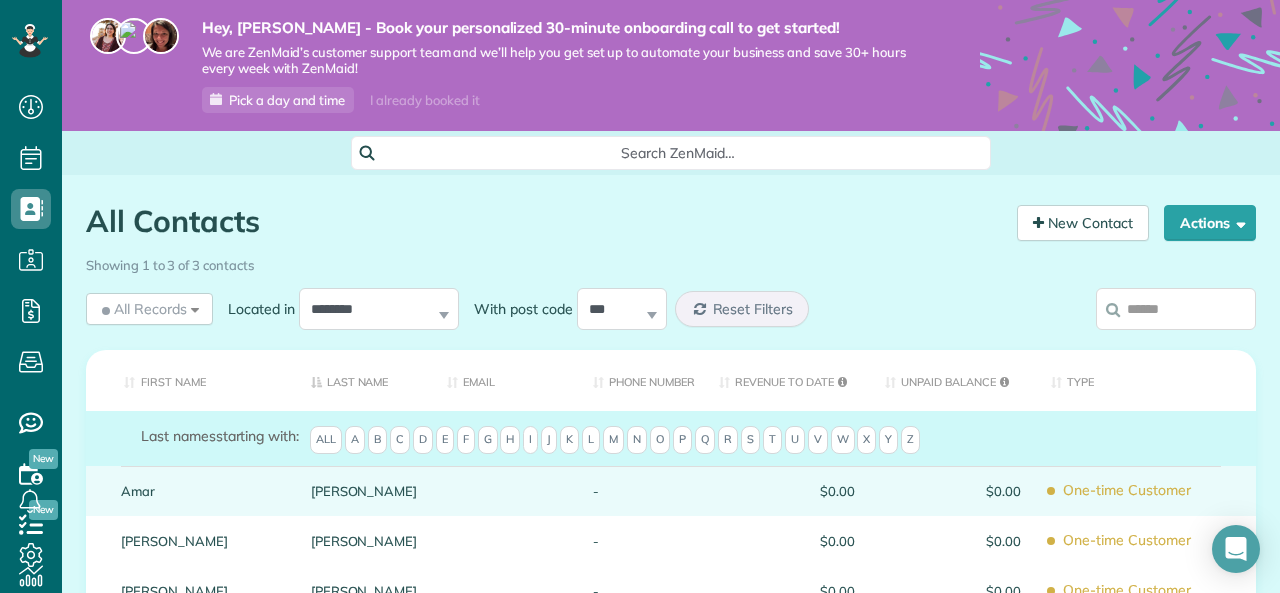 click on "One-time Customer" at bounding box center [1146, 490] 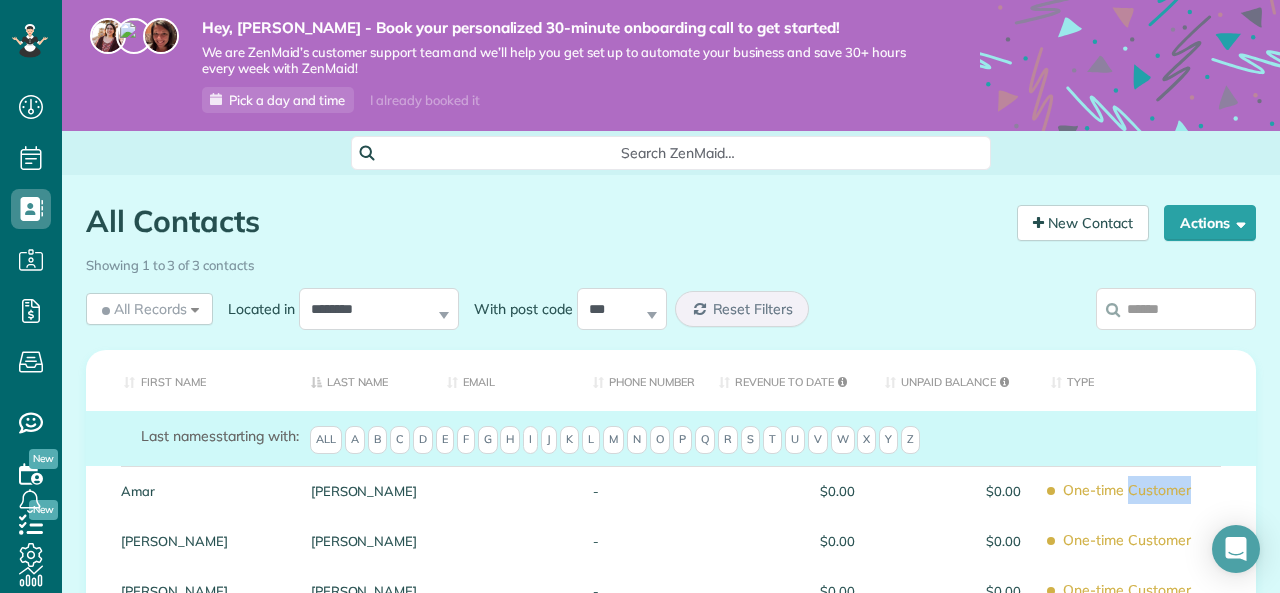click on "One-time Customer" at bounding box center [1146, 490] 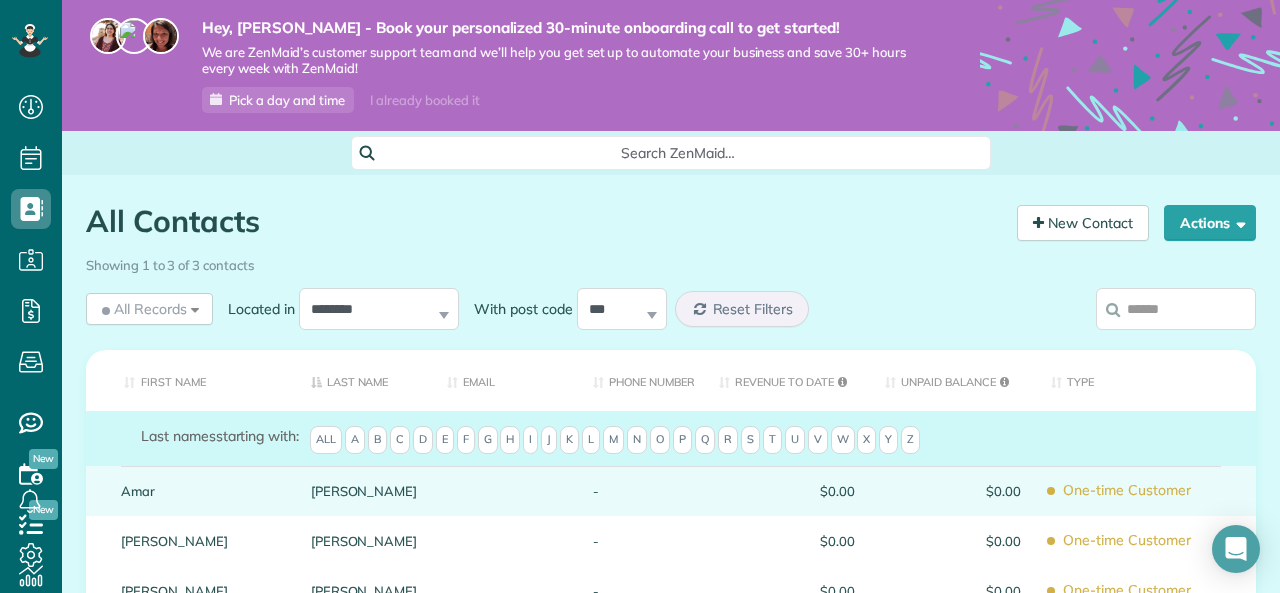 click on "[PERSON_NAME]" at bounding box center (364, 491) 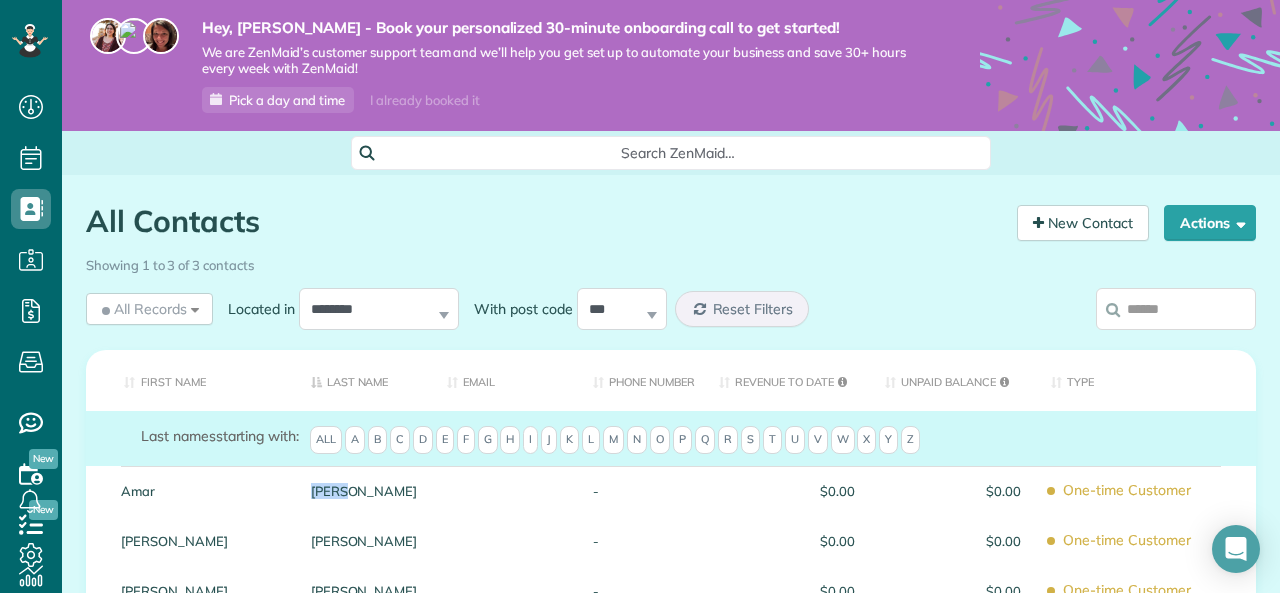 click on "Ghose" at bounding box center [364, 491] 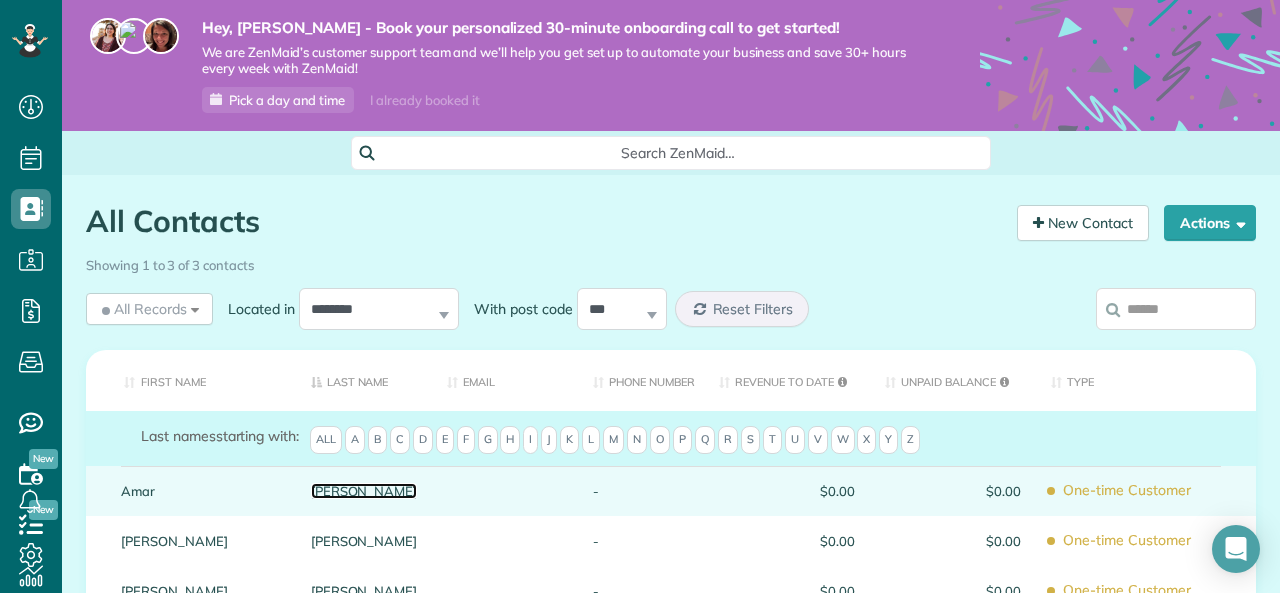 click on "Ghose" at bounding box center (364, 491) 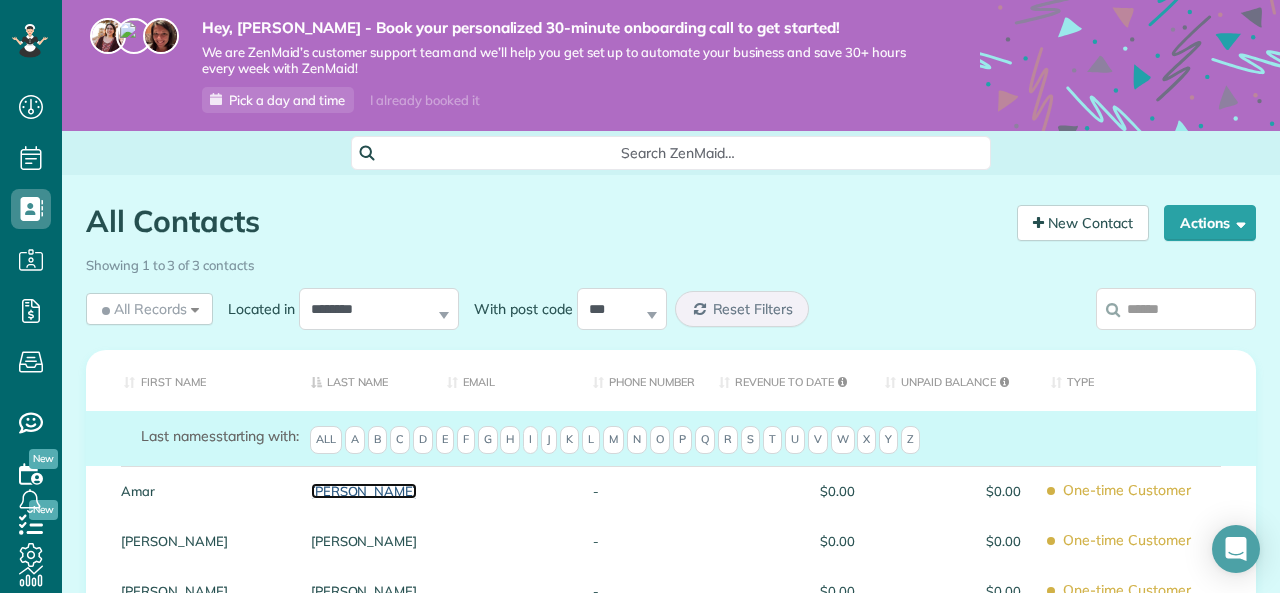 click on "Ghose" at bounding box center (364, 491) 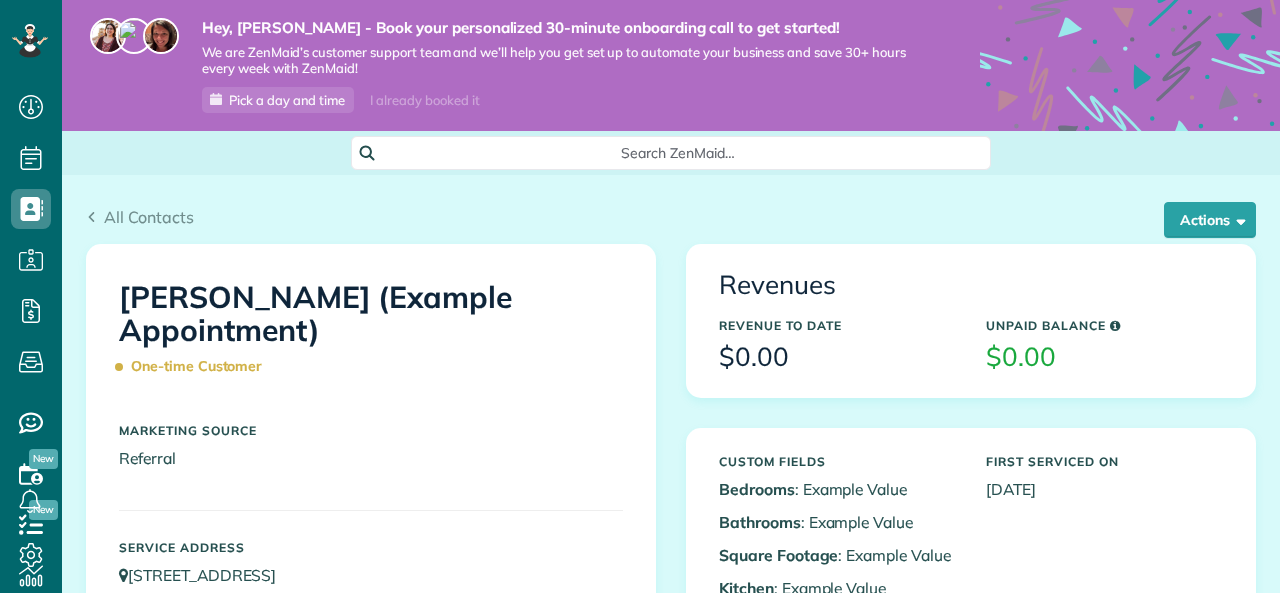scroll, scrollTop: 0, scrollLeft: 0, axis: both 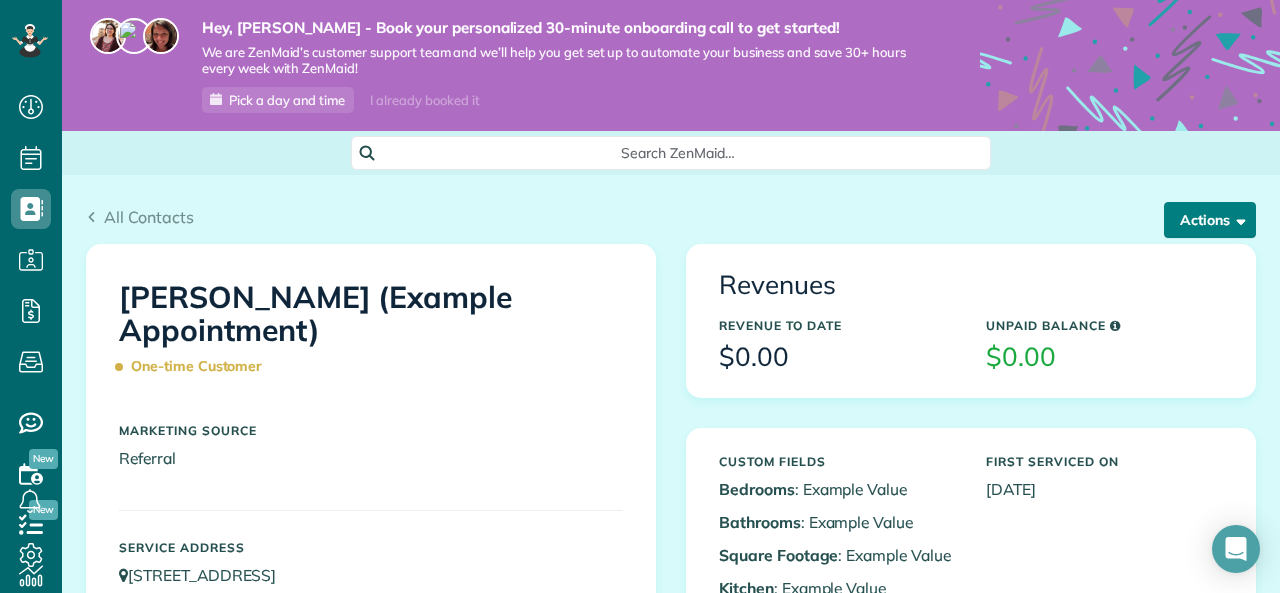 click on "Actions" at bounding box center [1210, 220] 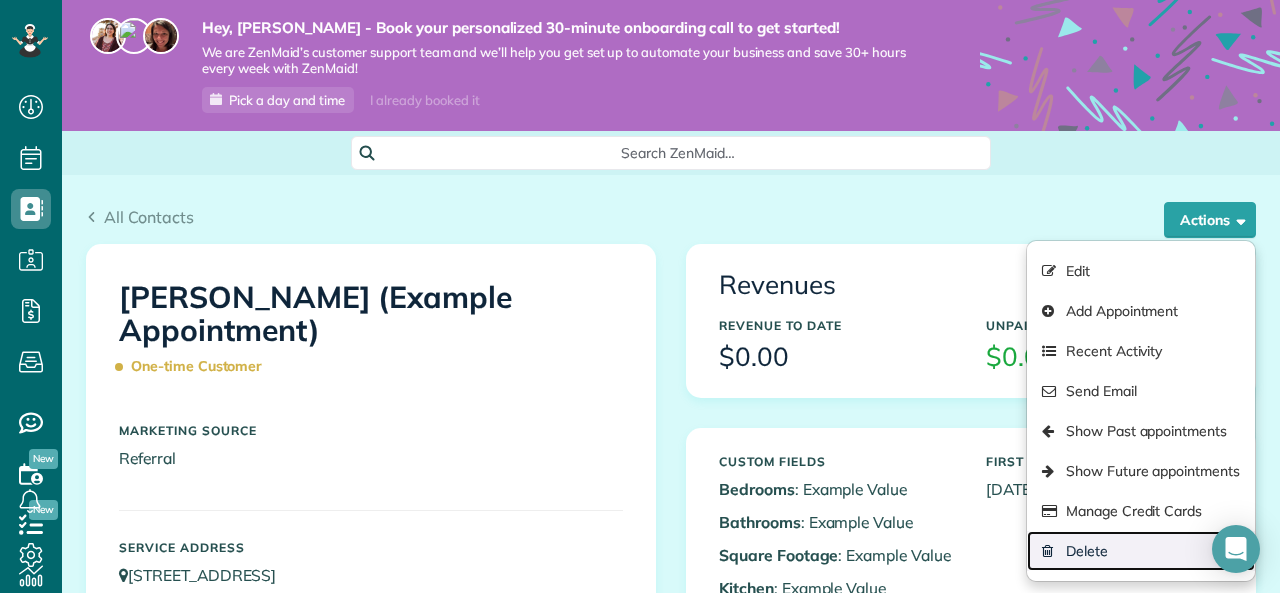 click on "Delete" at bounding box center (1141, 551) 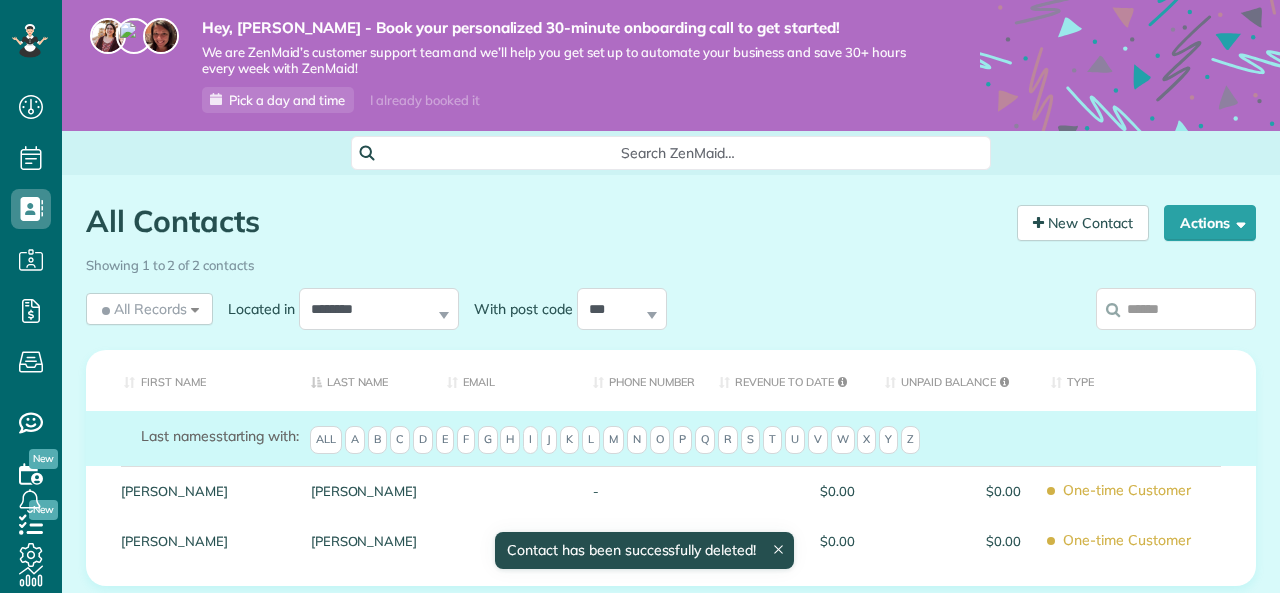 scroll, scrollTop: 0, scrollLeft: 0, axis: both 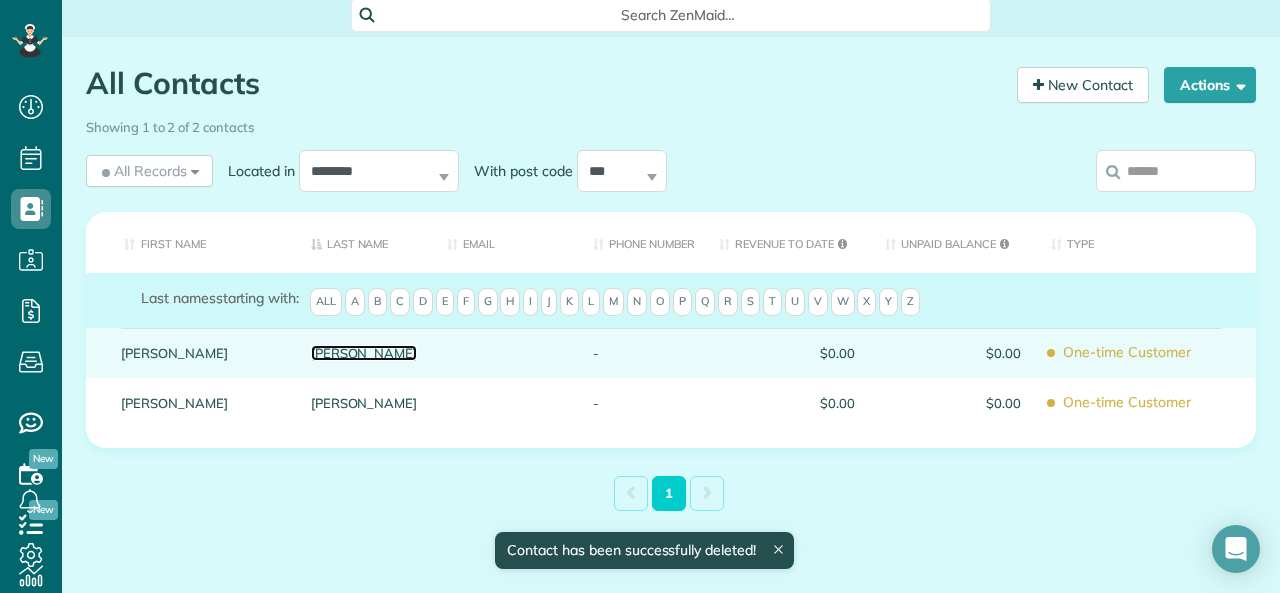 click on "[PERSON_NAME]" at bounding box center (364, 353) 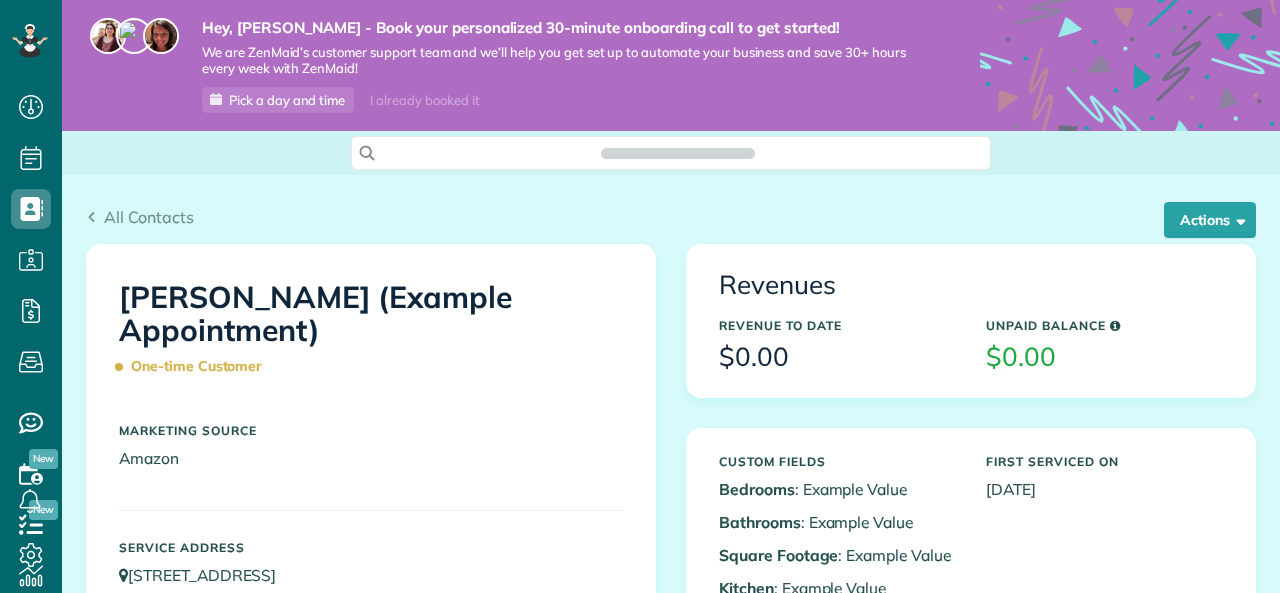 scroll, scrollTop: 0, scrollLeft: 0, axis: both 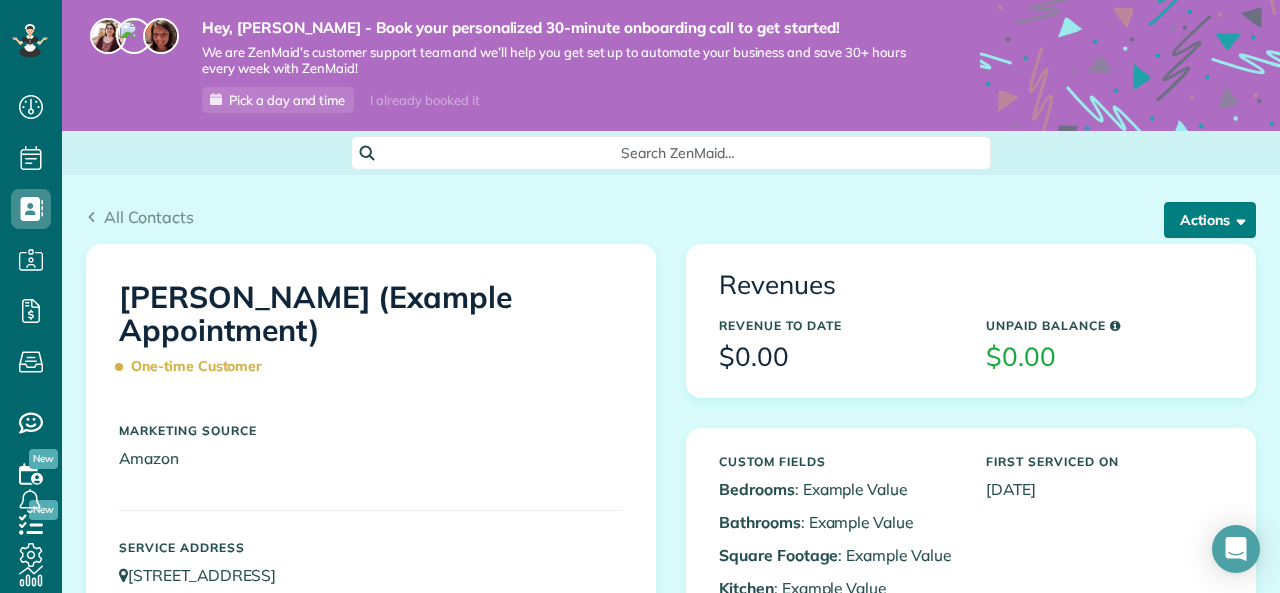 click on "Actions" at bounding box center (1210, 220) 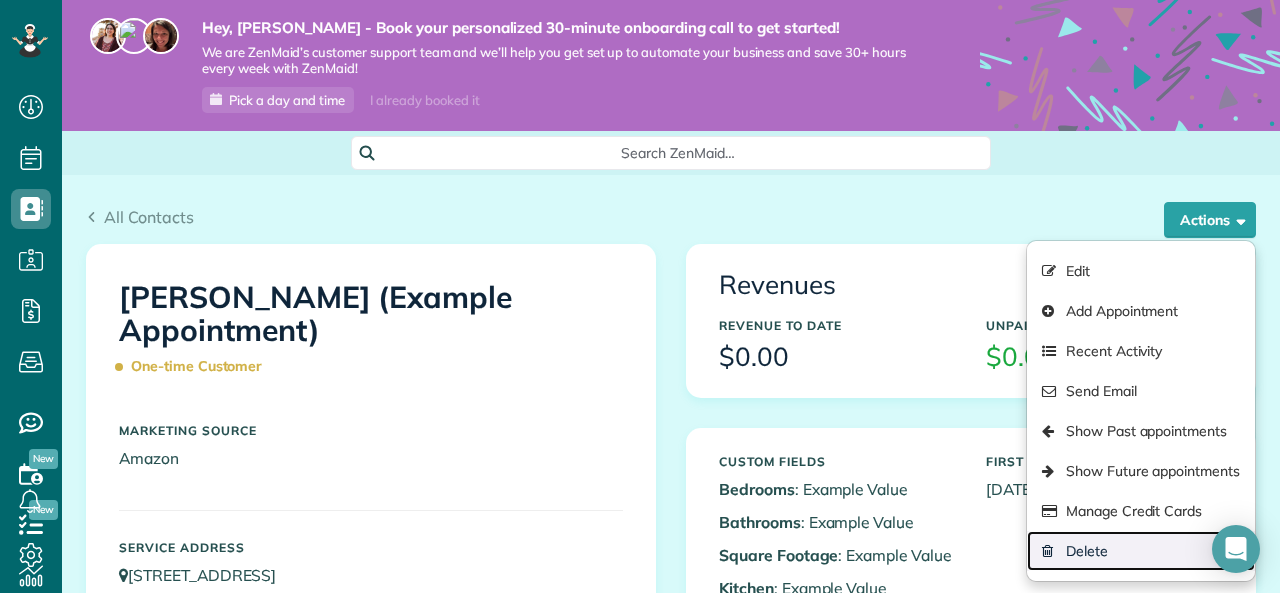 click on "Delete" at bounding box center (1141, 551) 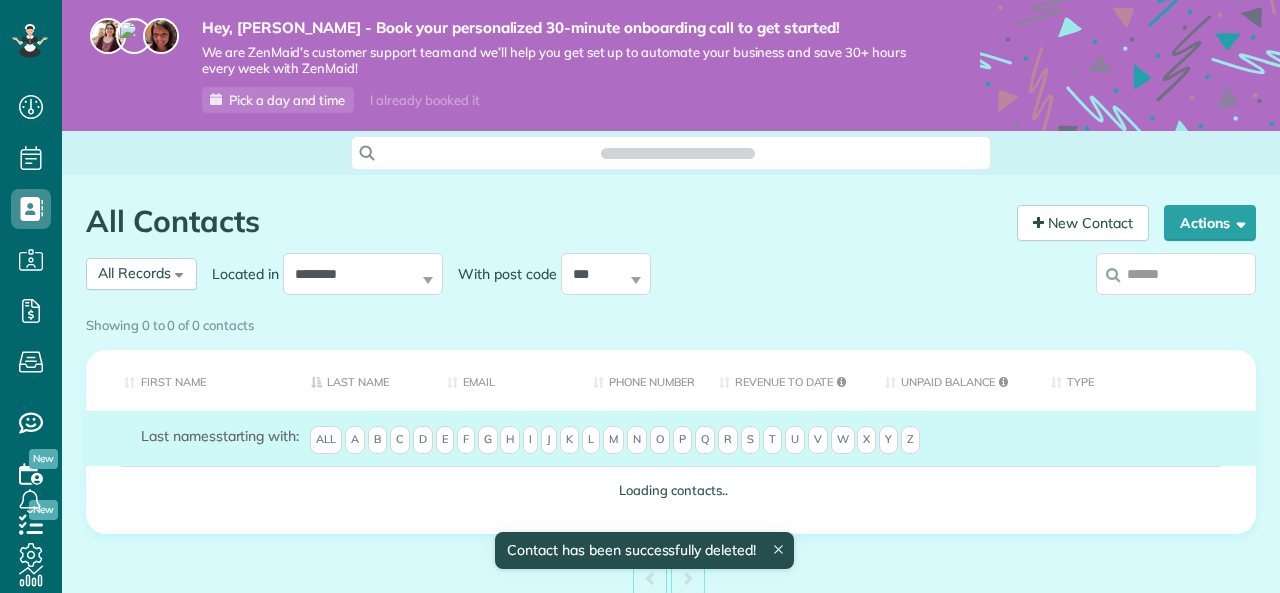 scroll, scrollTop: 0, scrollLeft: 0, axis: both 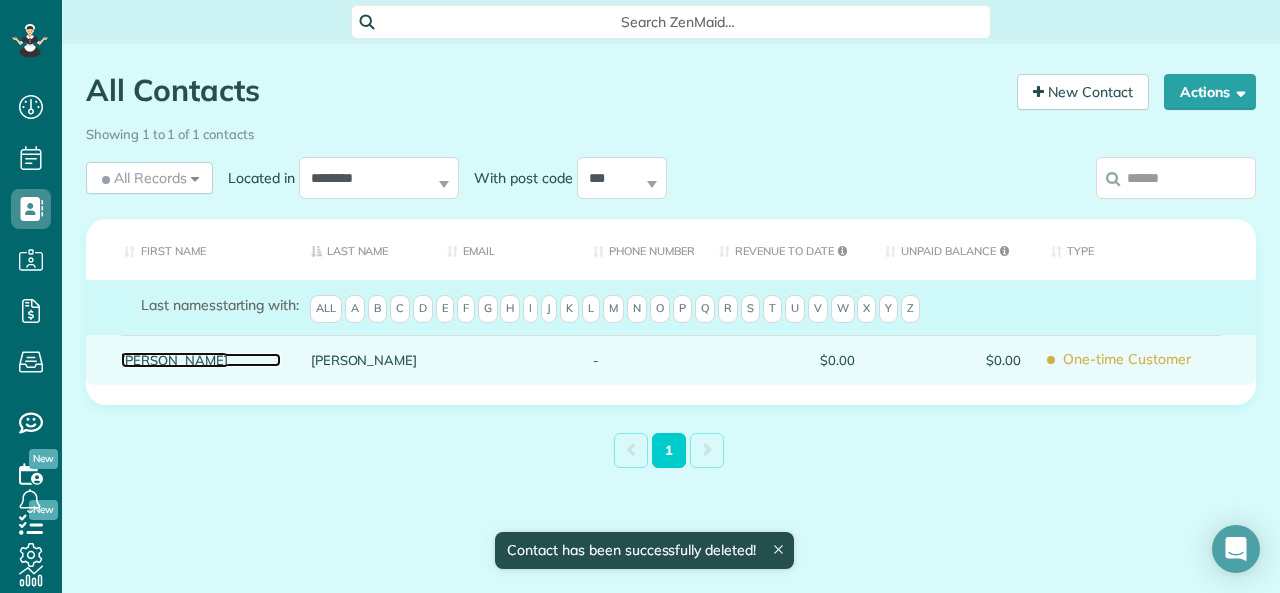 click on "Chris" at bounding box center [201, 360] 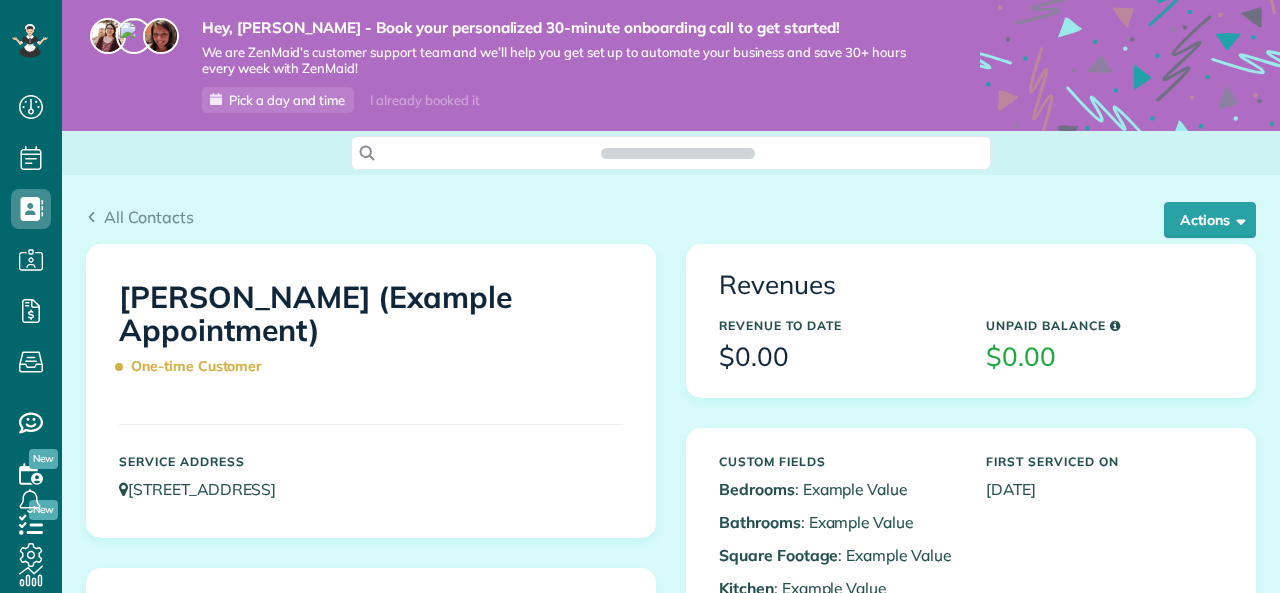 scroll, scrollTop: 0, scrollLeft: 0, axis: both 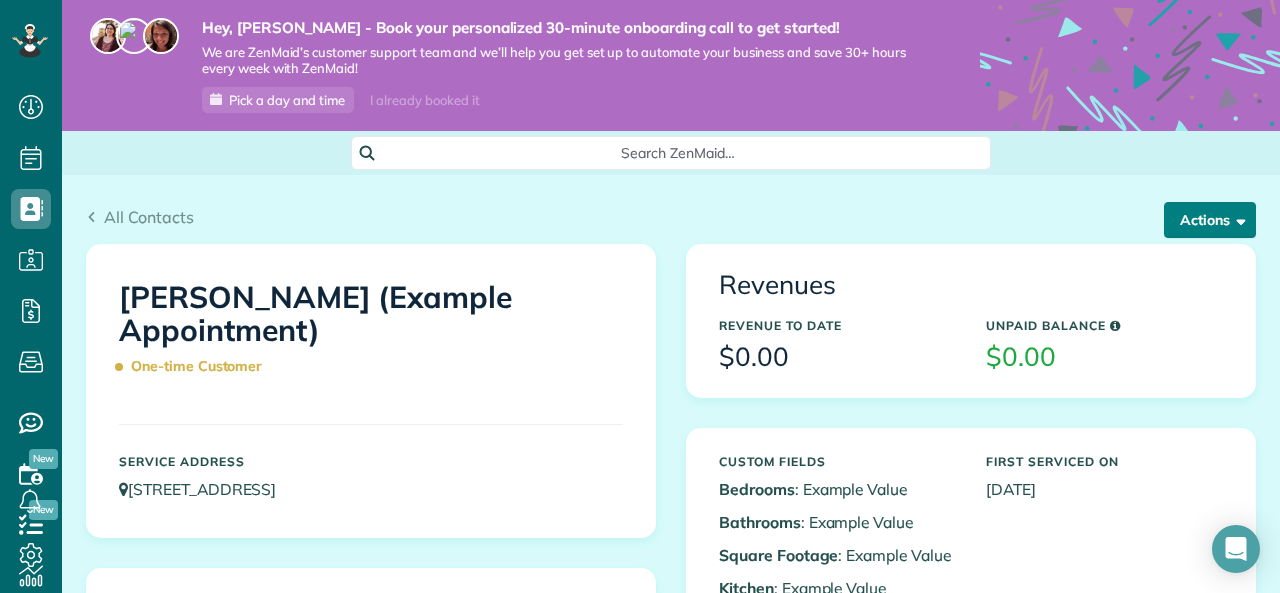 click on "Actions" at bounding box center (1210, 220) 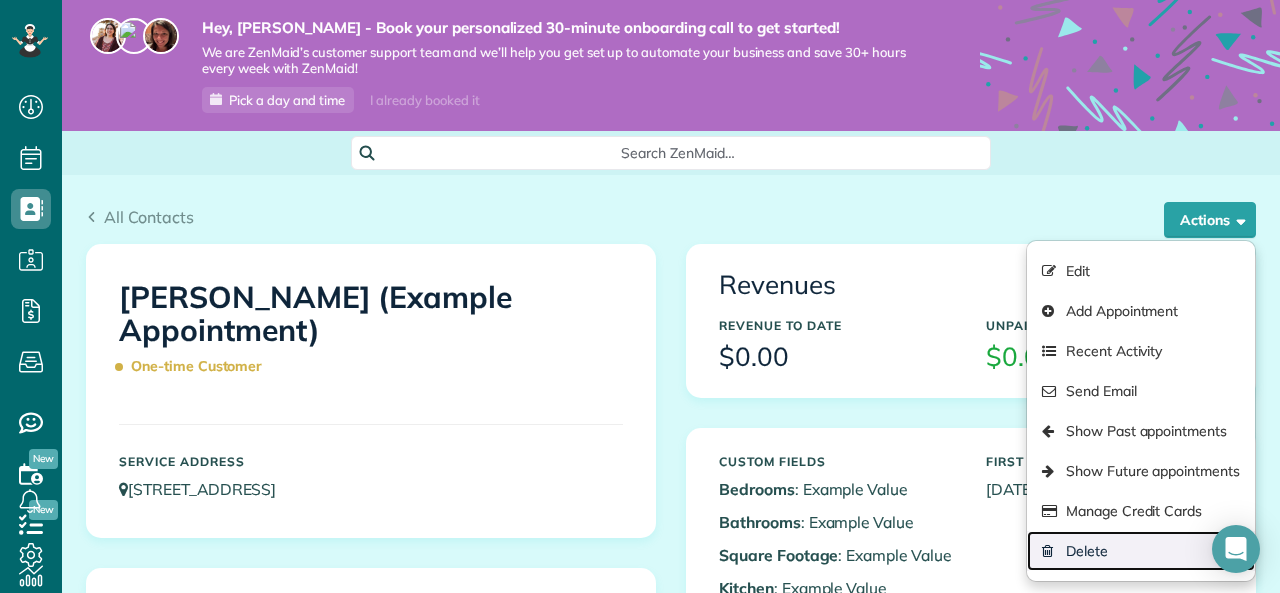 click on "Delete" at bounding box center (1141, 551) 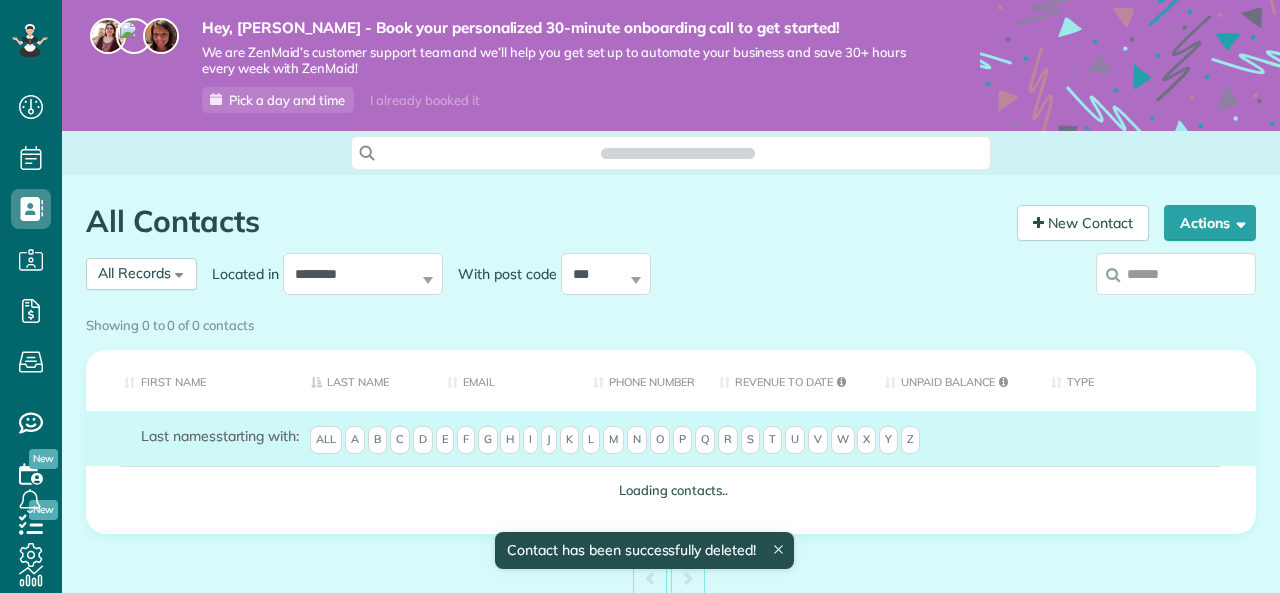 scroll, scrollTop: 0, scrollLeft: 0, axis: both 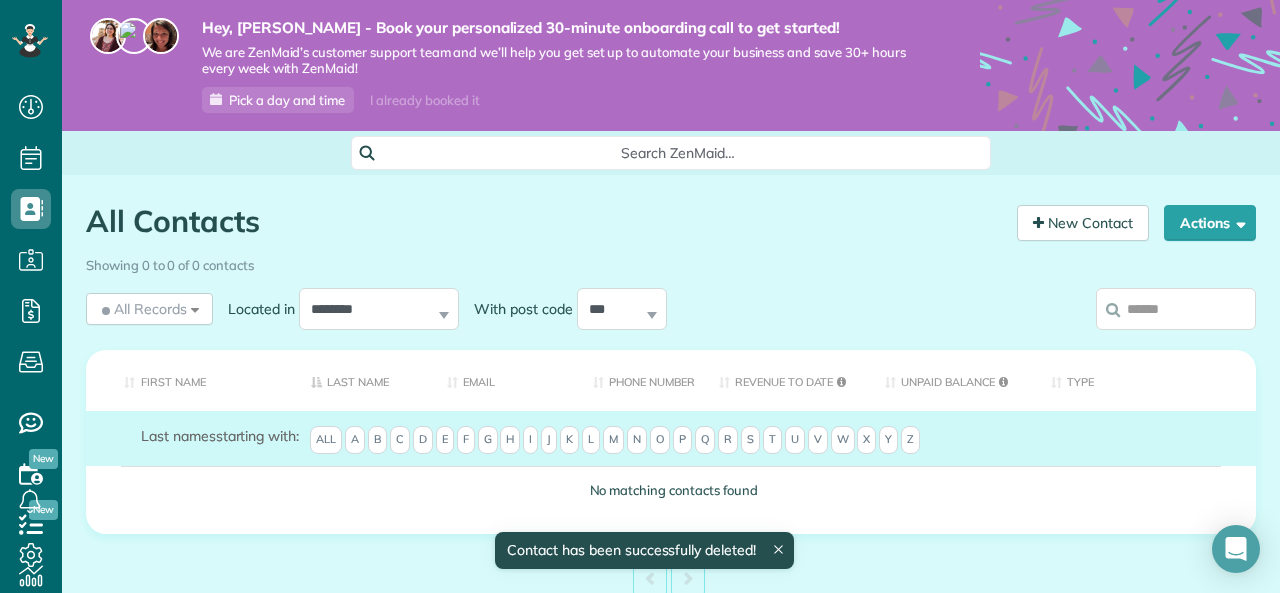 click 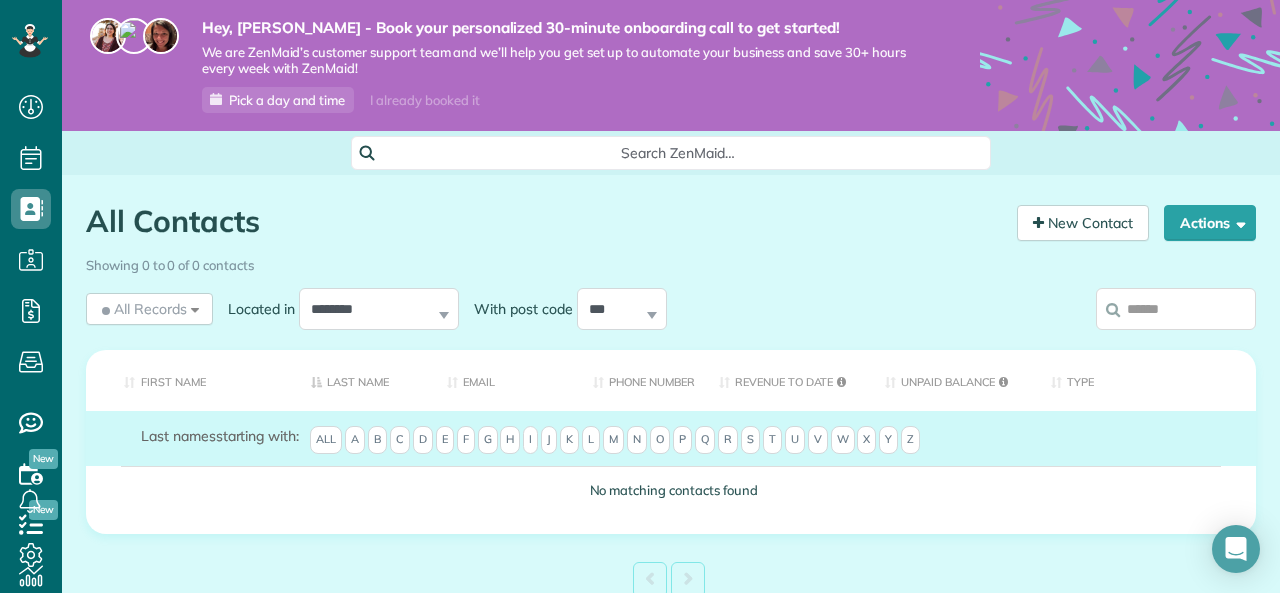 click on "I already booked it" at bounding box center [424, 100] 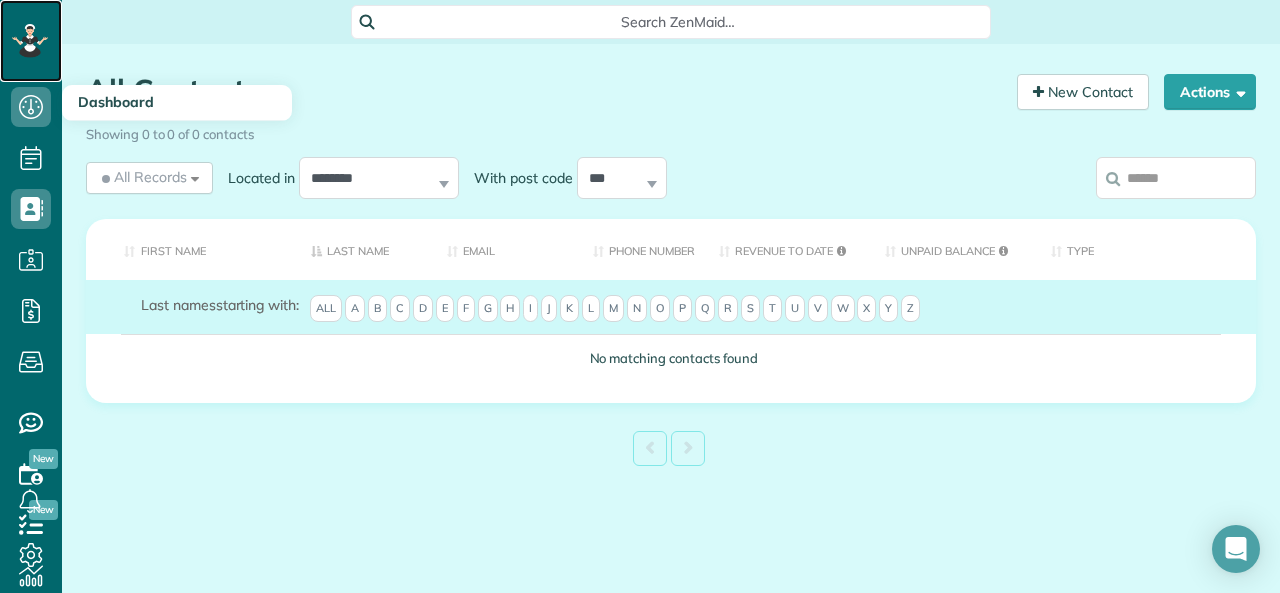 click at bounding box center (30, 41) 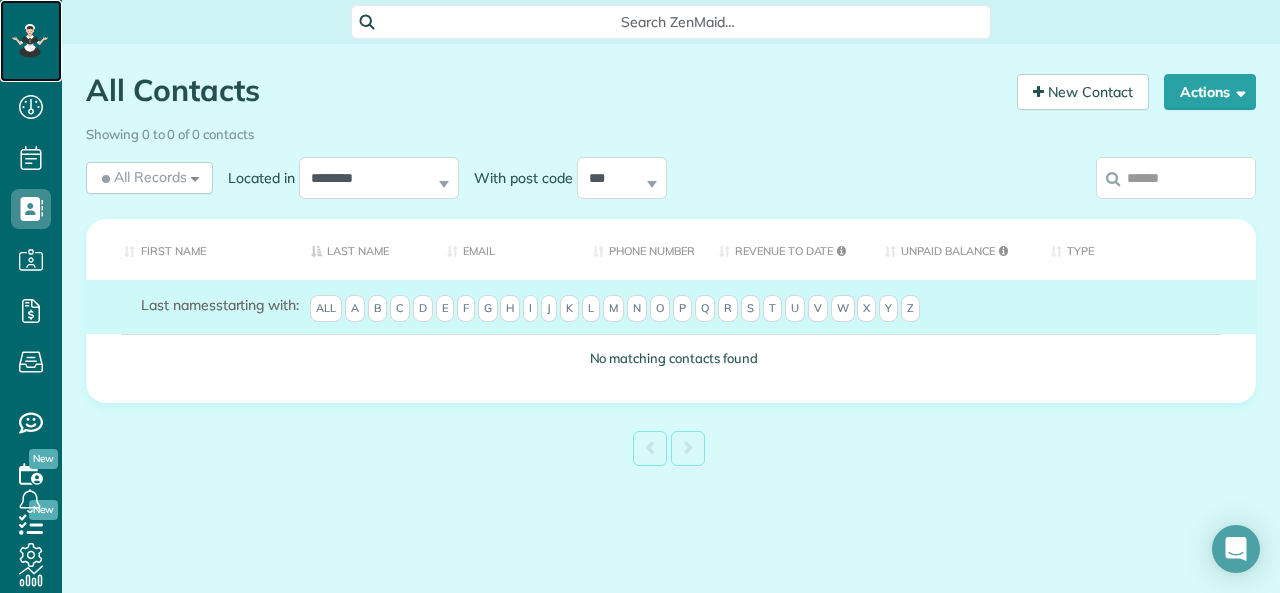 click 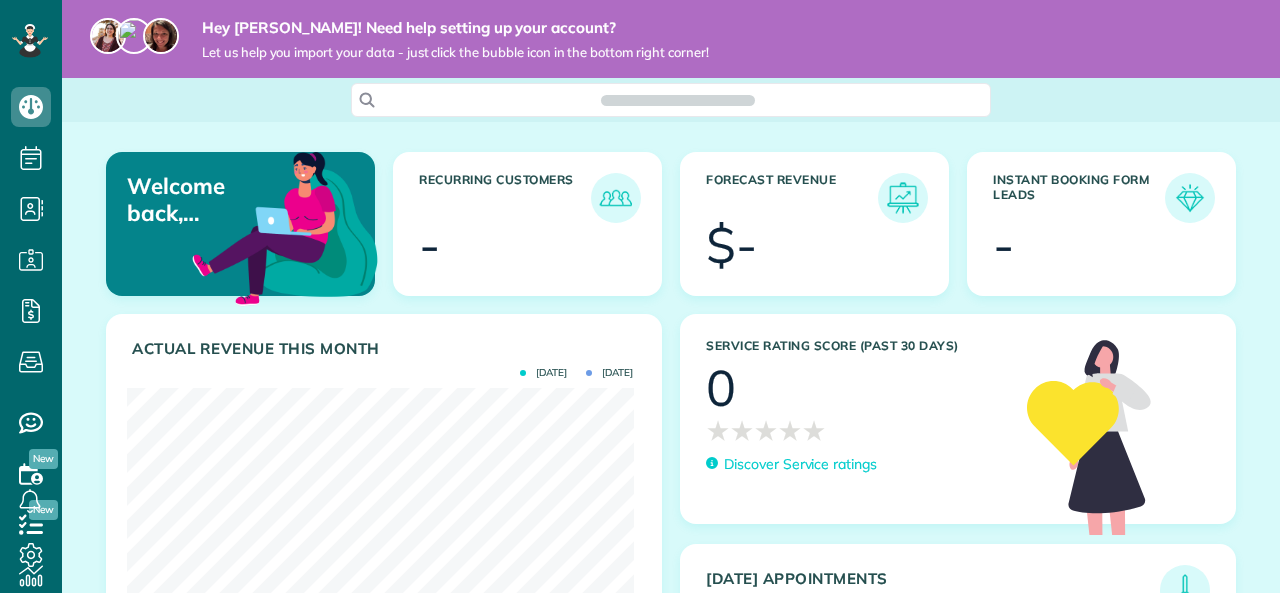 scroll, scrollTop: 0, scrollLeft: 0, axis: both 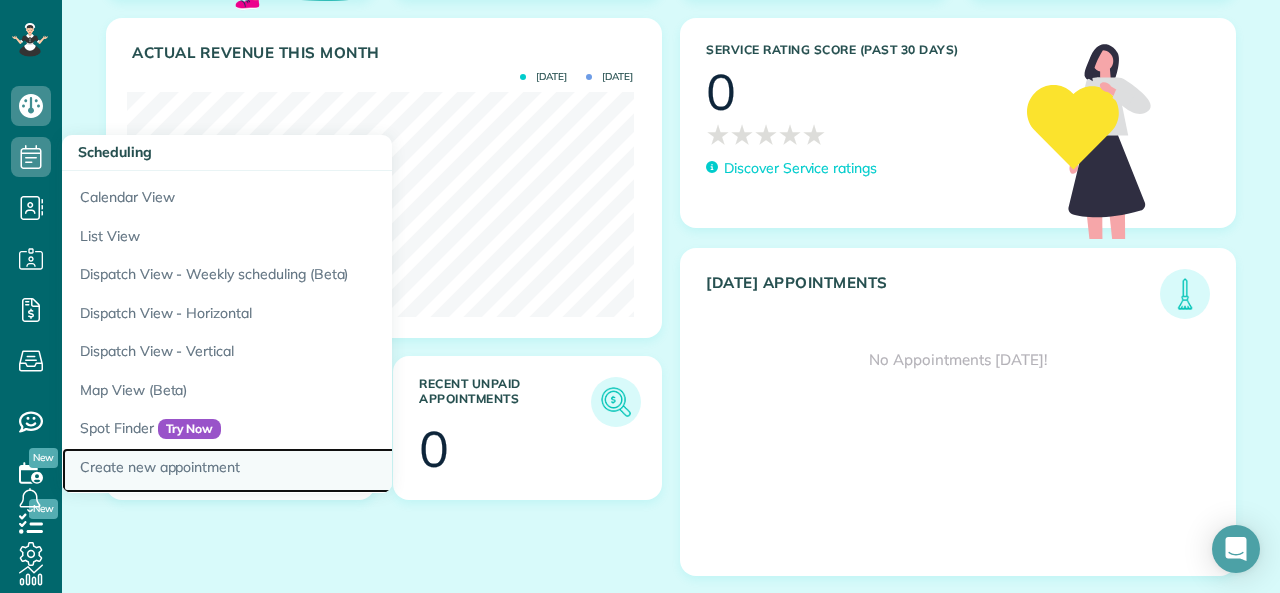 click on "Create new appointment" at bounding box center (312, 471) 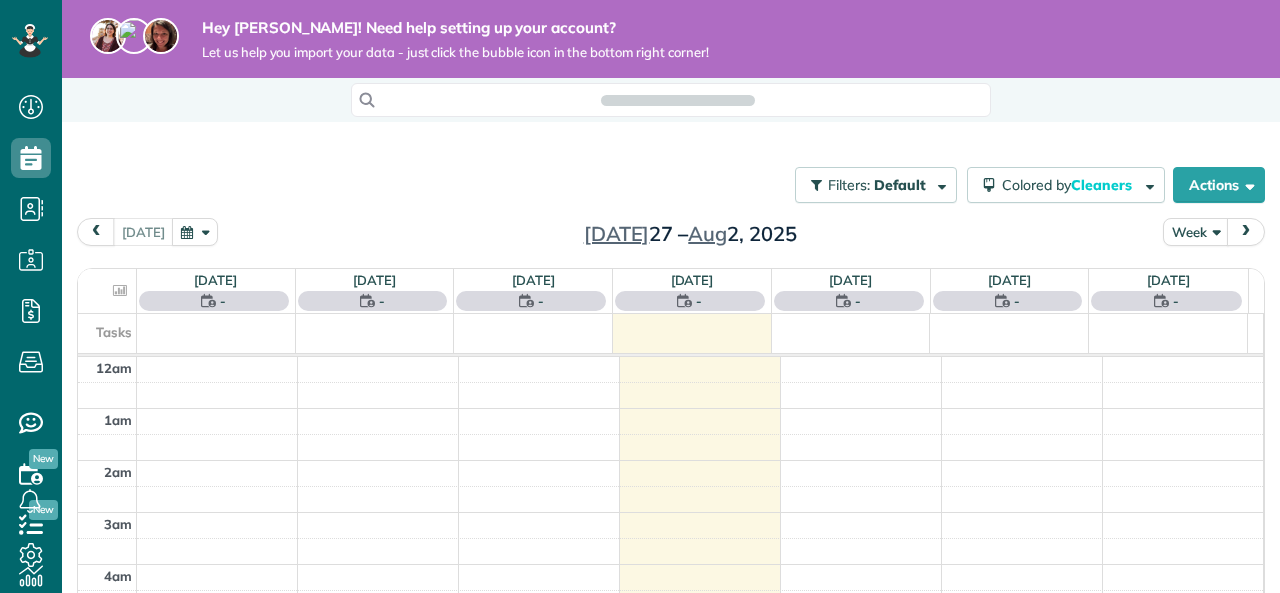 scroll, scrollTop: 0, scrollLeft: 0, axis: both 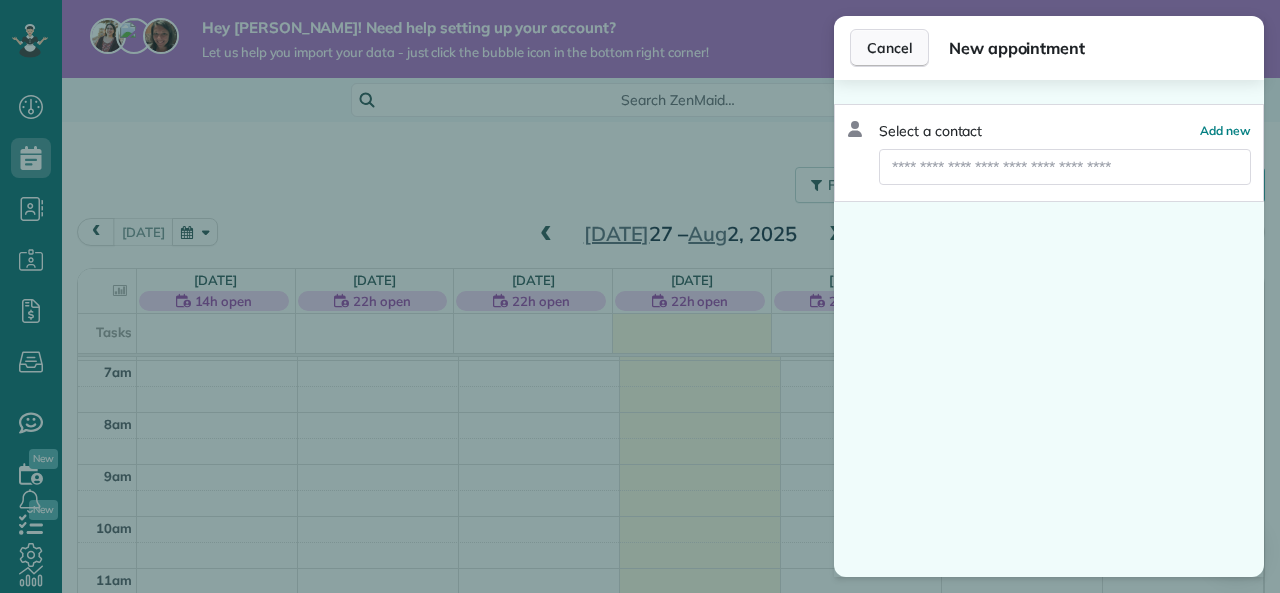 click on "Cancel" at bounding box center (889, 48) 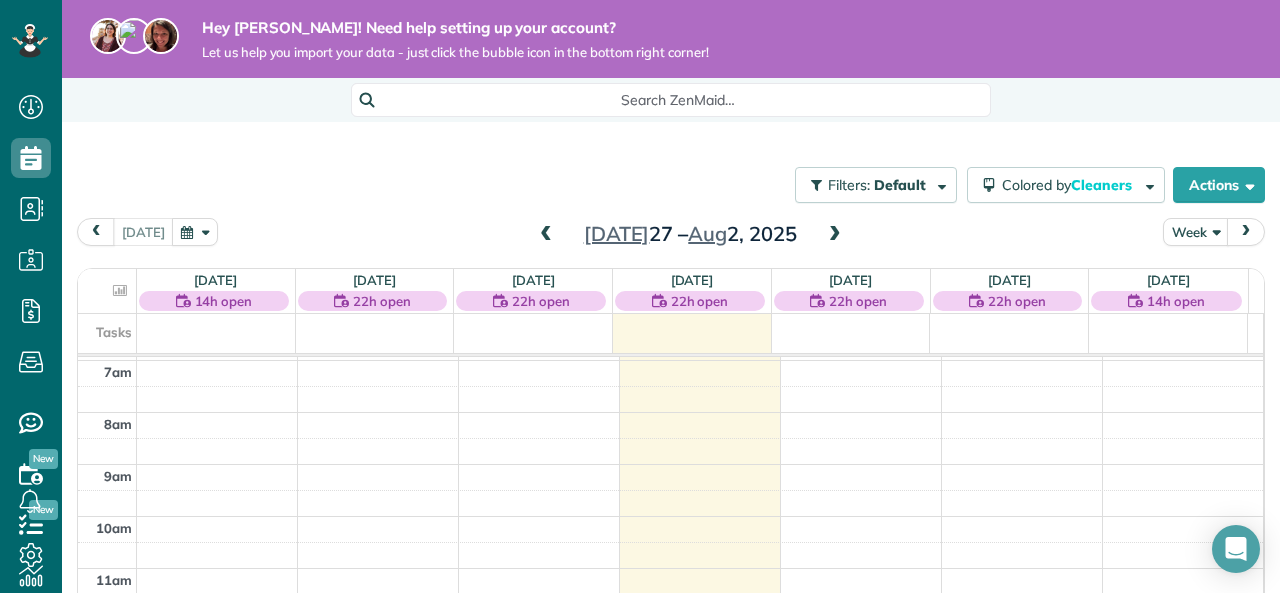 click on "Search ZenMaid…" at bounding box center [678, 100] 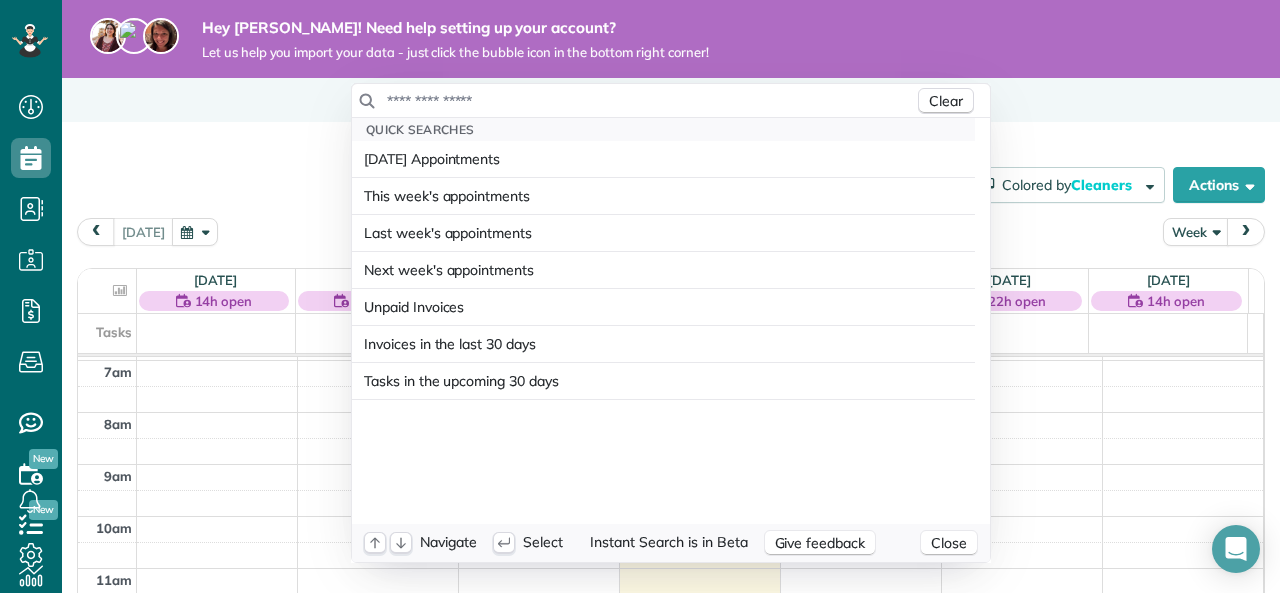 click at bounding box center [650, 101] 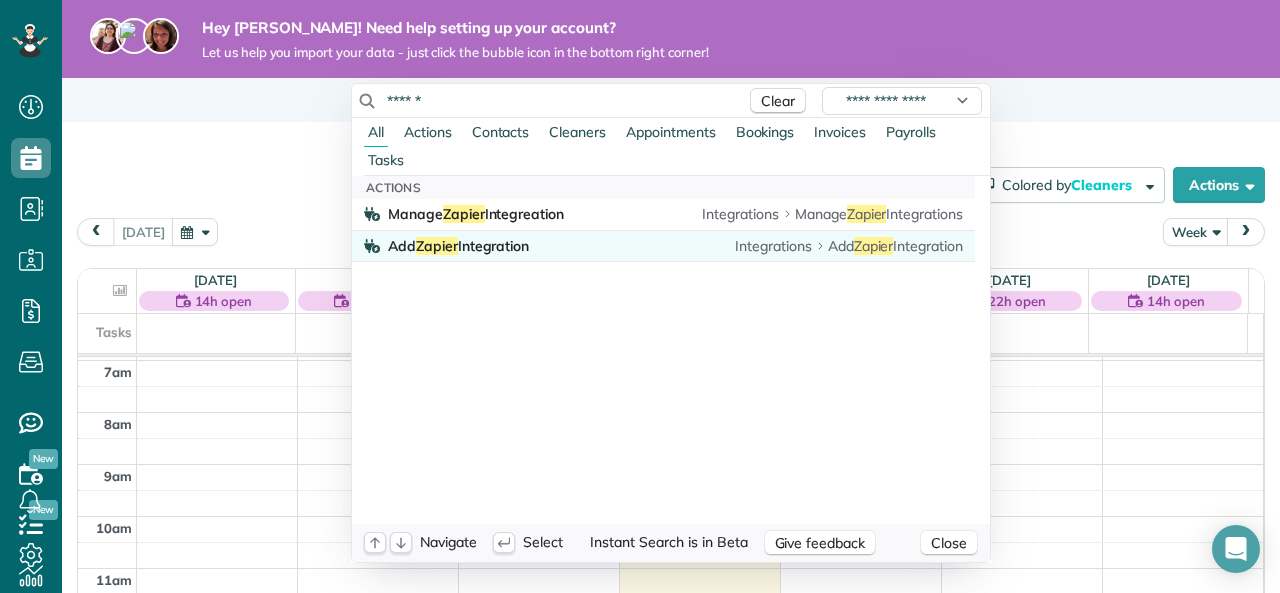 type on "******" 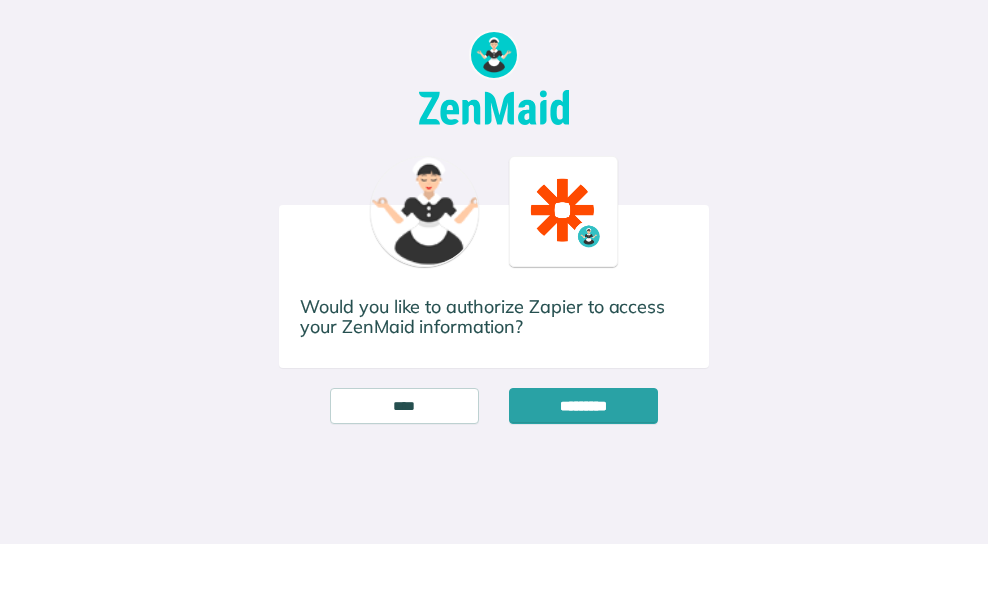 scroll, scrollTop: 0, scrollLeft: 0, axis: both 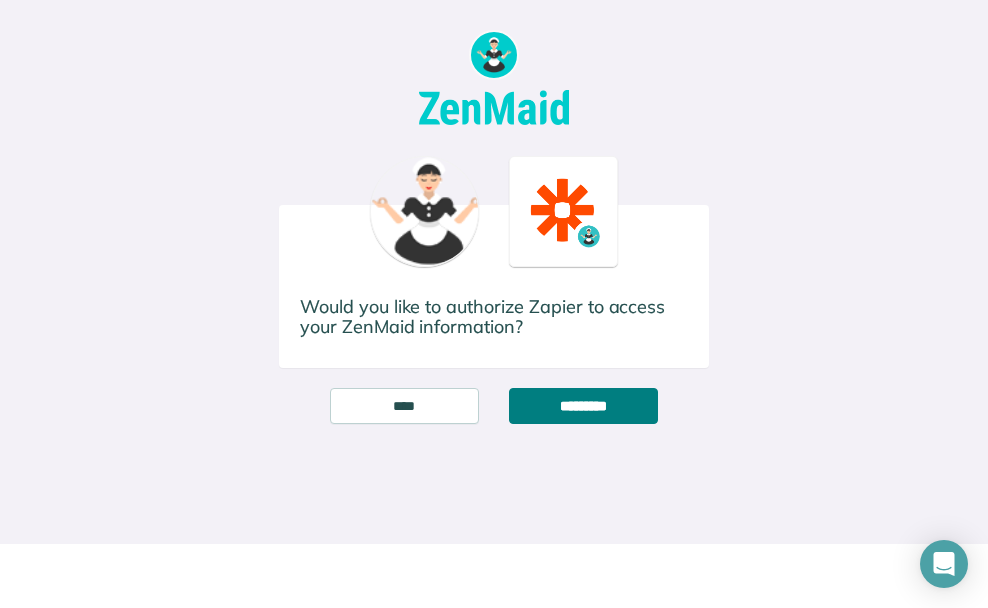 click on "*********" at bounding box center (583, 406) 